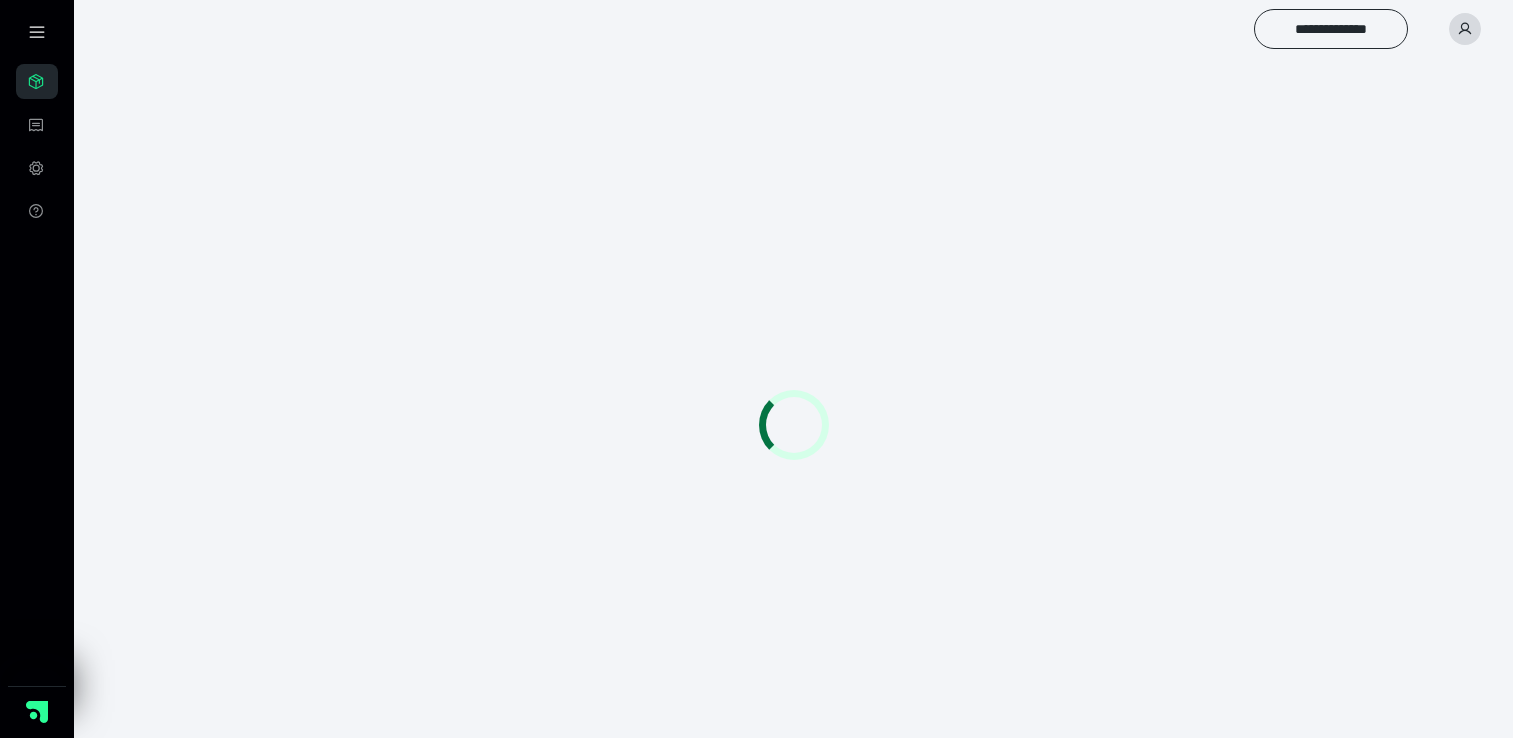 scroll, scrollTop: 0, scrollLeft: 0, axis: both 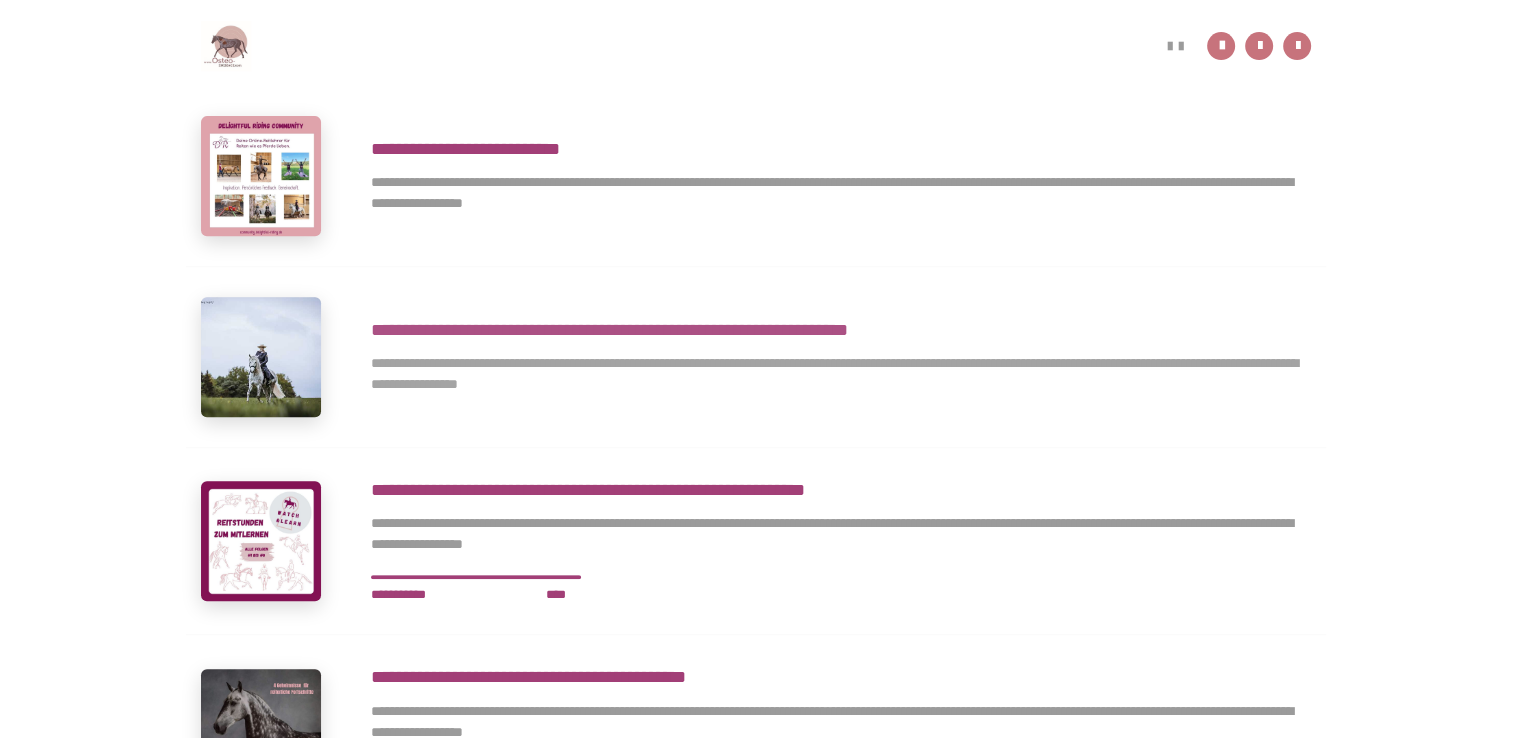 click on "**********" at bounding box center [841, 330] 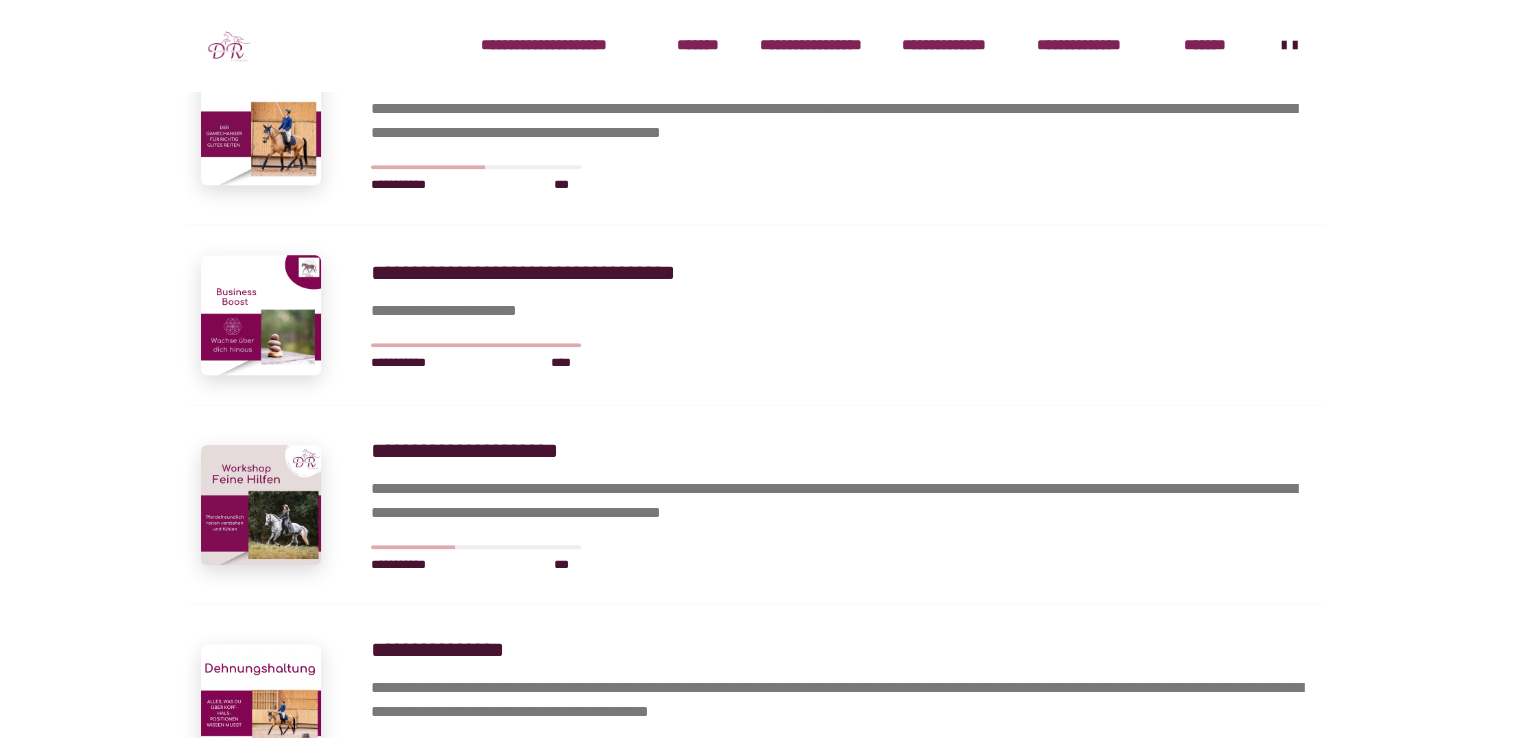 scroll, scrollTop: 2016, scrollLeft: 0, axis: vertical 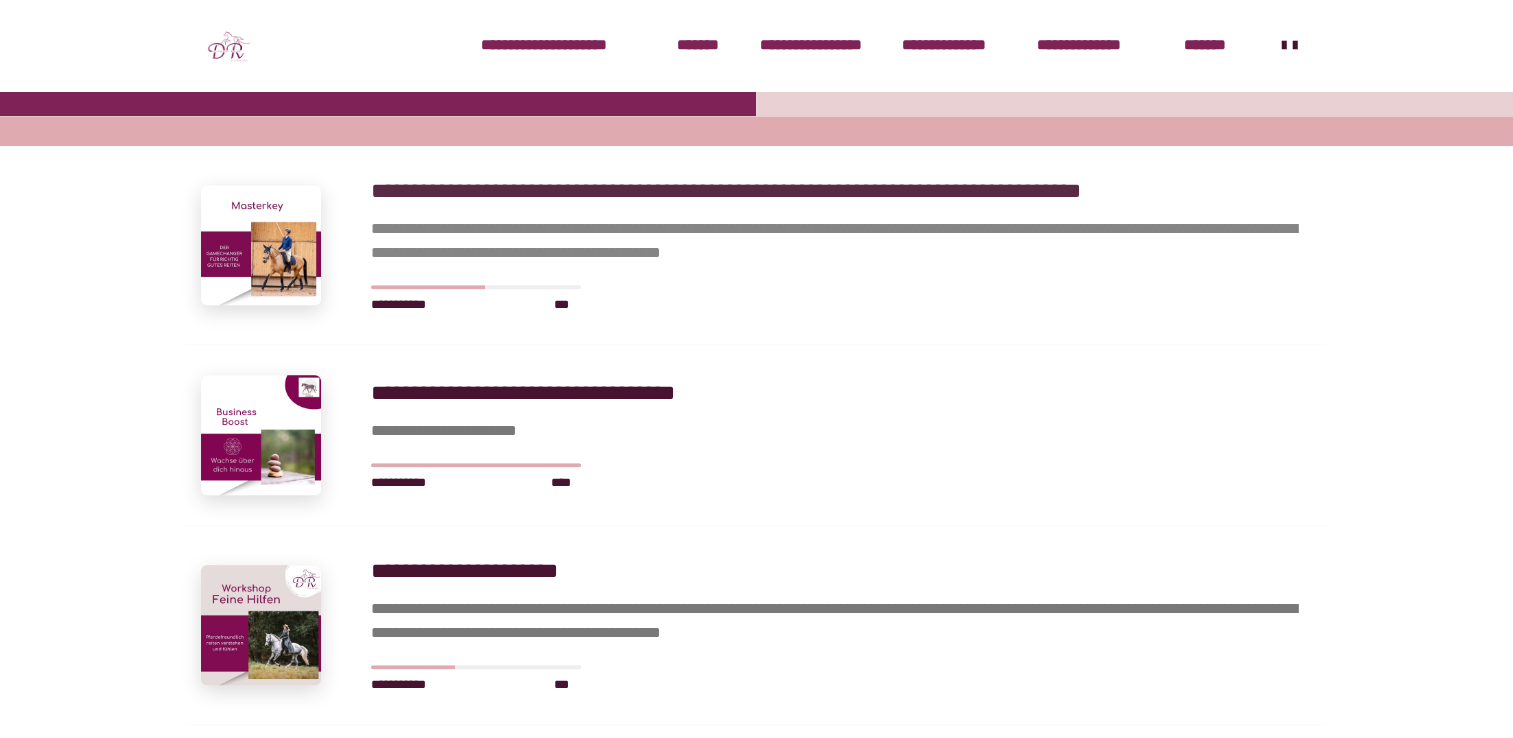 click on "**********" at bounding box center (841, 191) 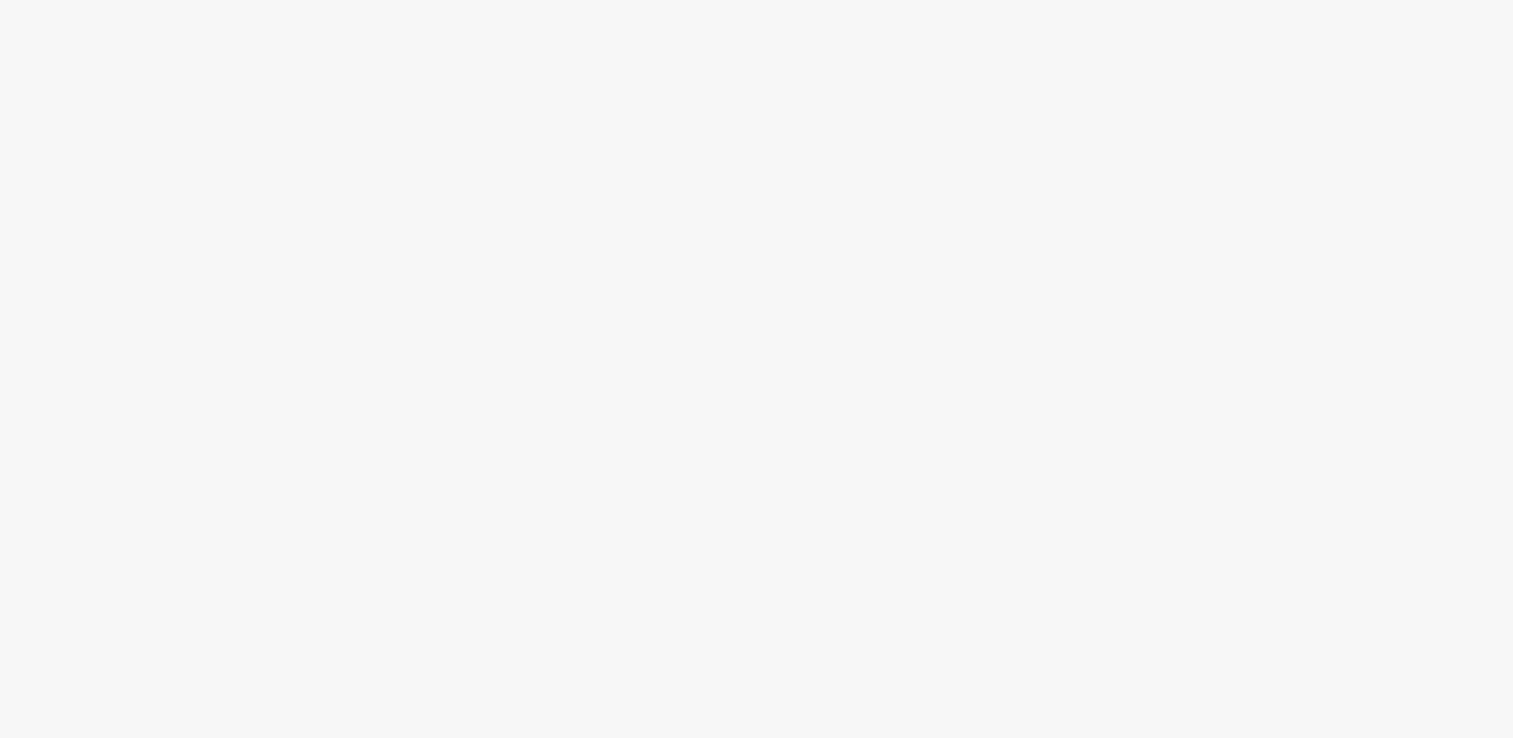 scroll, scrollTop: 0, scrollLeft: 0, axis: both 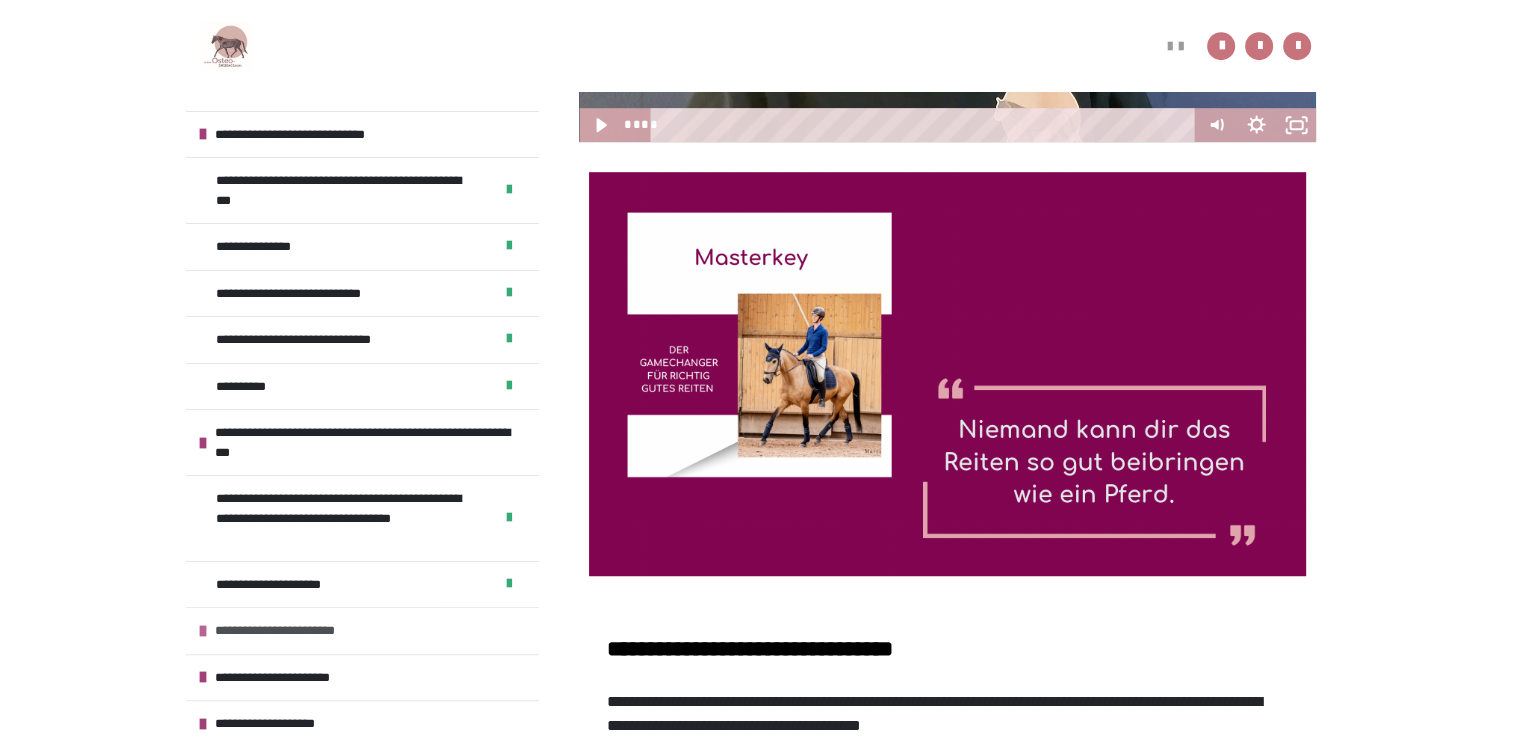 click on "**********" at bounding box center [295, 631] 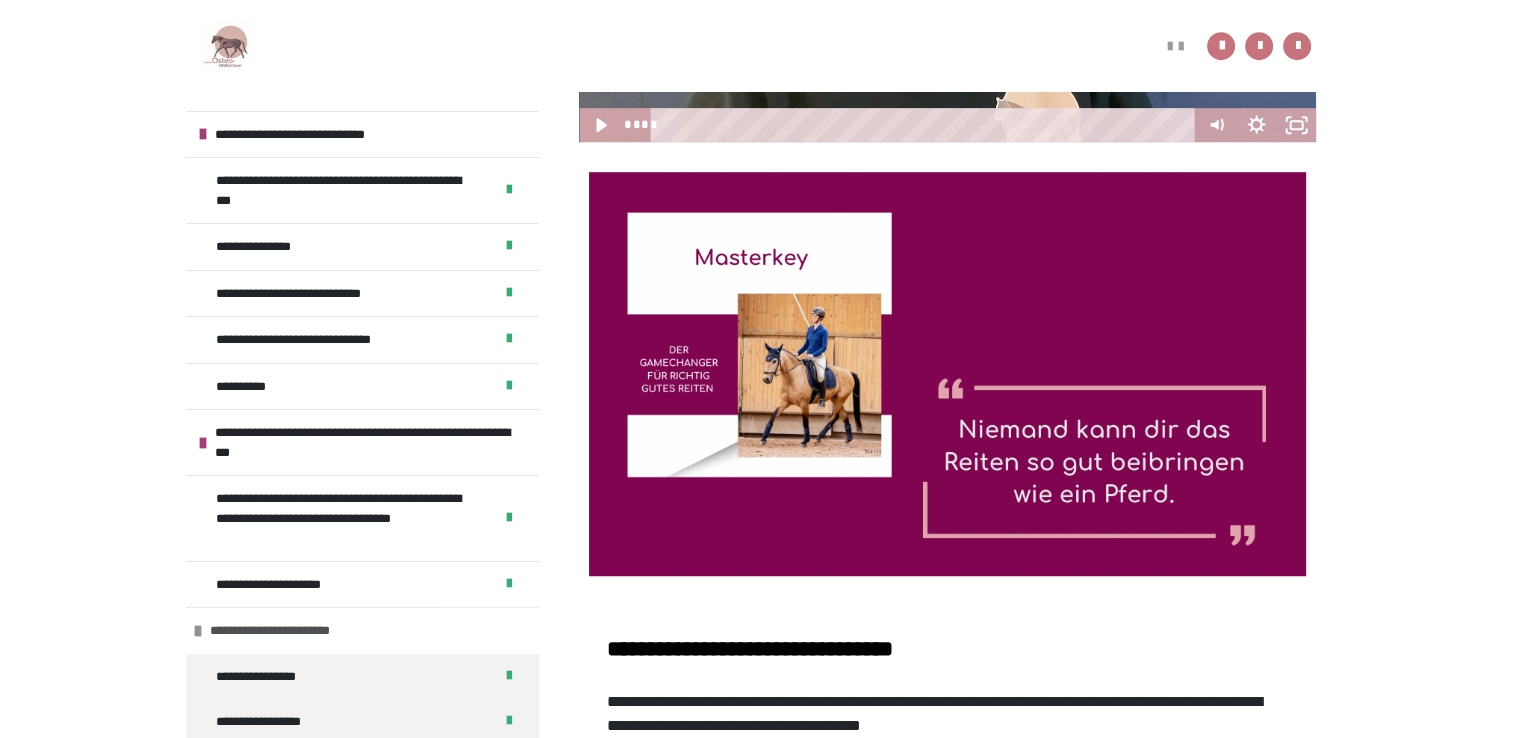 scroll, scrollTop: 668, scrollLeft: 0, axis: vertical 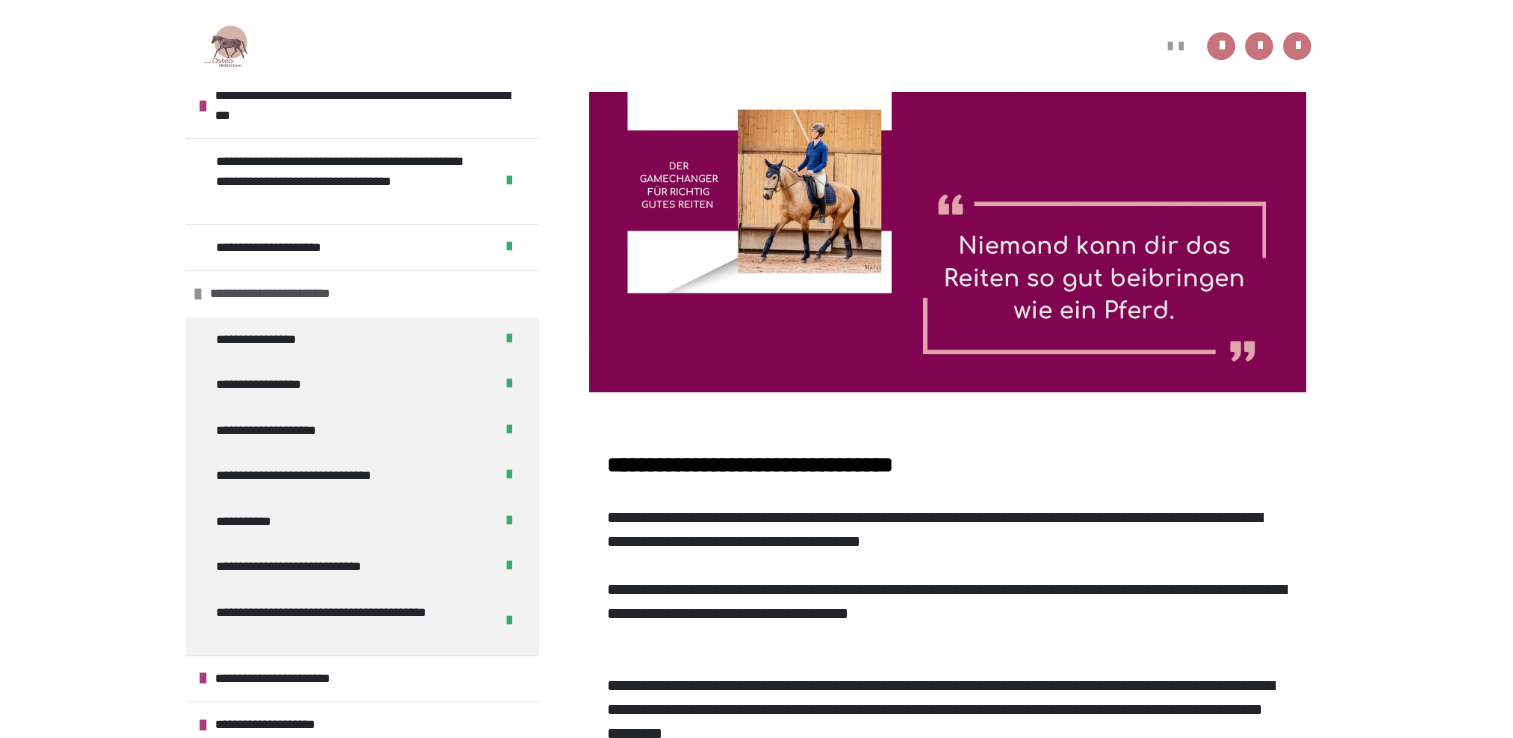 click at bounding box center (198, 294) 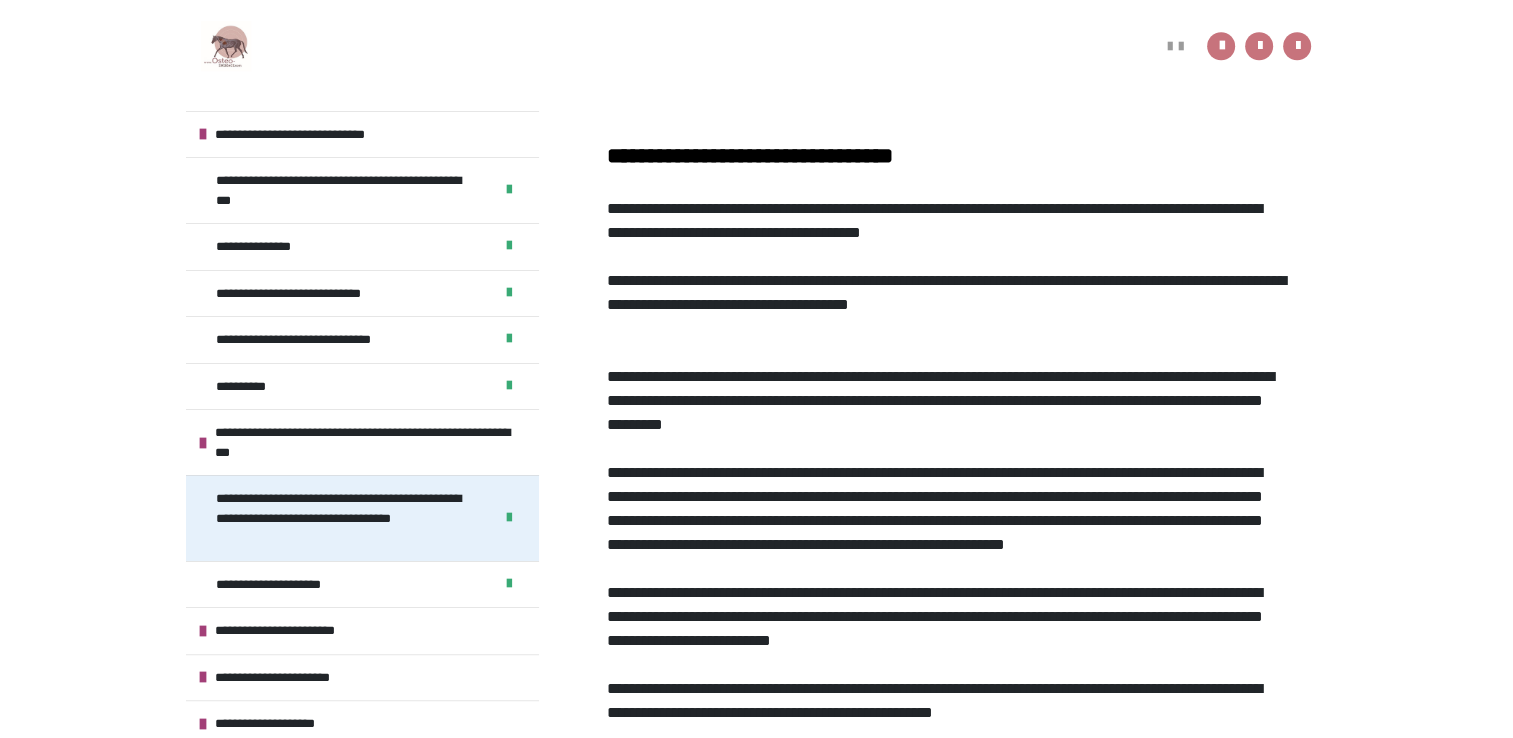 scroll, scrollTop: 1730, scrollLeft: 0, axis: vertical 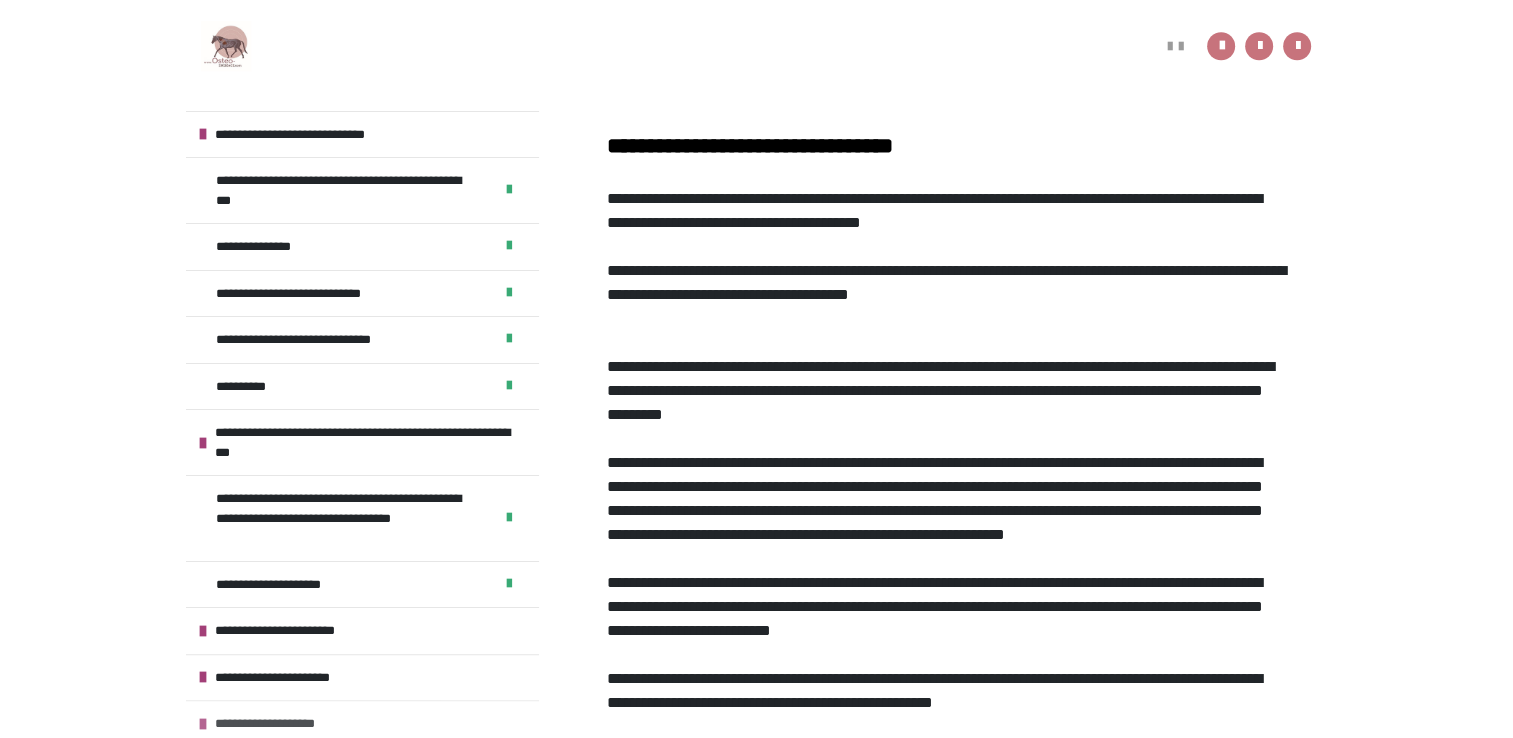 click at bounding box center [203, 724] 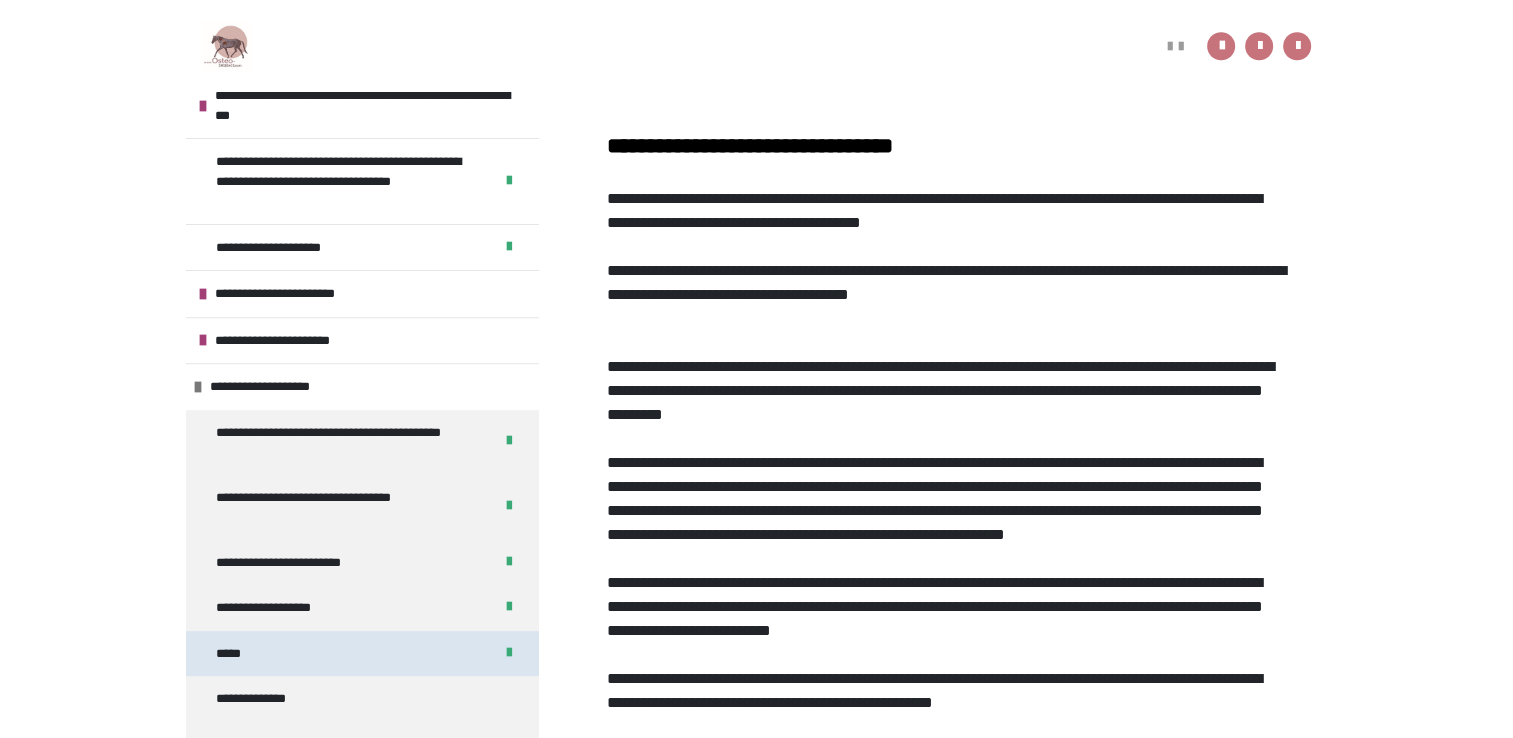 scroll, scrollTop: 753, scrollLeft: 0, axis: vertical 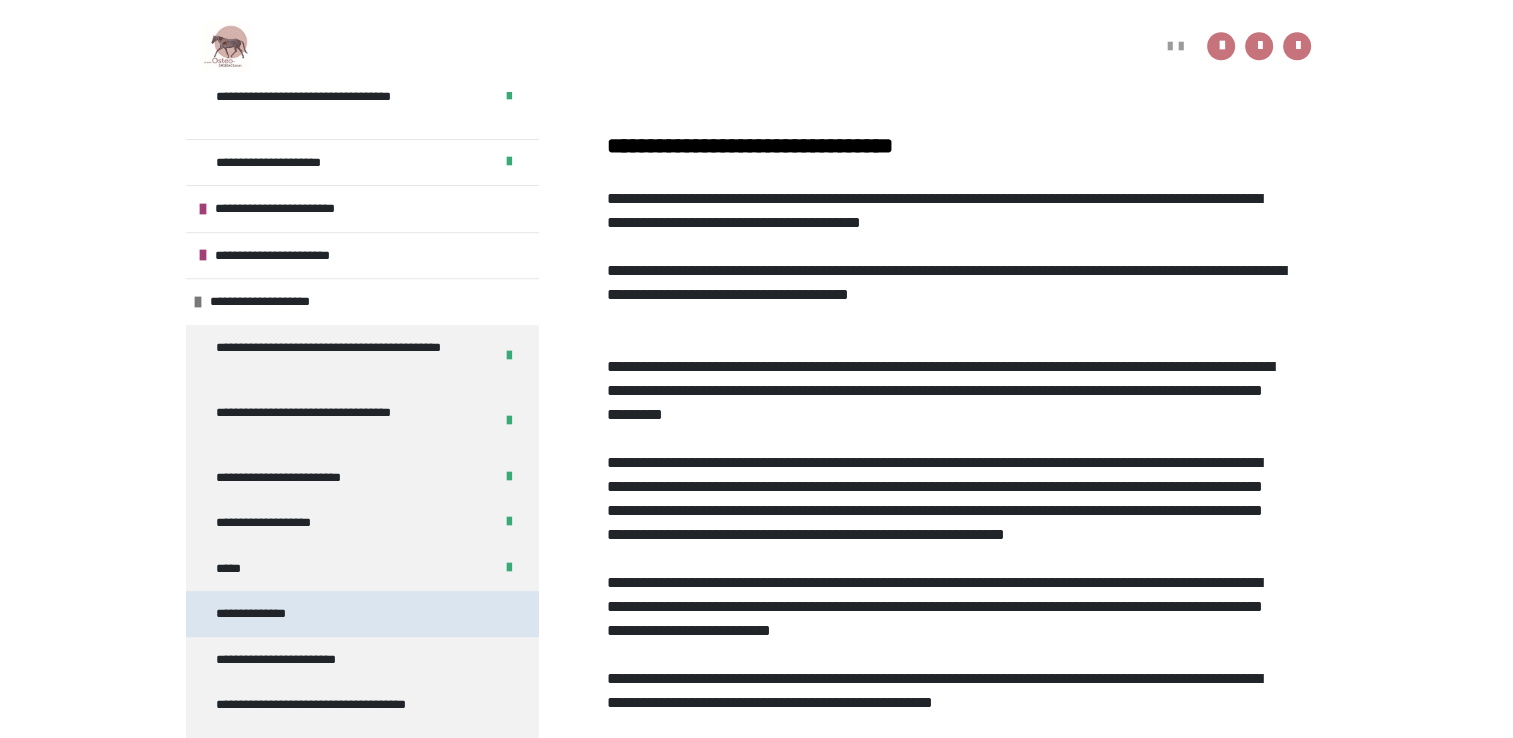 click on "**********" at bounding box center (268, 614) 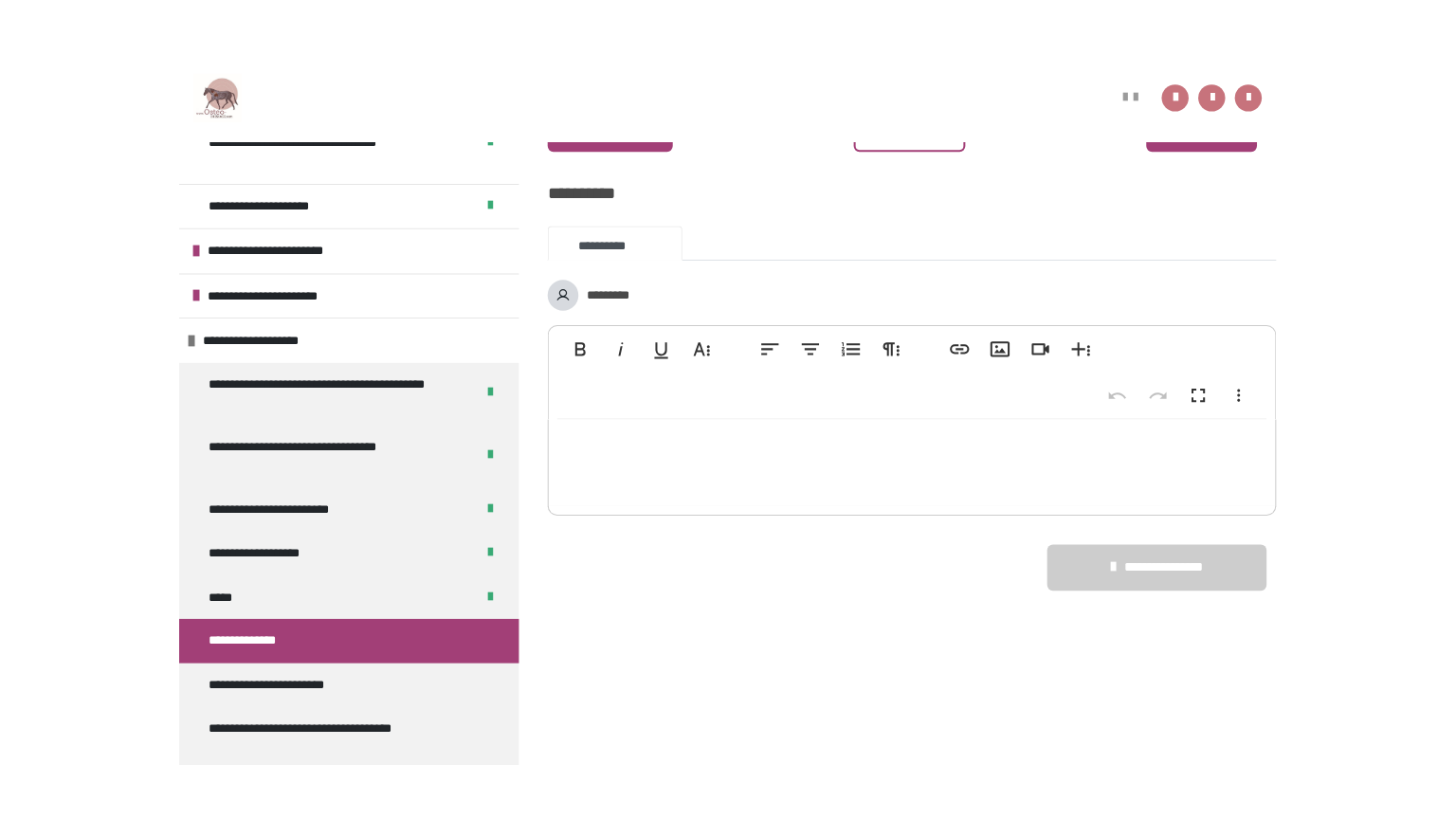 scroll, scrollTop: 670, scrollLeft: 0, axis: vertical 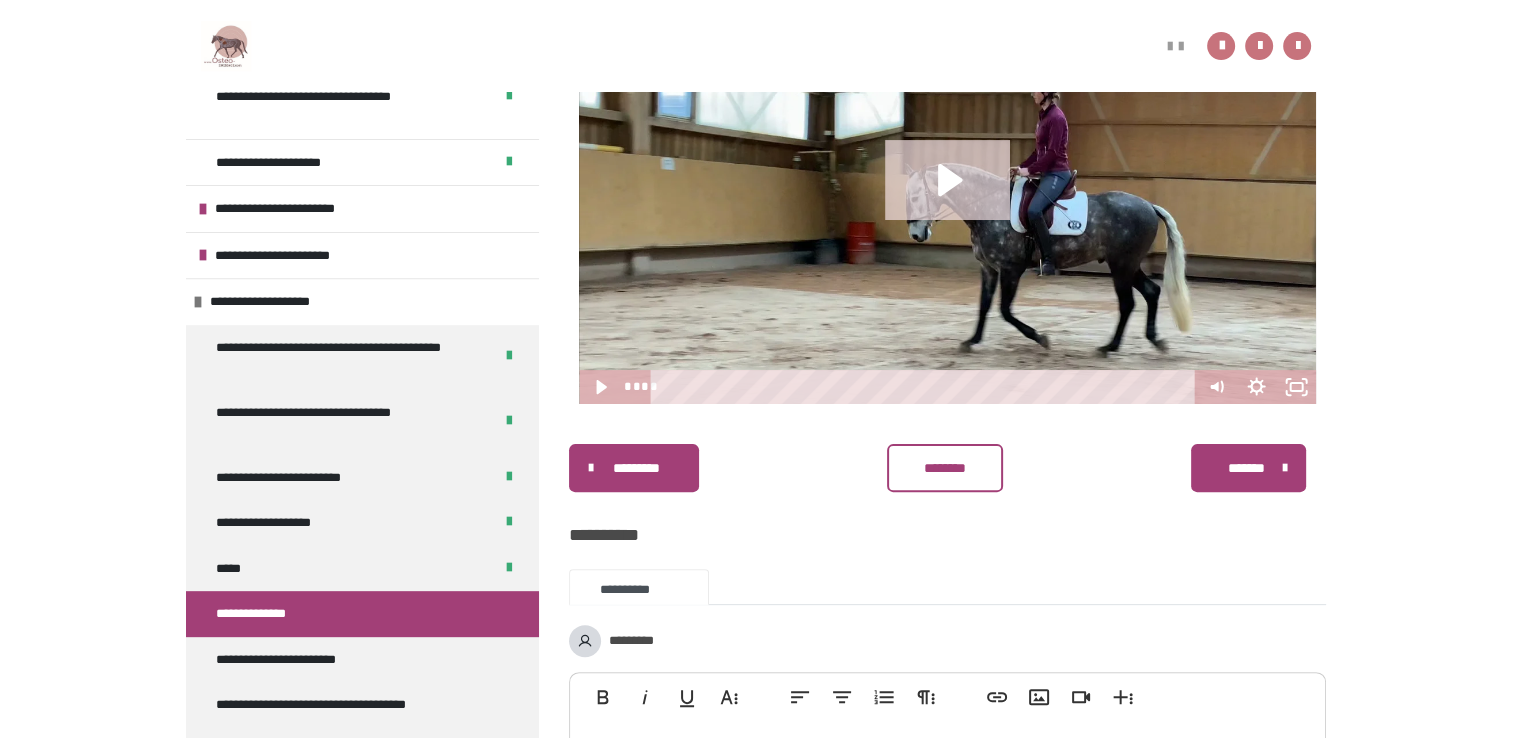 click 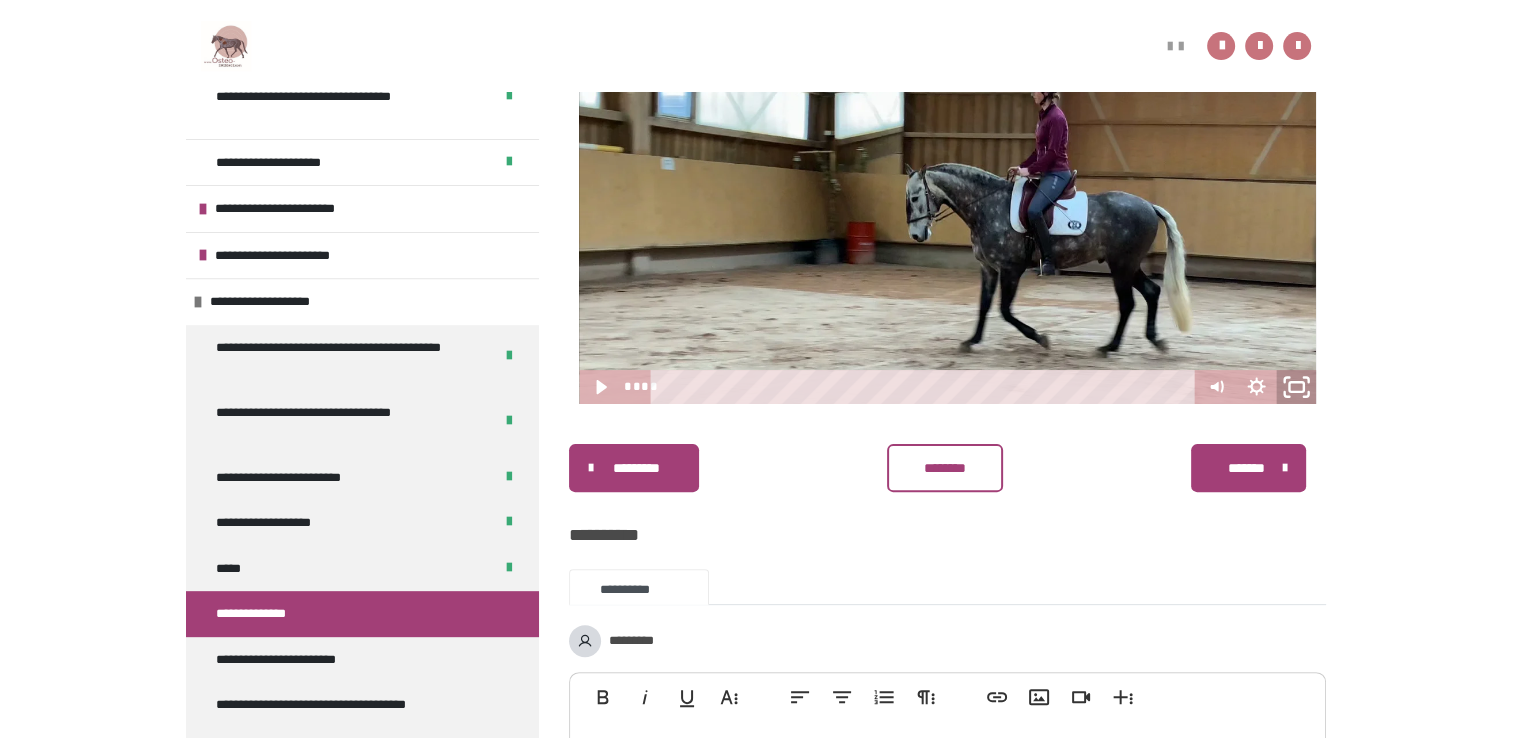 click 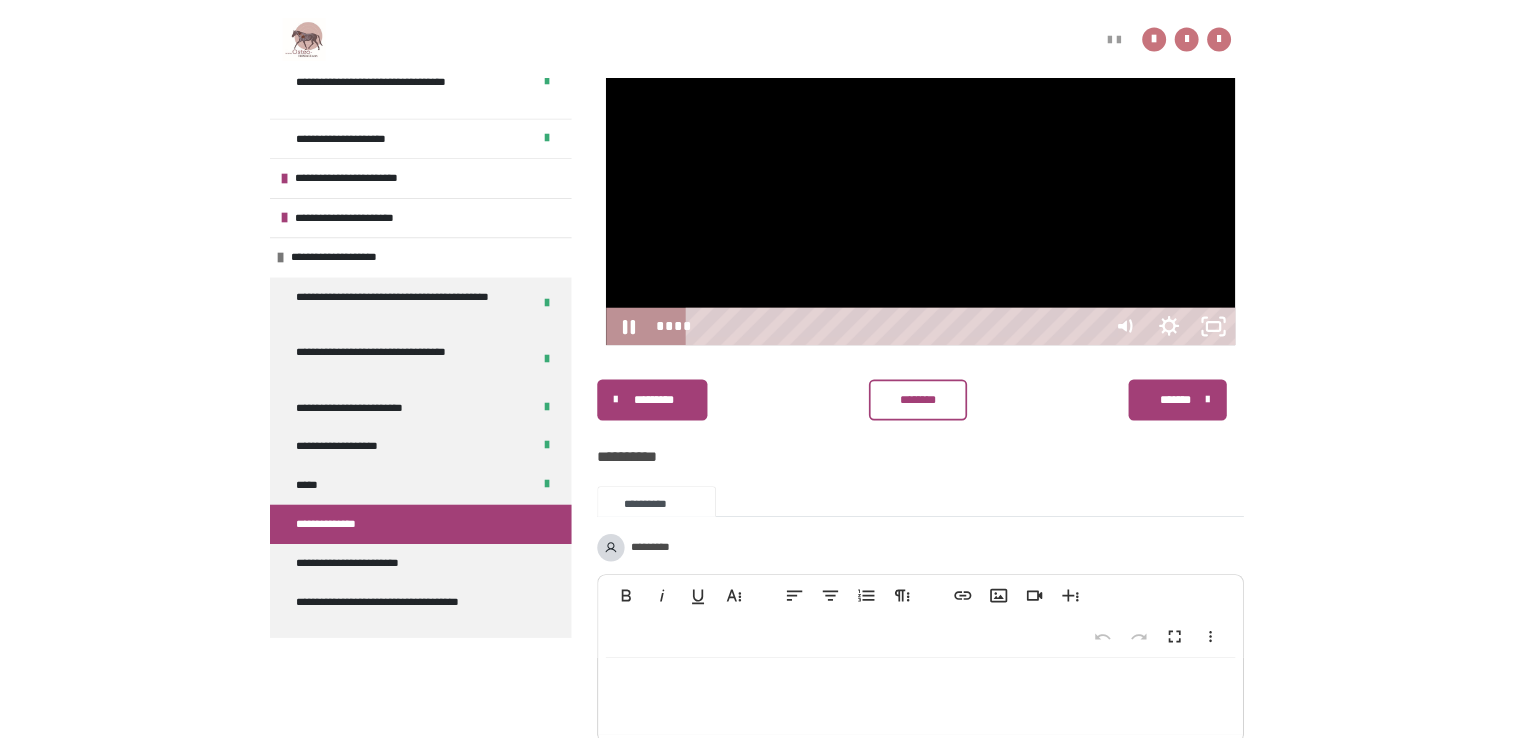 scroll, scrollTop: 581, scrollLeft: 0, axis: vertical 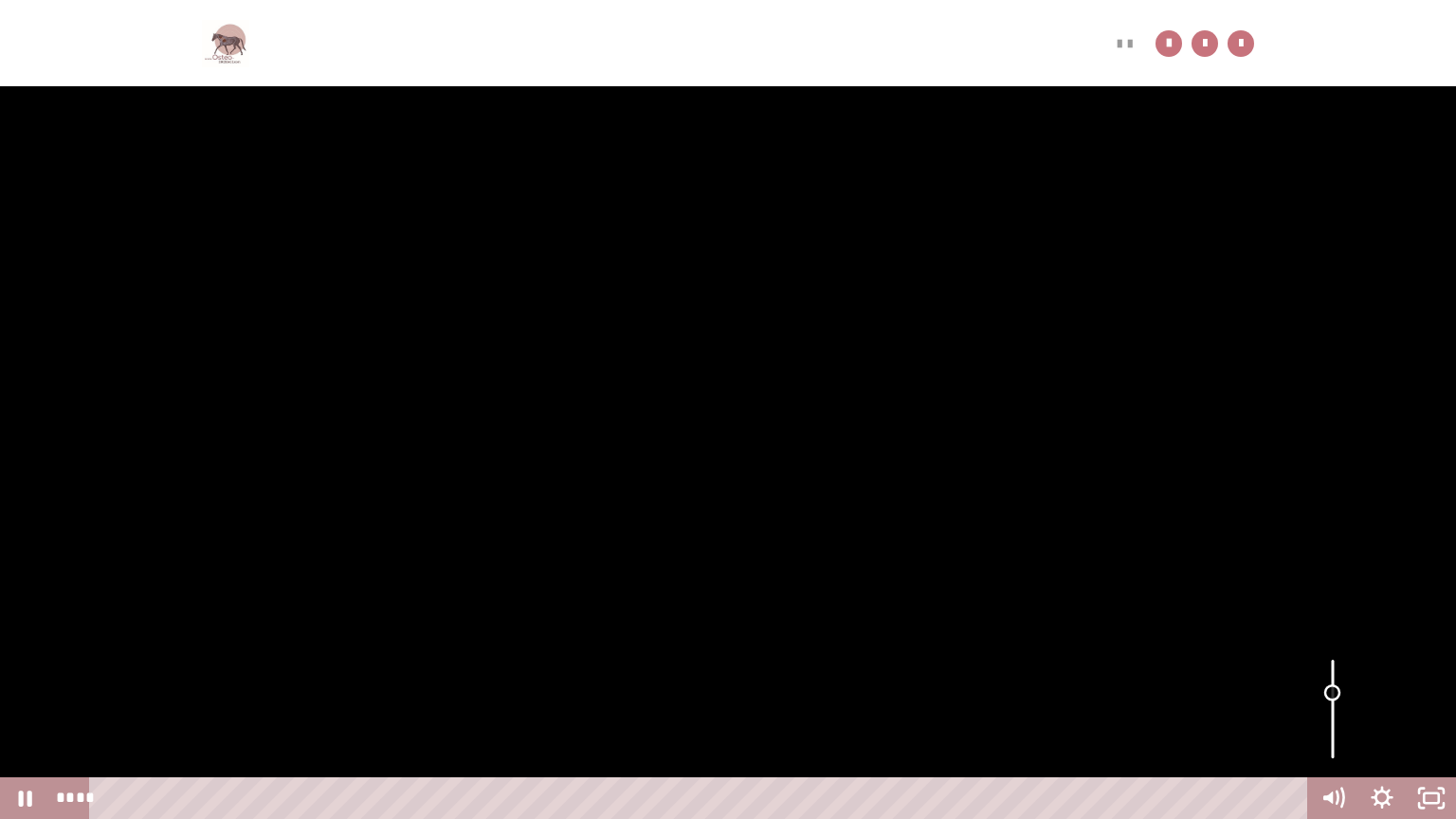 click at bounding box center (1333, 709) 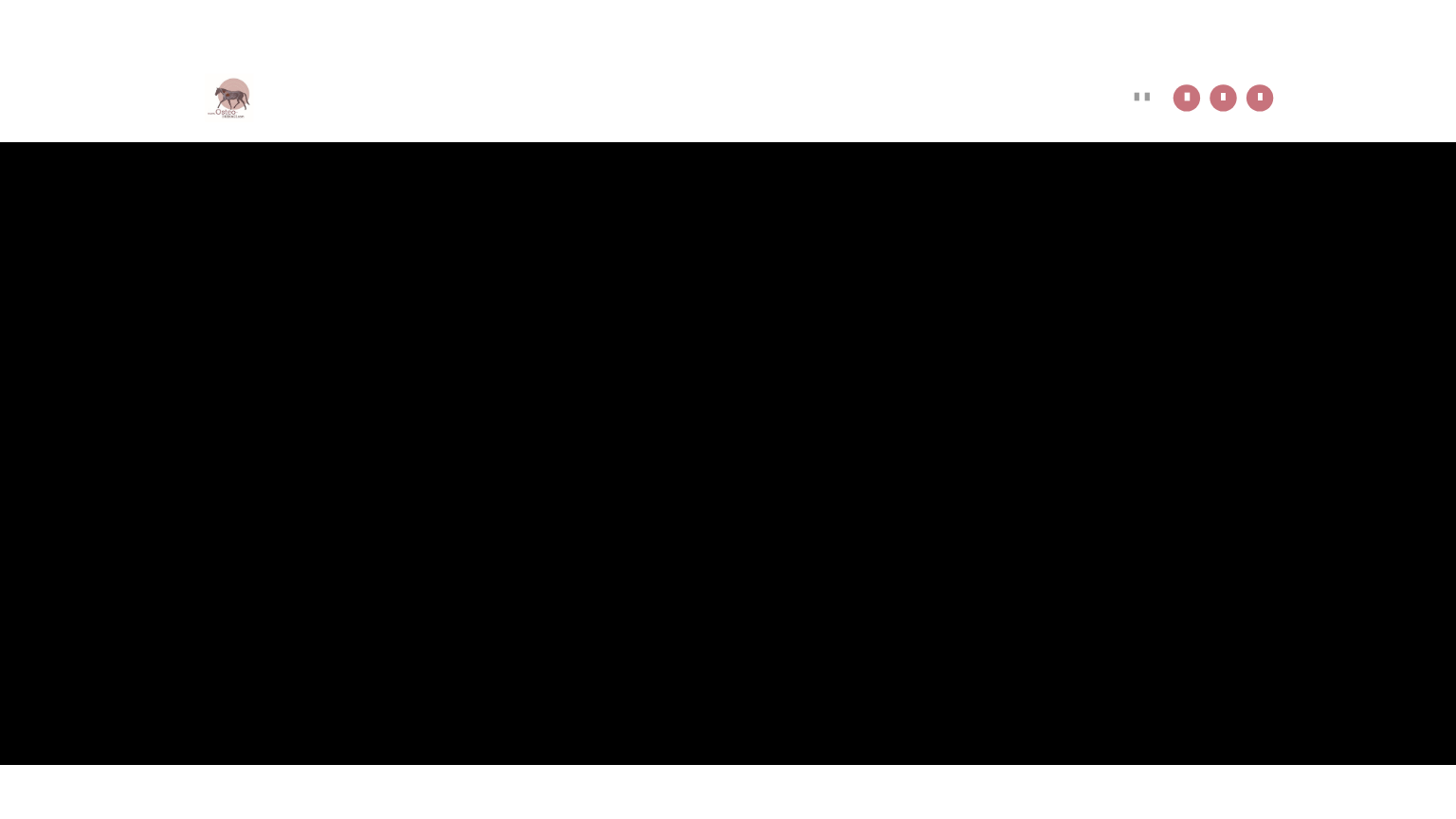 scroll, scrollTop: 670, scrollLeft: 0, axis: vertical 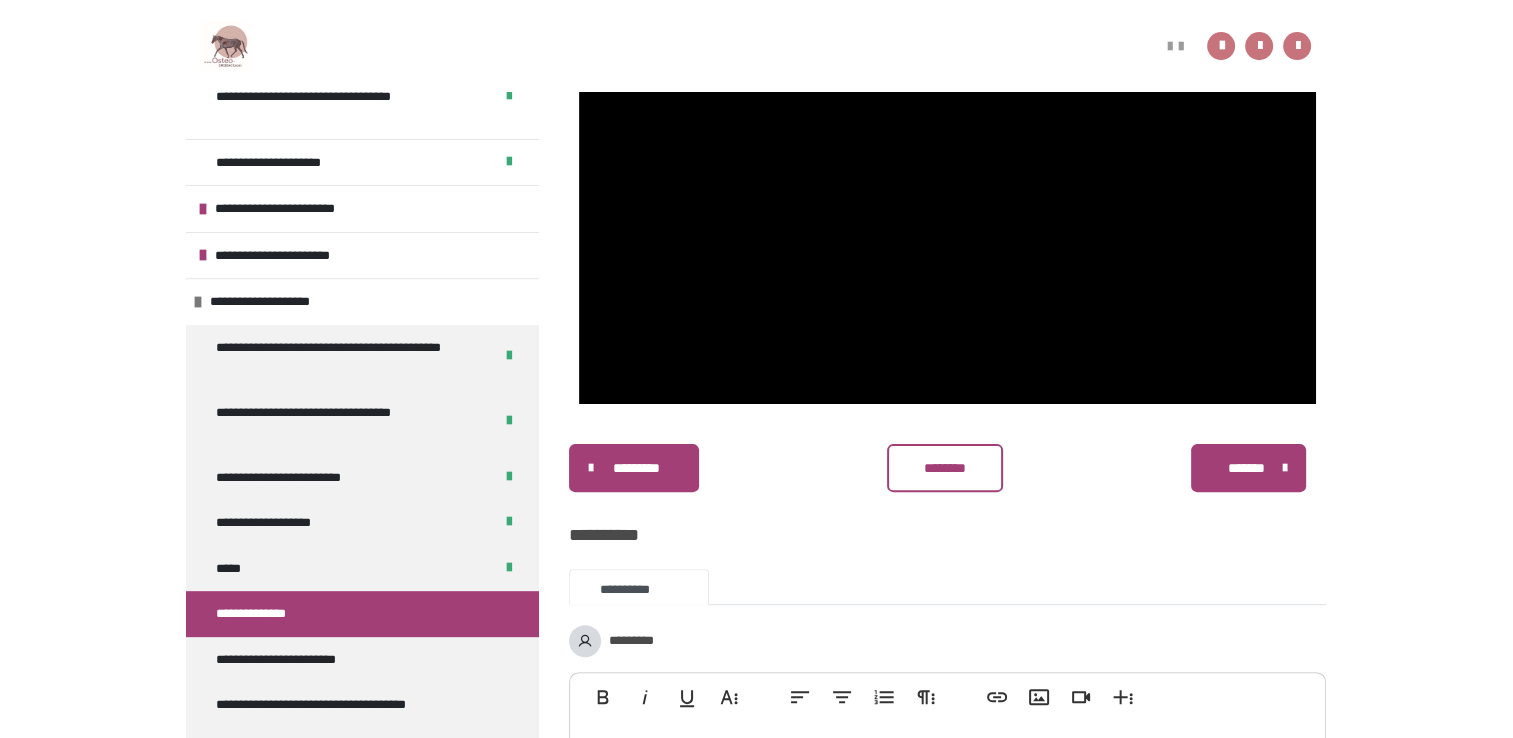 click on "********" at bounding box center (944, 468) 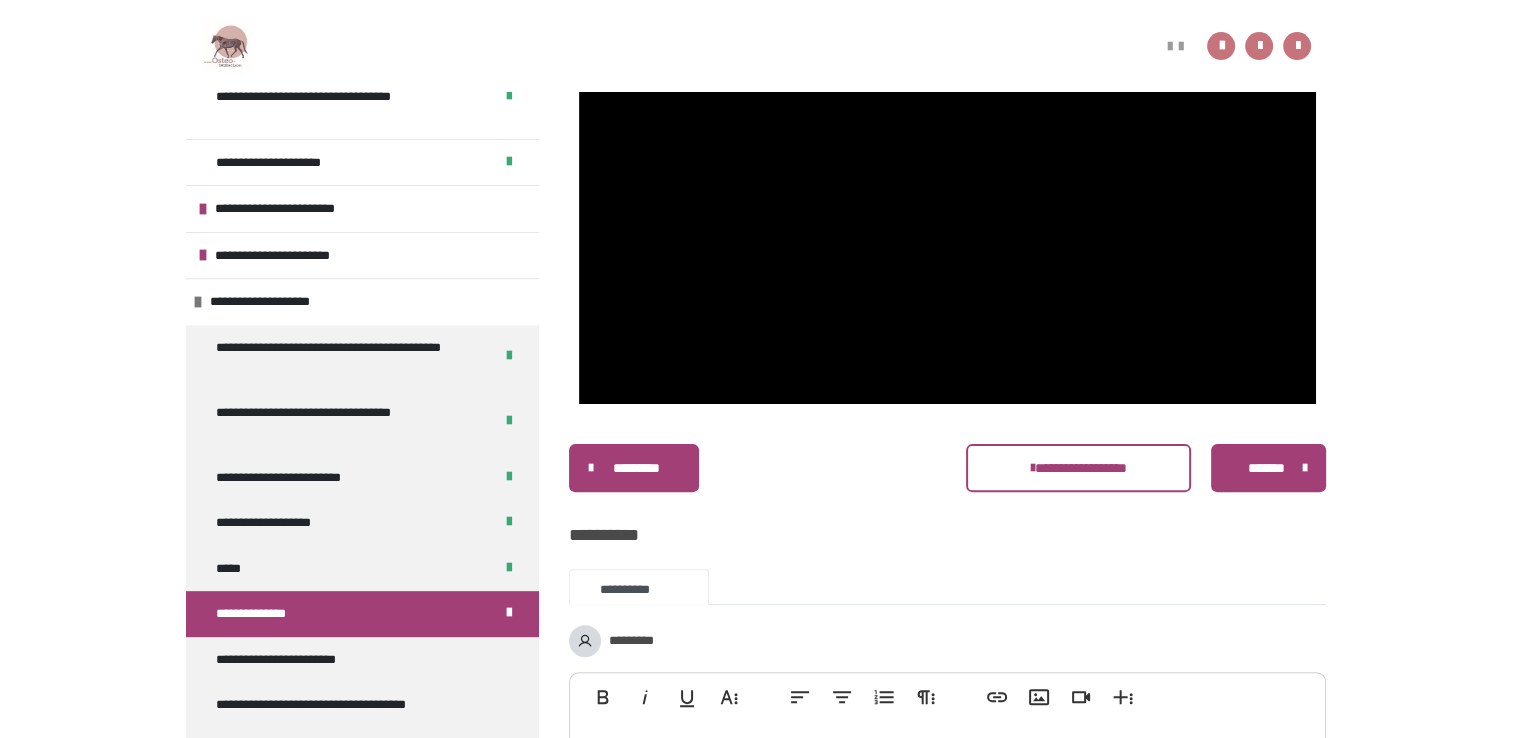 click on "*******" at bounding box center [1266, 468] 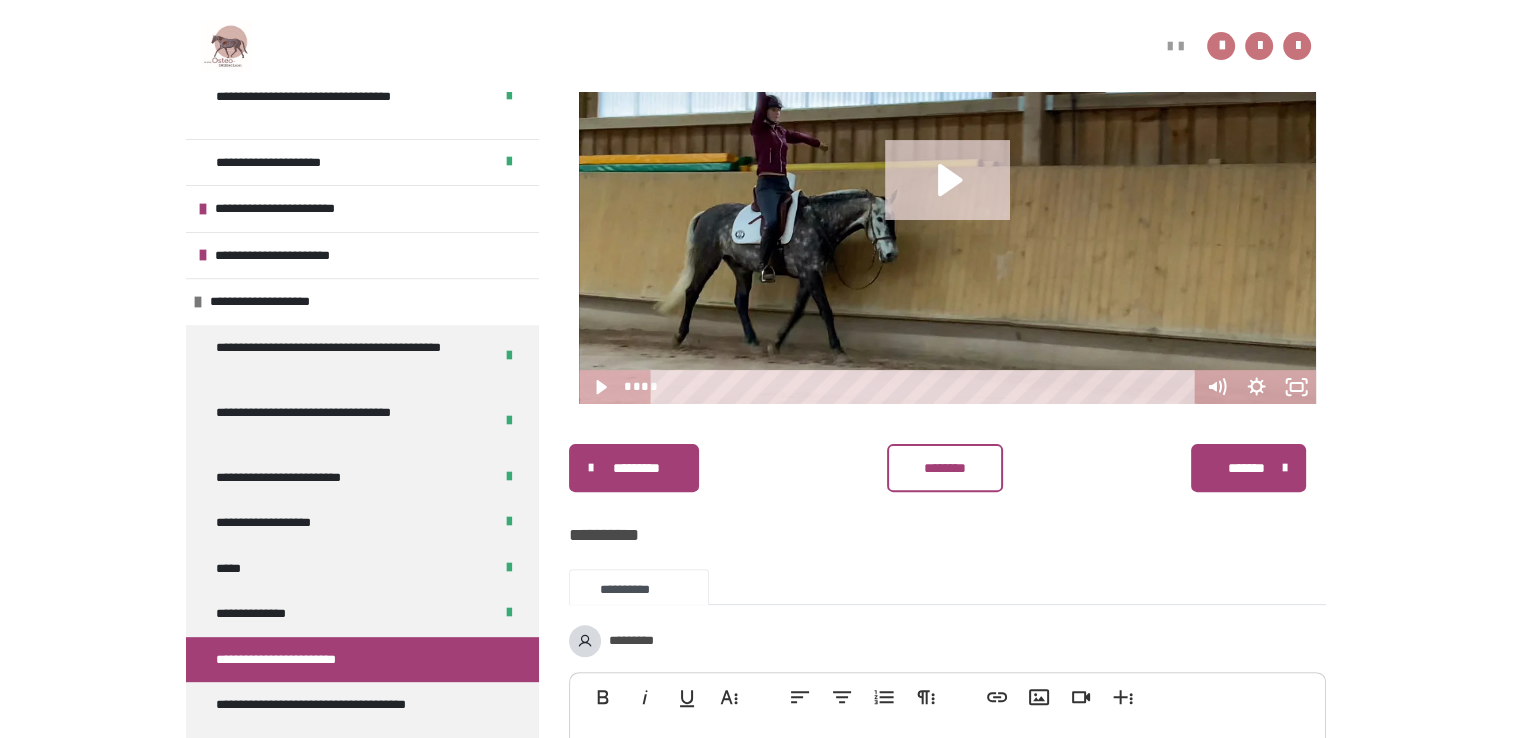 click 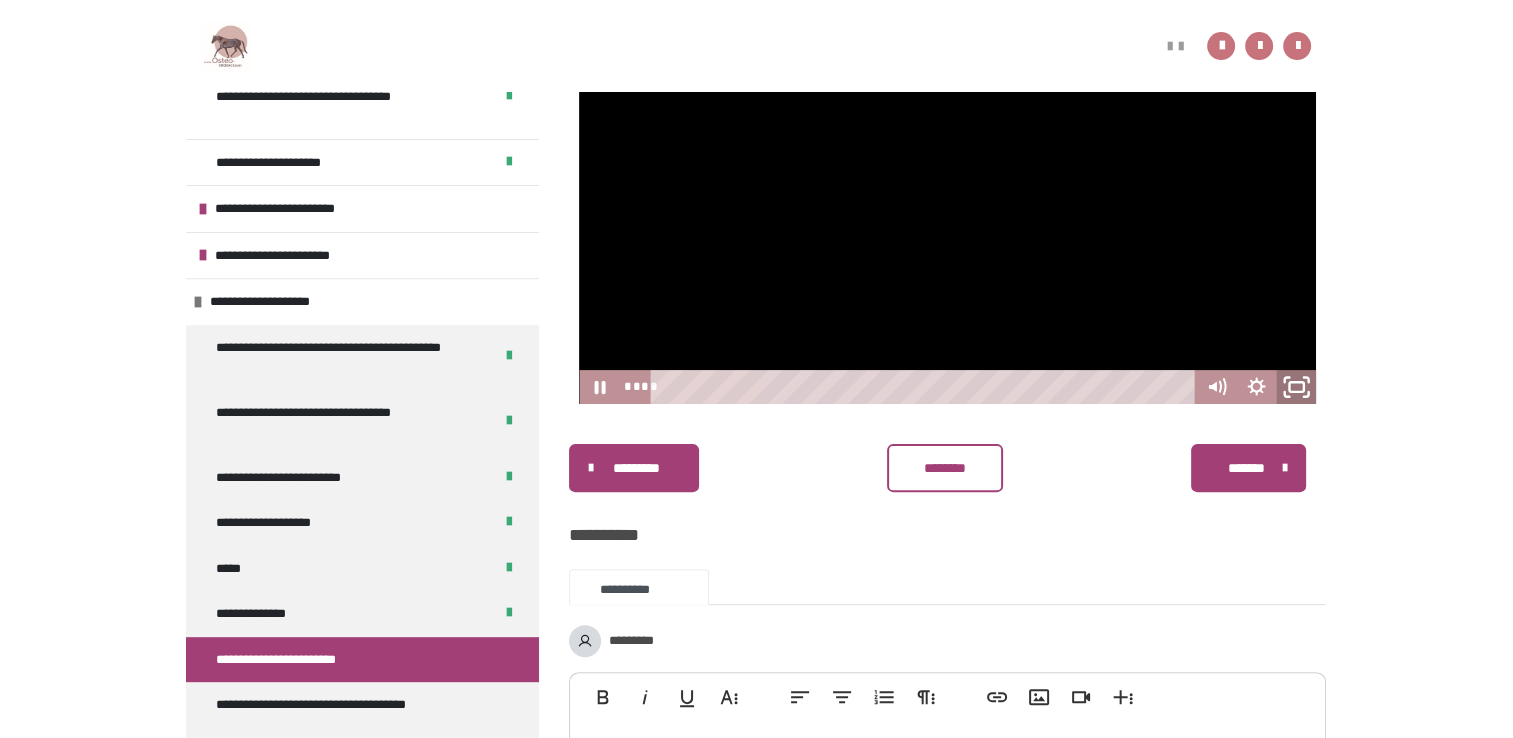 click 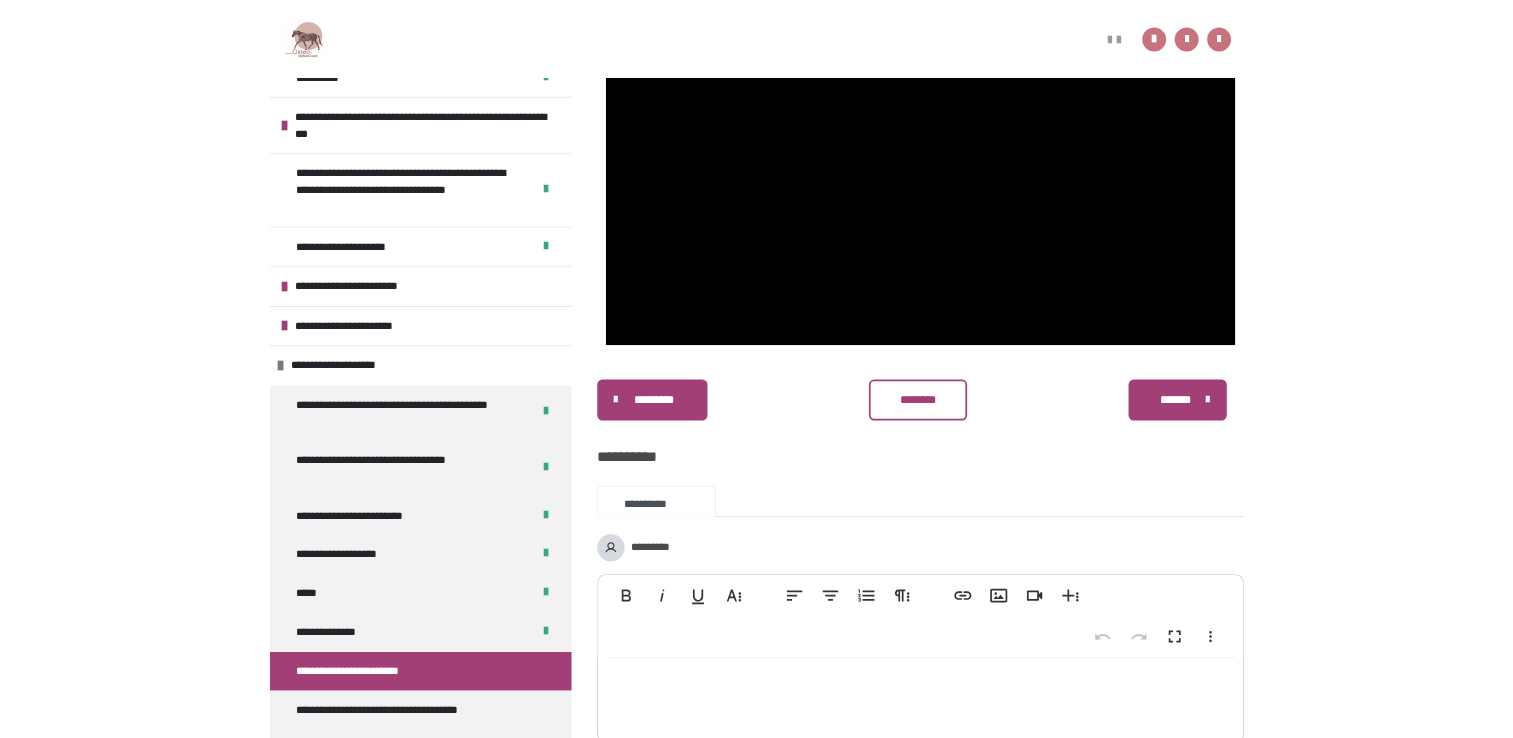 scroll, scrollTop: 707, scrollLeft: 0, axis: vertical 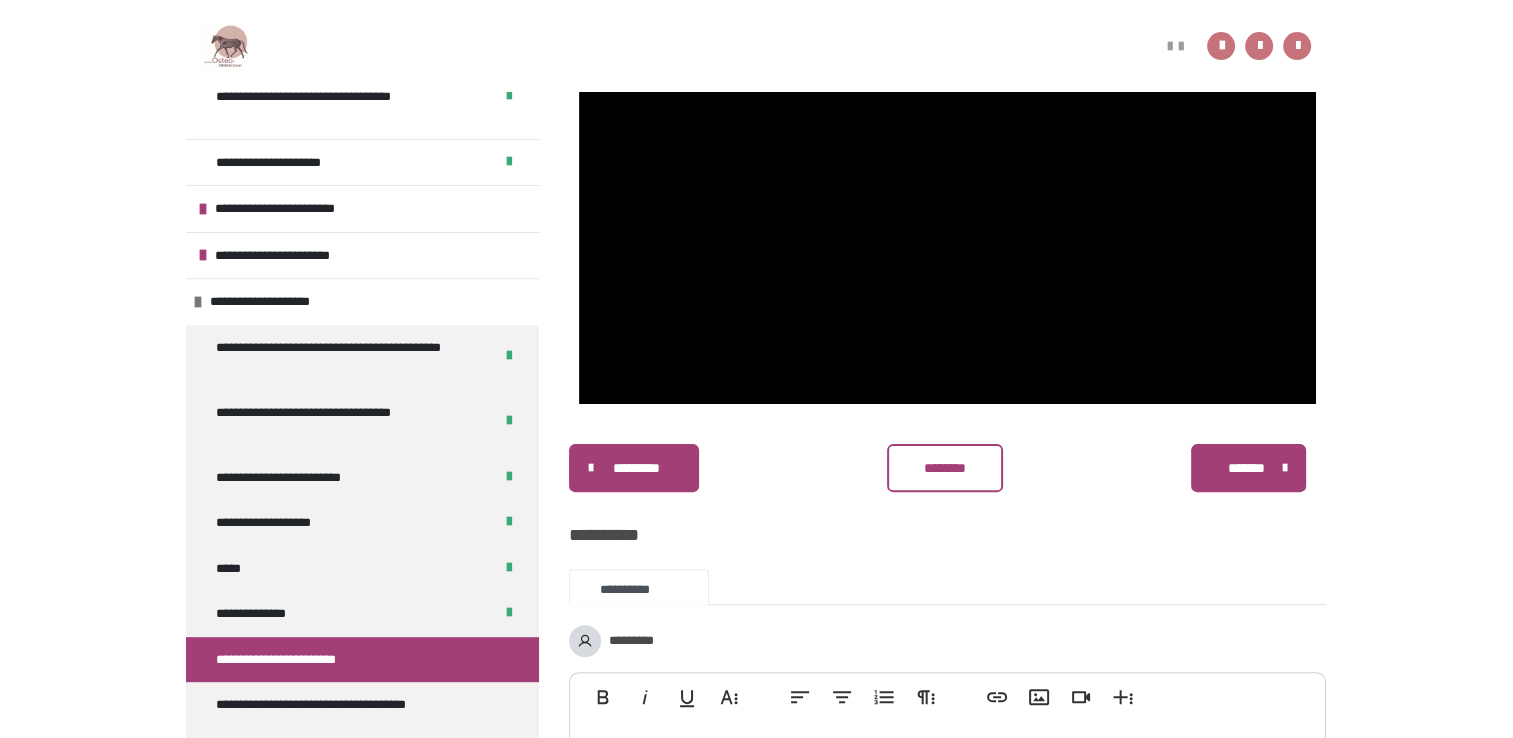 click on "********" at bounding box center (944, 468) 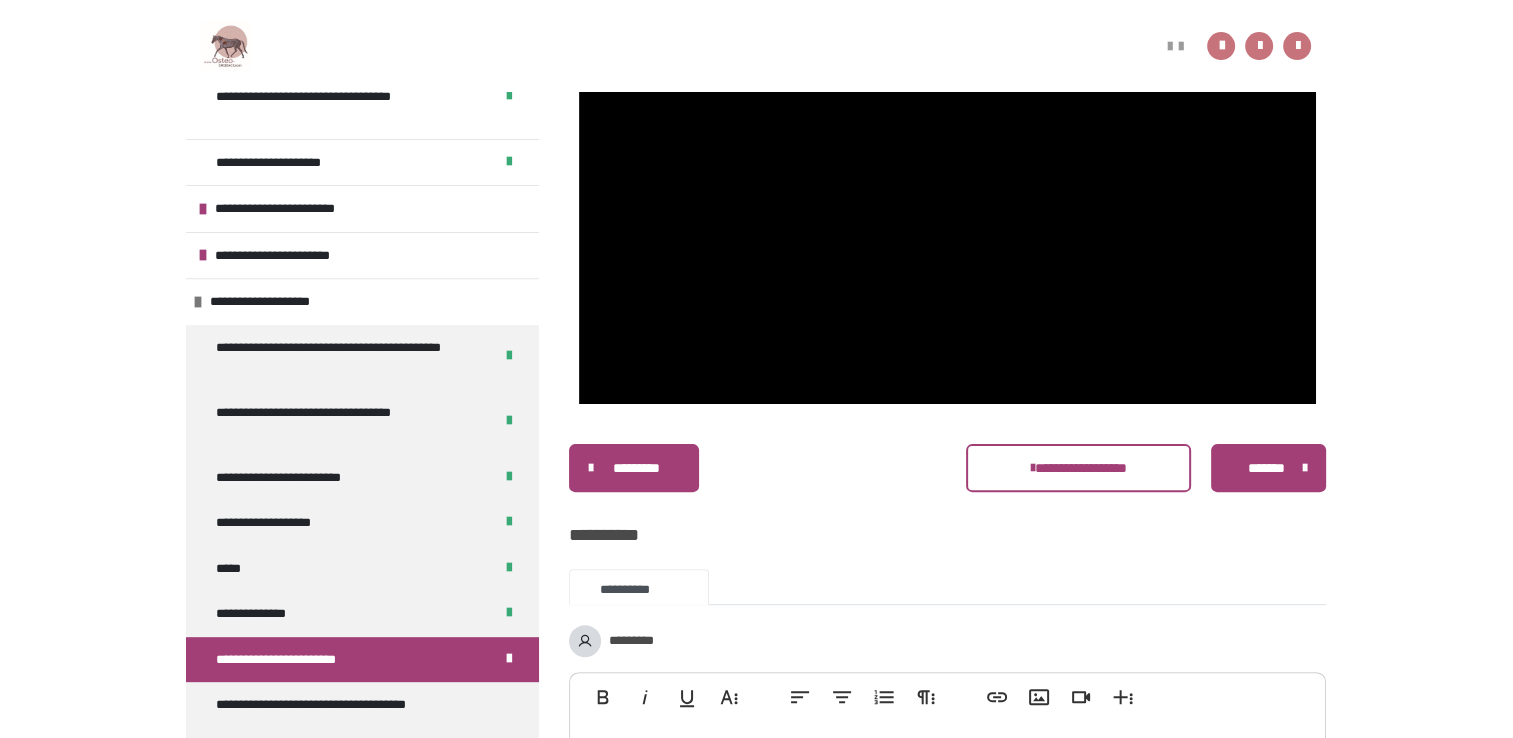 click on "*******" at bounding box center (1266, 468) 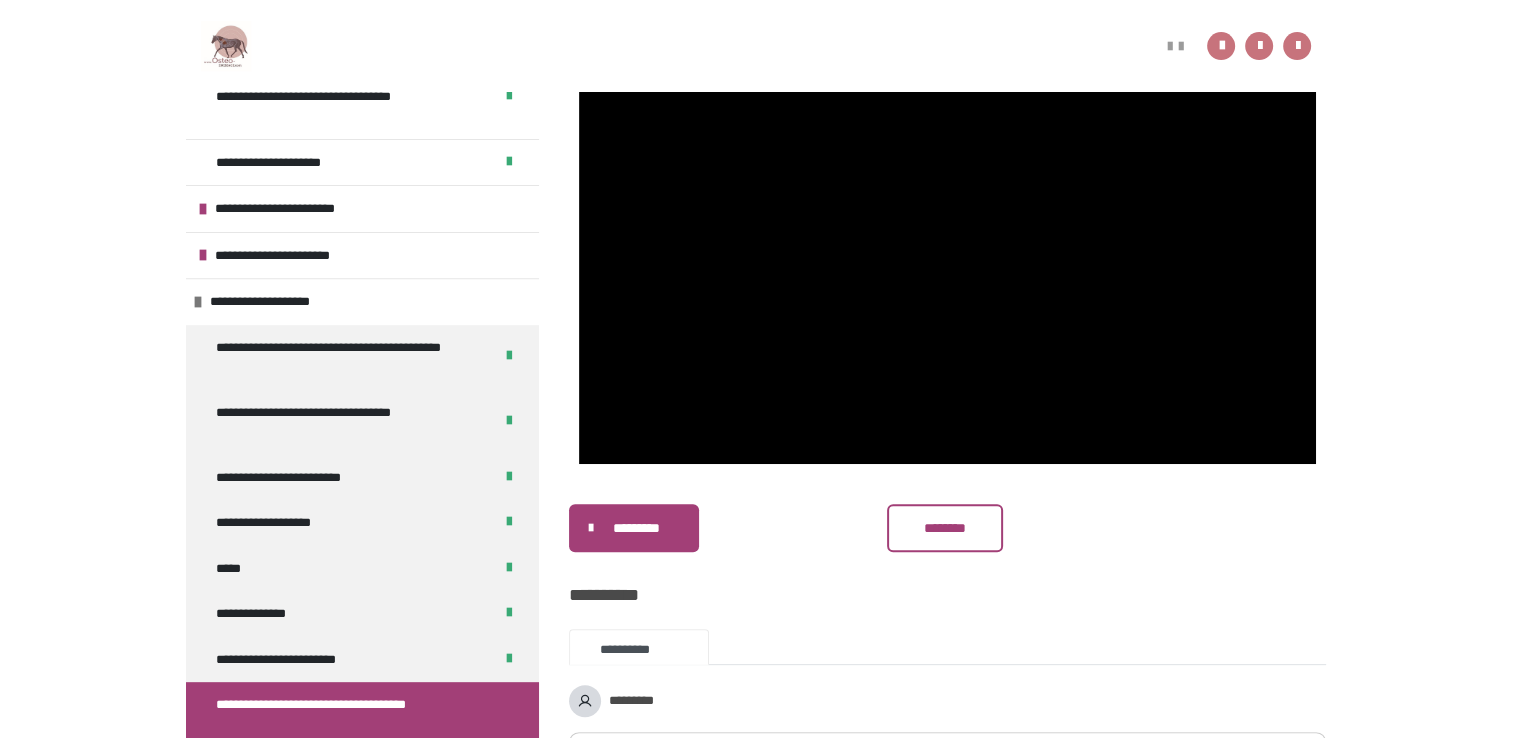 scroll, scrollTop: 559, scrollLeft: 0, axis: vertical 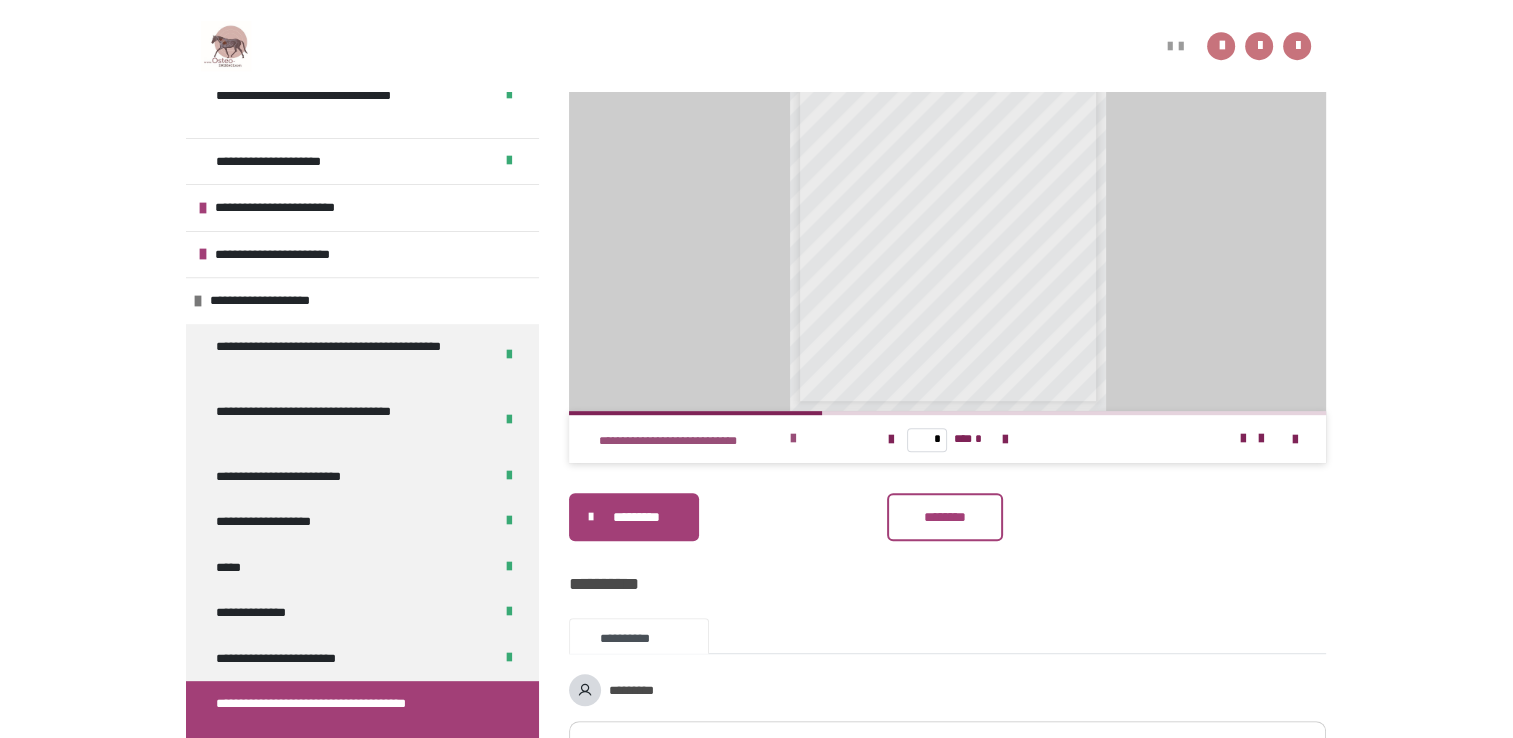 click at bounding box center [793, 439] 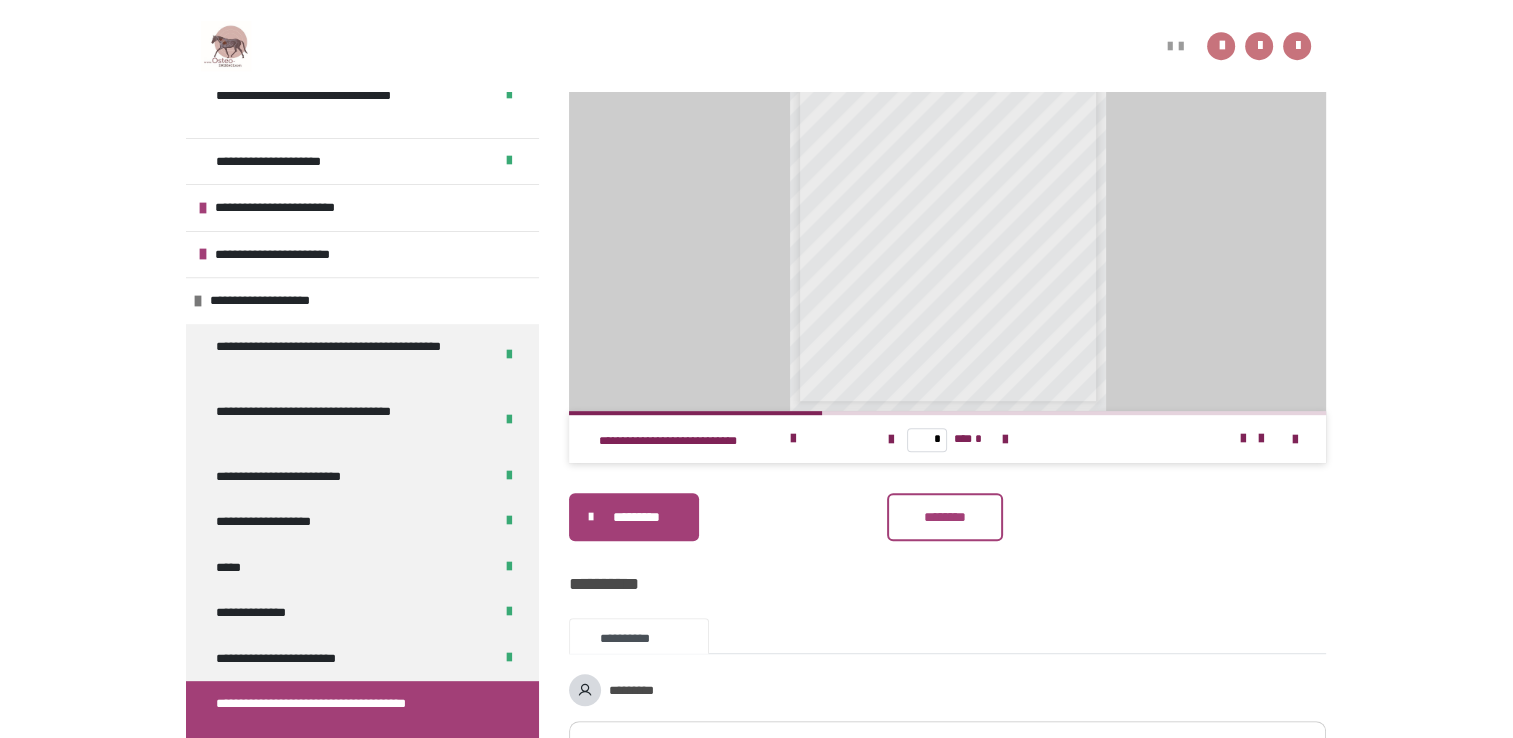 click on "********" at bounding box center [944, 517] 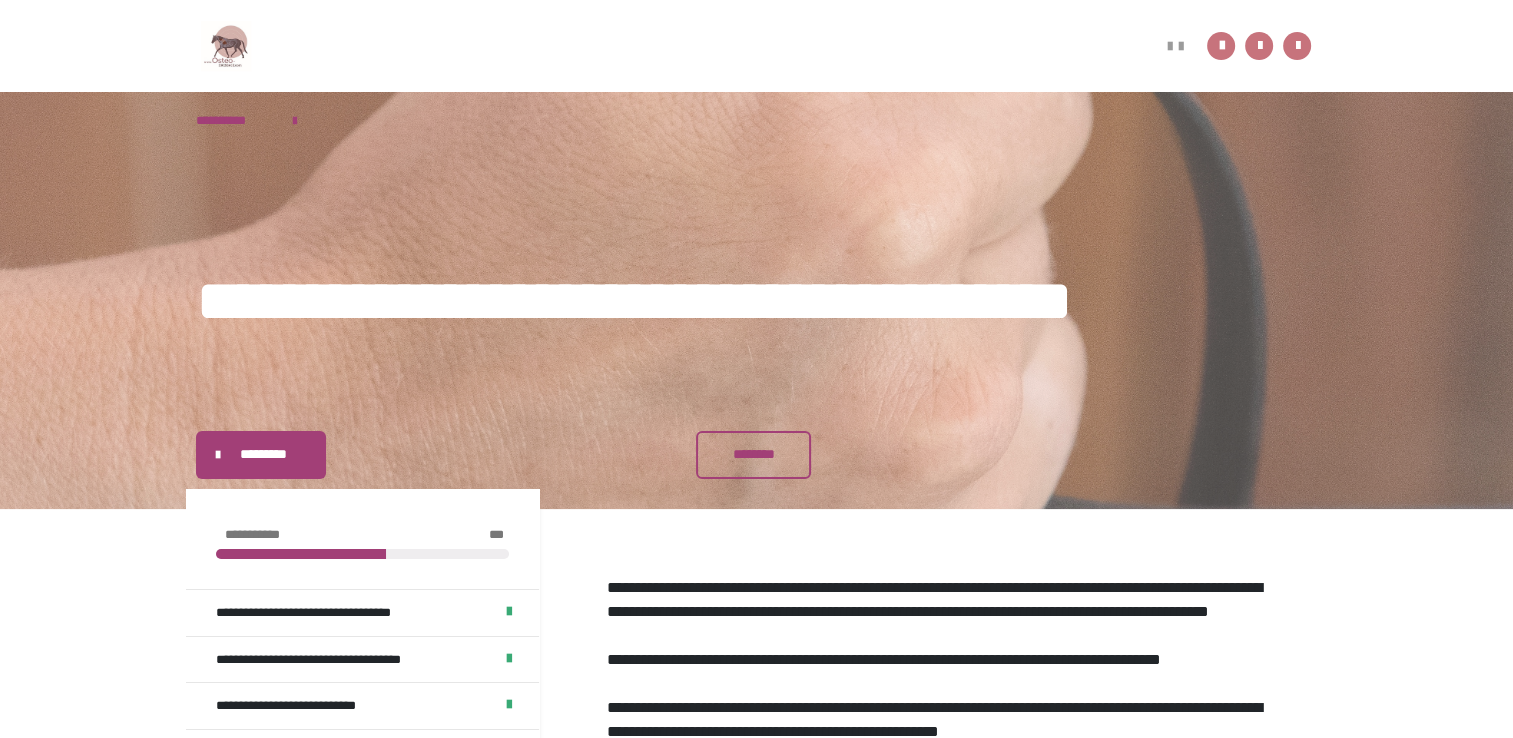 scroll, scrollTop: 0, scrollLeft: 0, axis: both 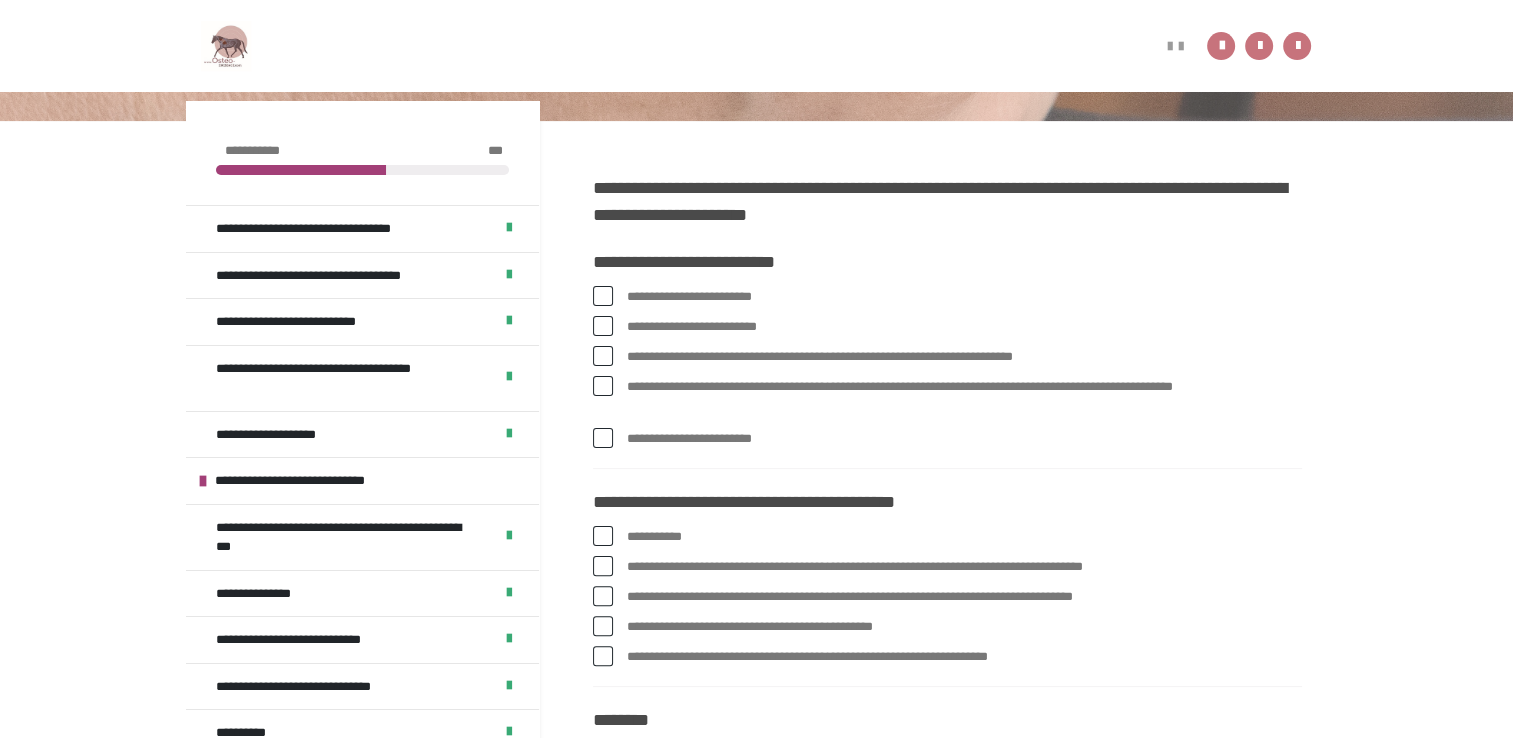 click at bounding box center [603, 356] 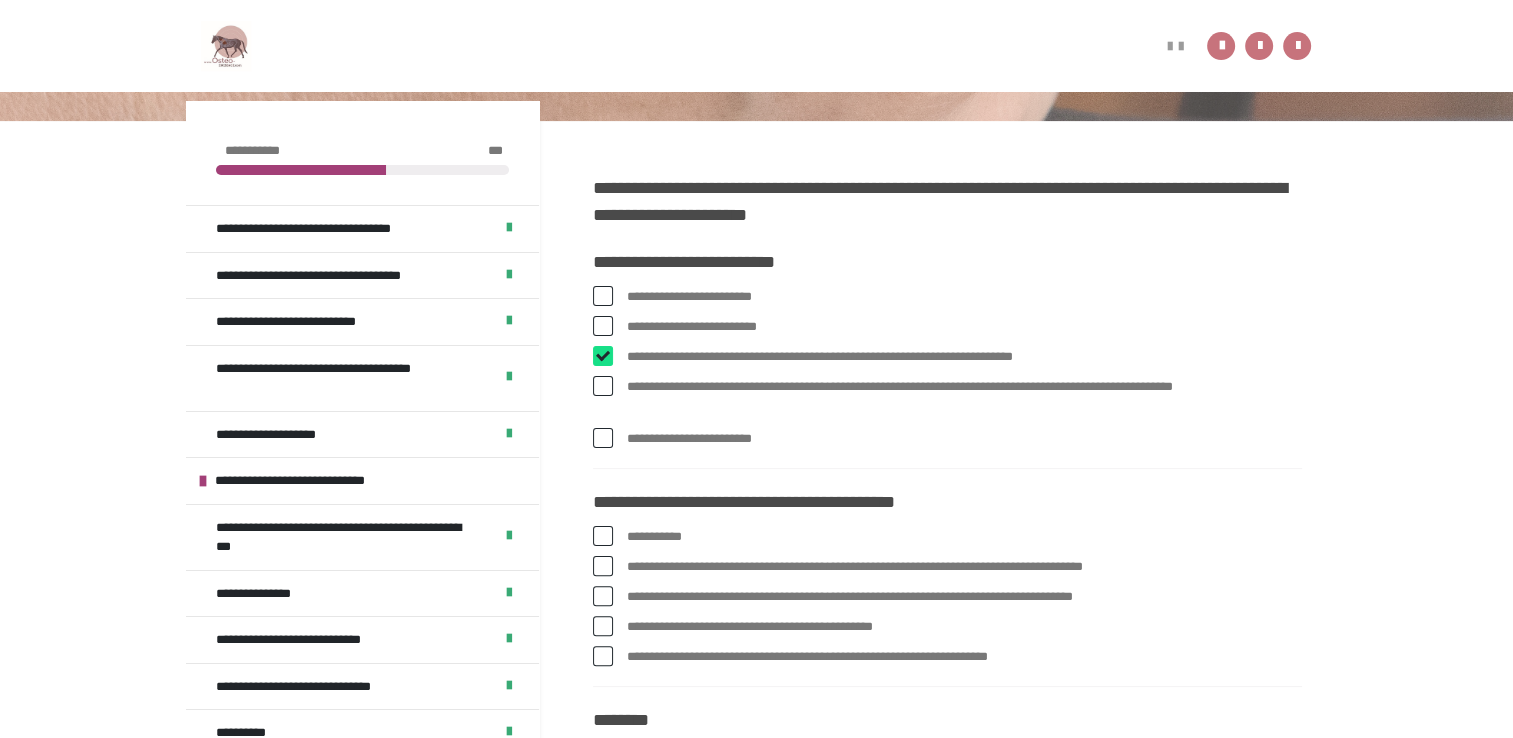 checkbox on "****" 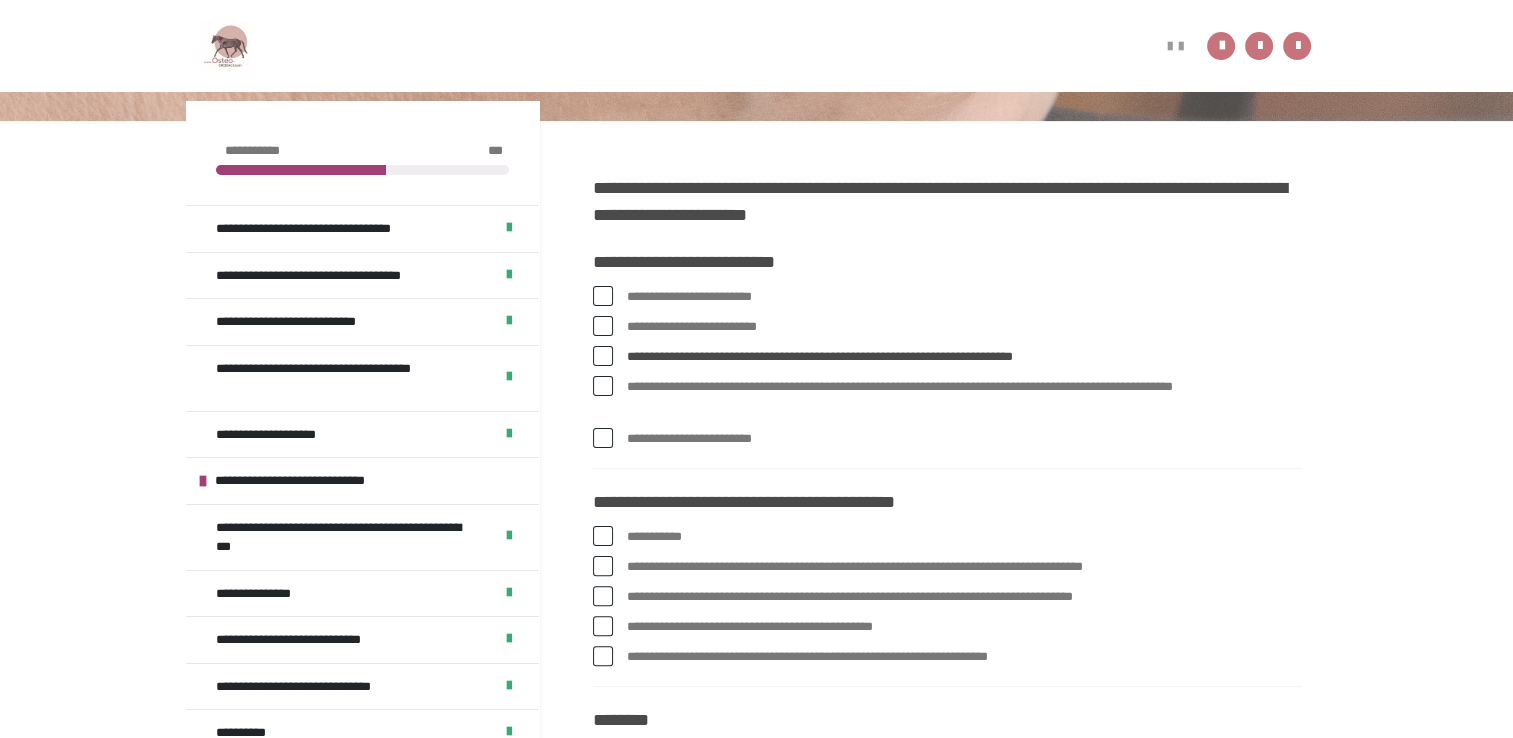 click at bounding box center [603, 386] 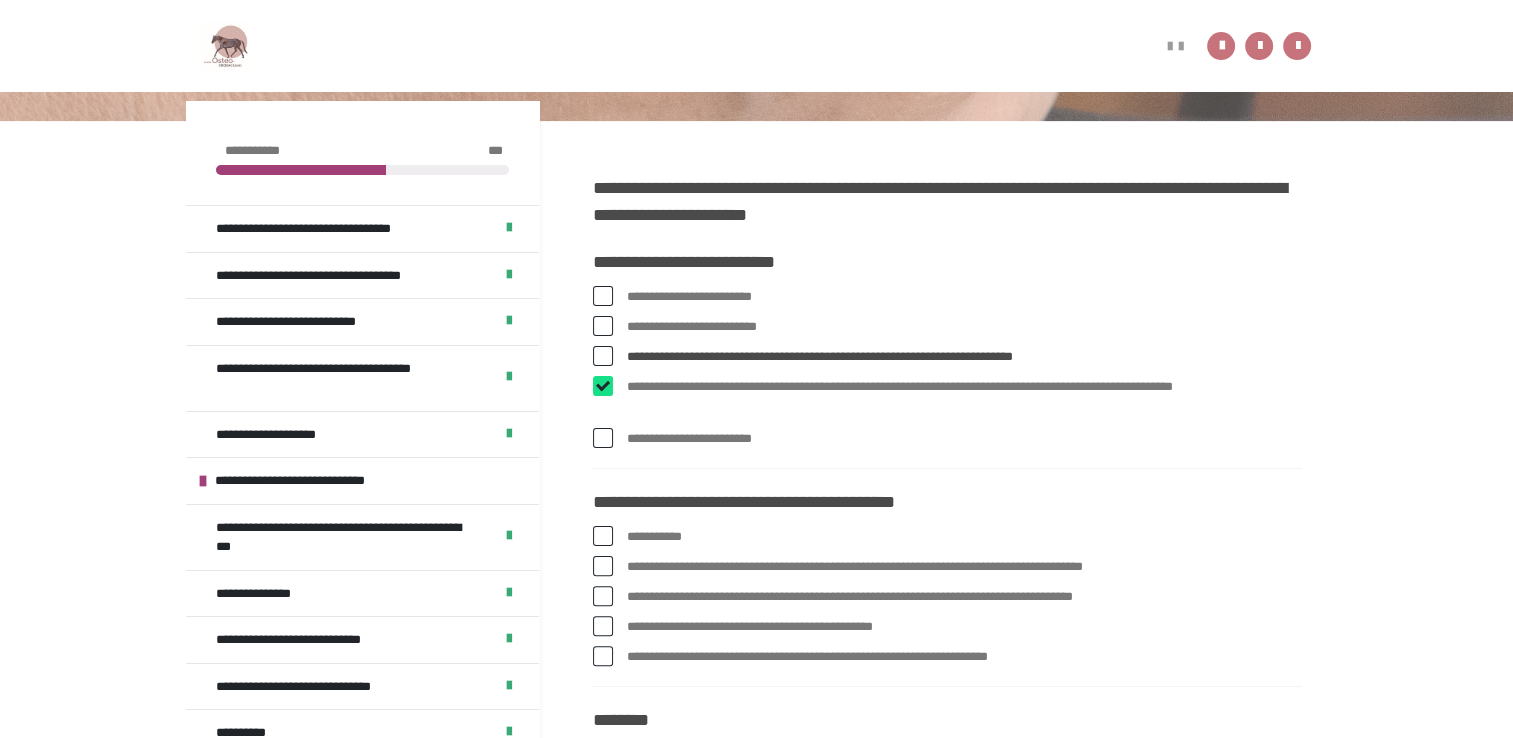 checkbox on "****" 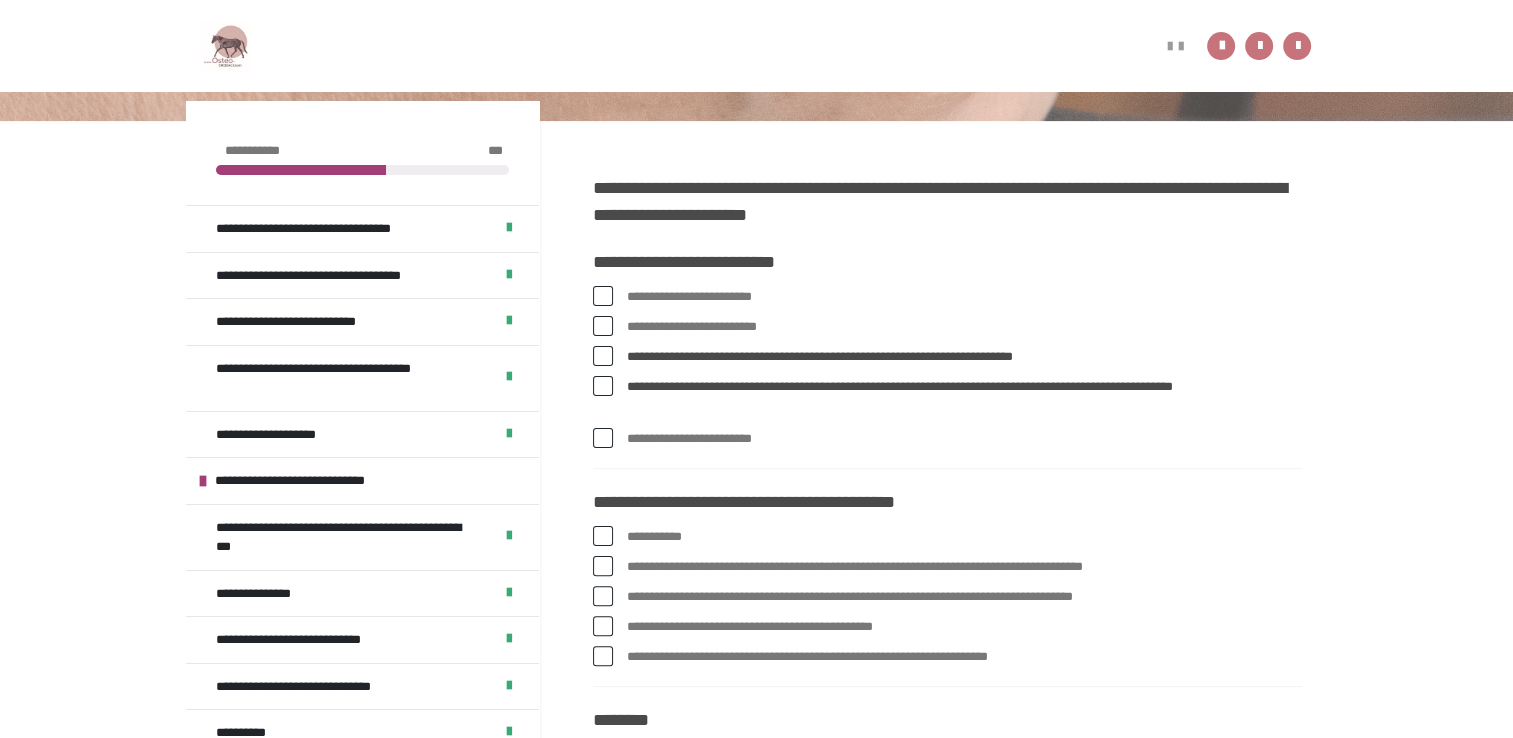 click at bounding box center [603, 438] 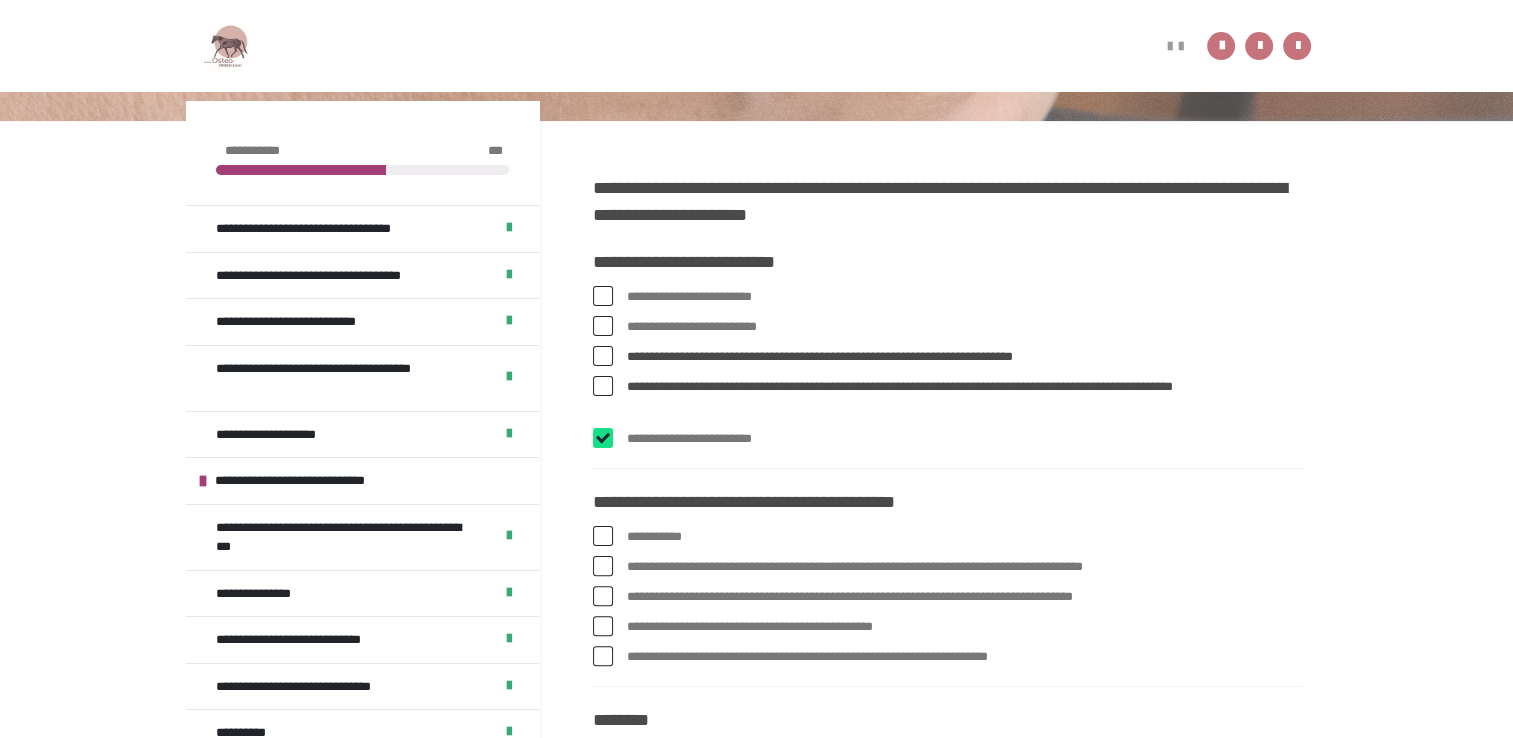 checkbox on "****" 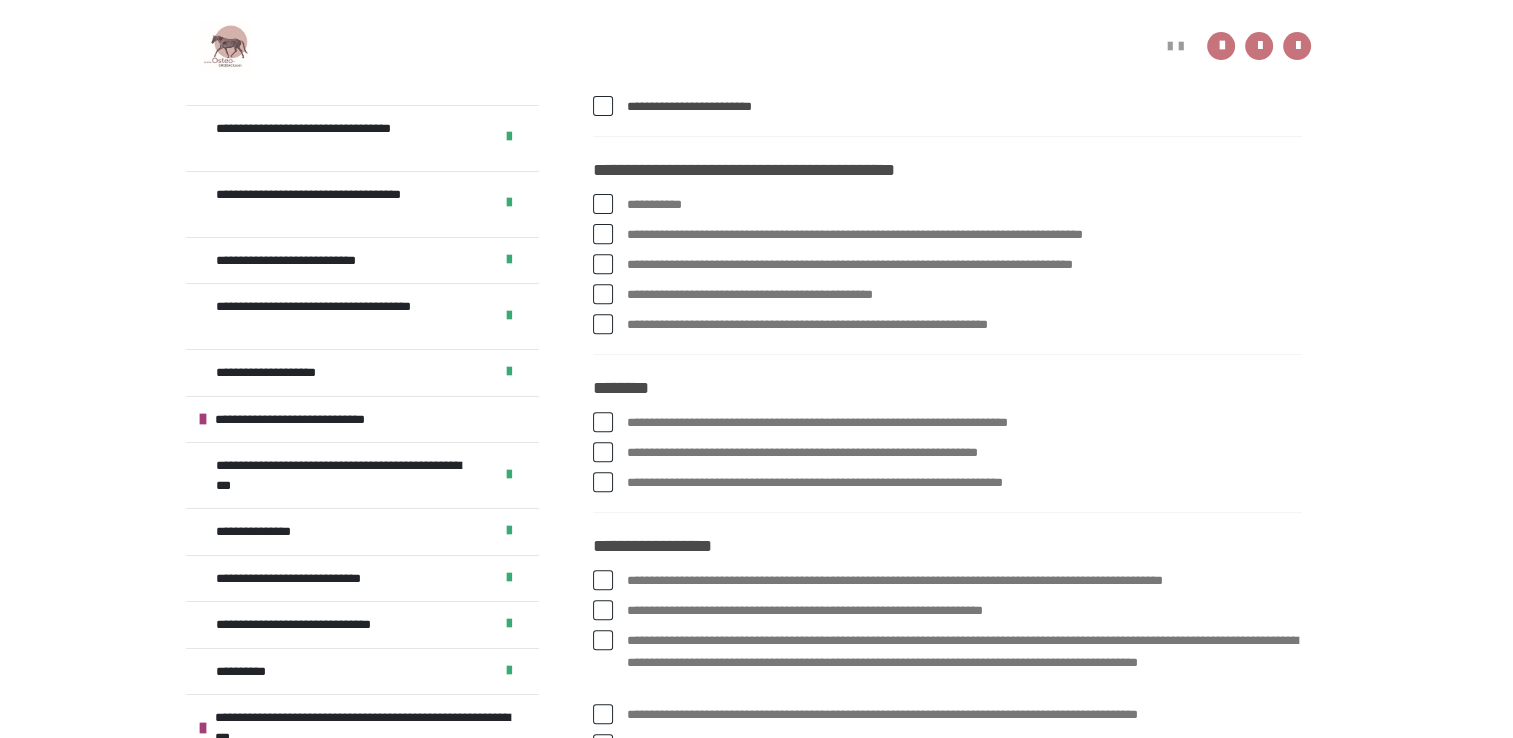 scroll, scrollTop: 723, scrollLeft: 0, axis: vertical 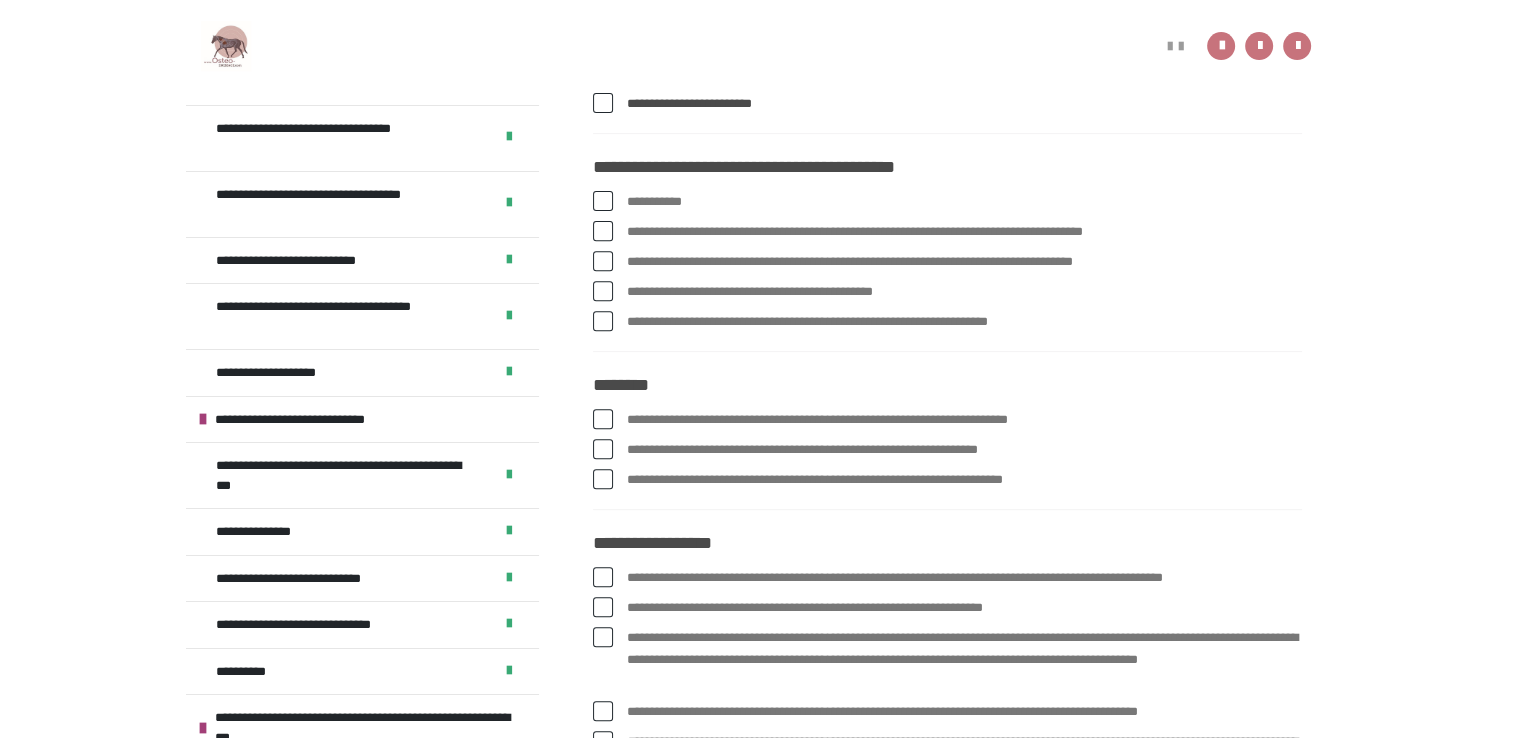 click at bounding box center (603, 291) 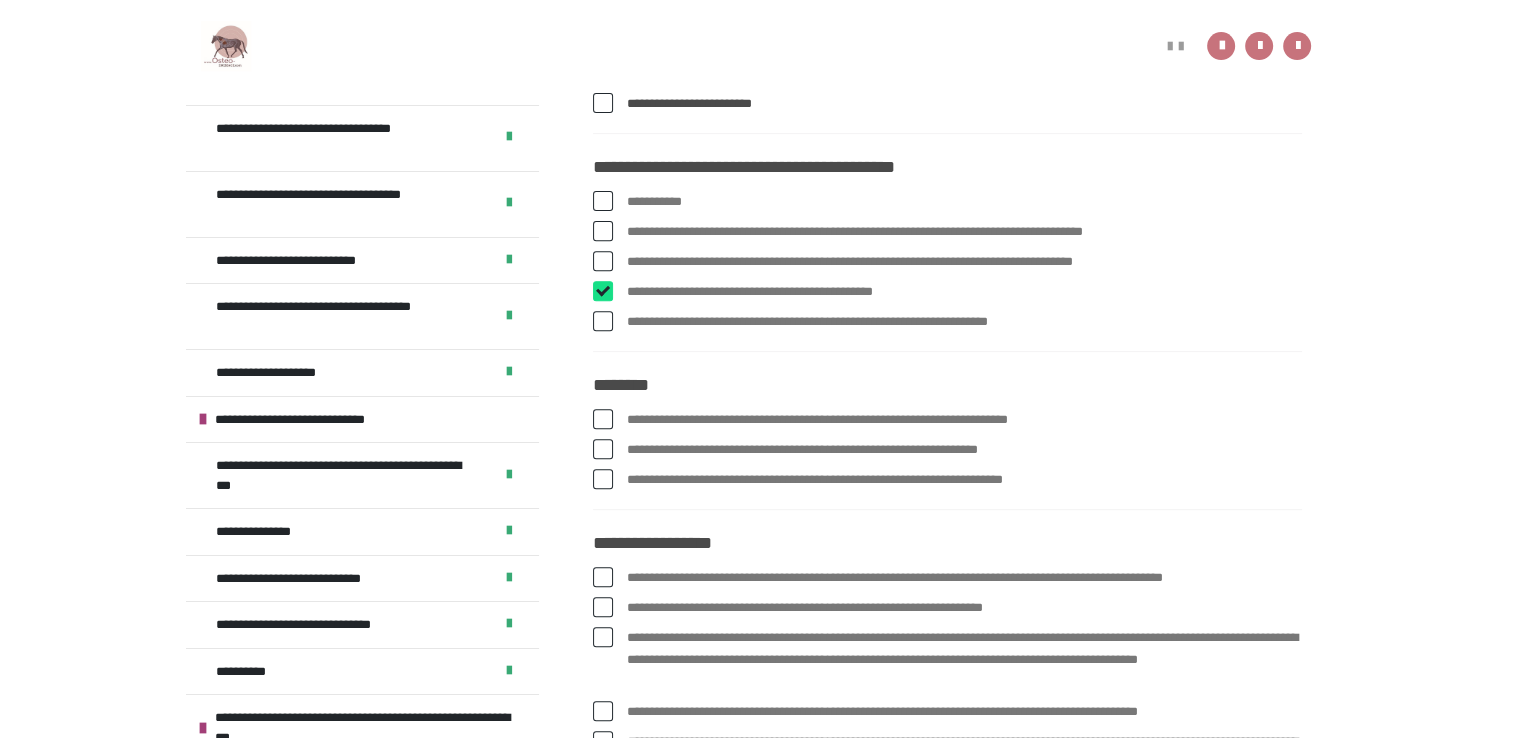 checkbox on "****" 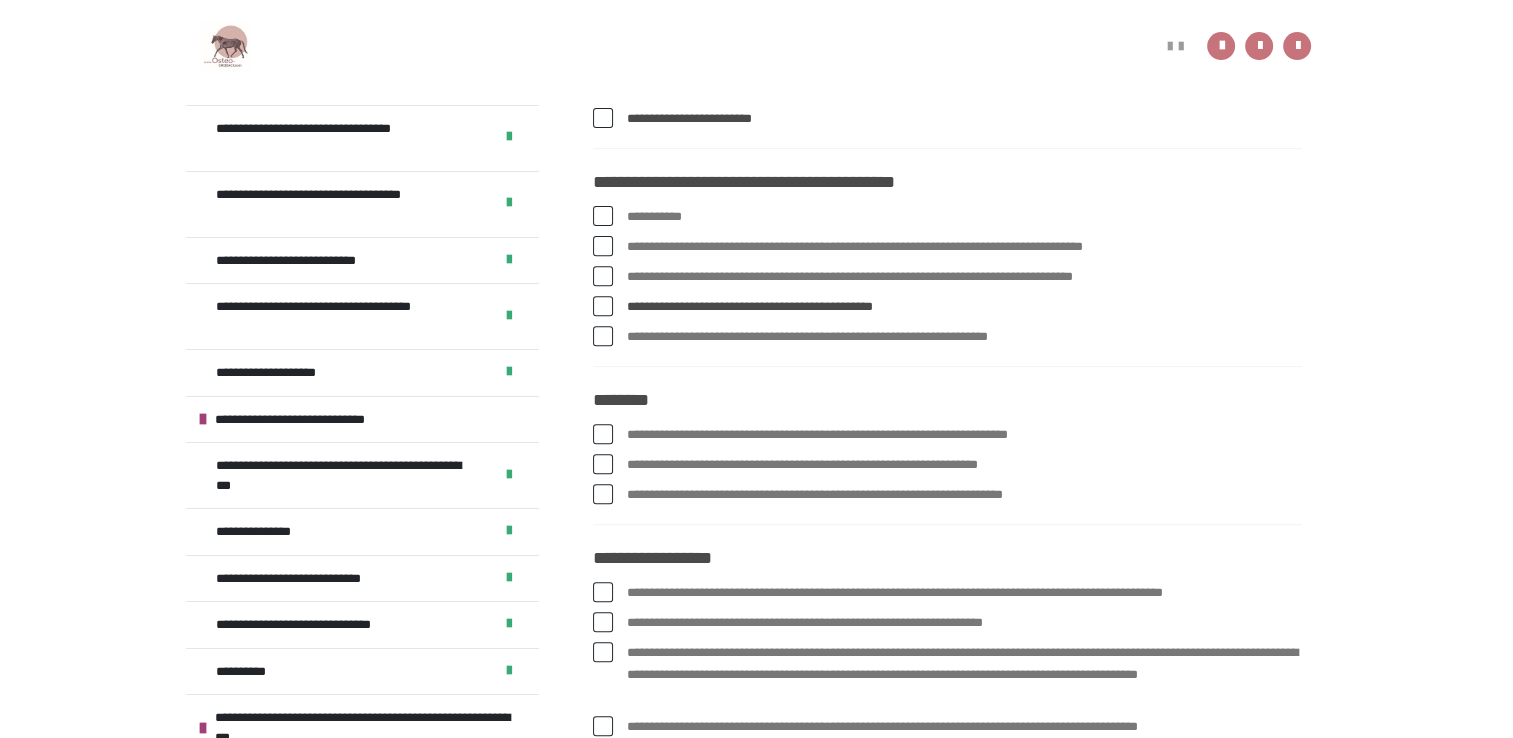 scroll, scrollTop: 707, scrollLeft: 0, axis: vertical 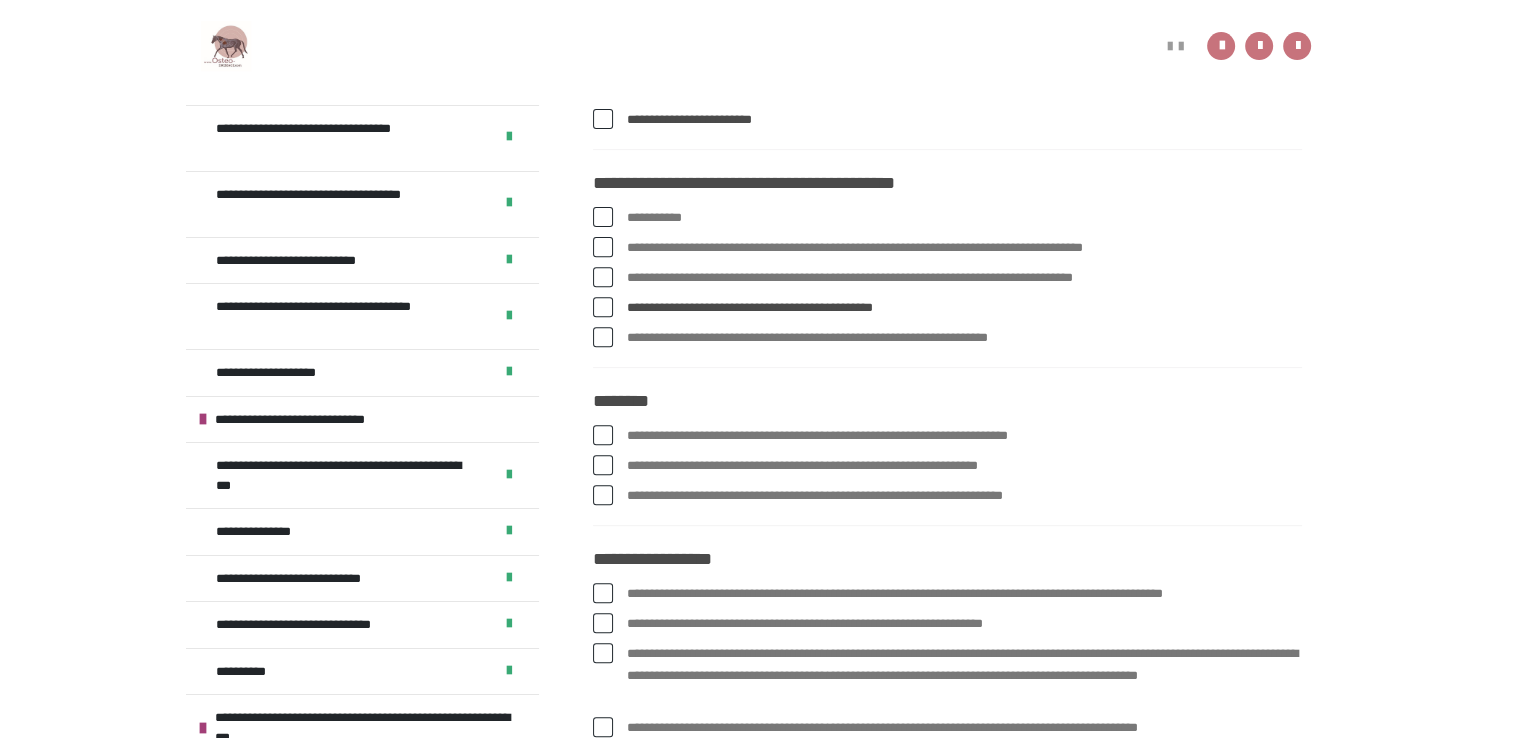 click at bounding box center (603, 247) 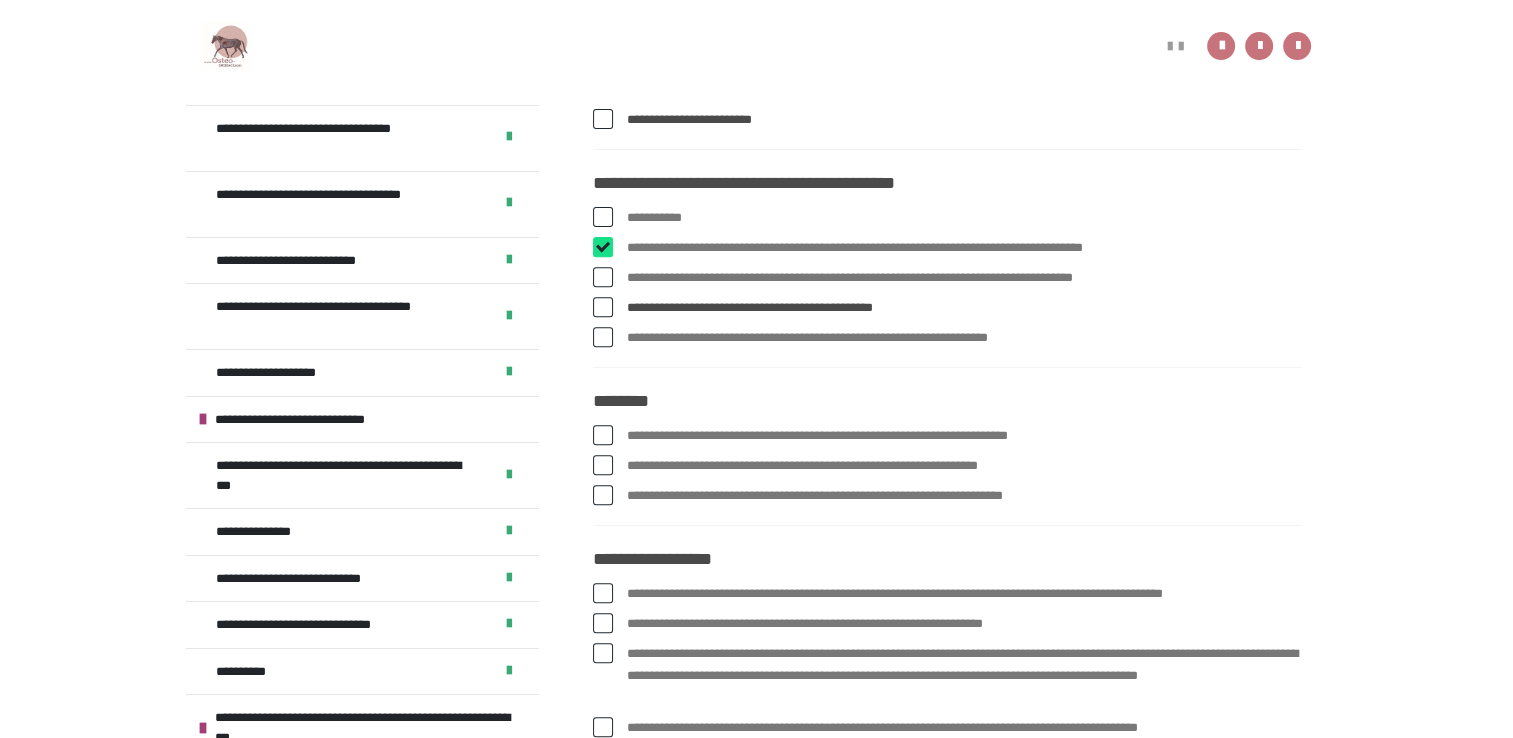checkbox on "****" 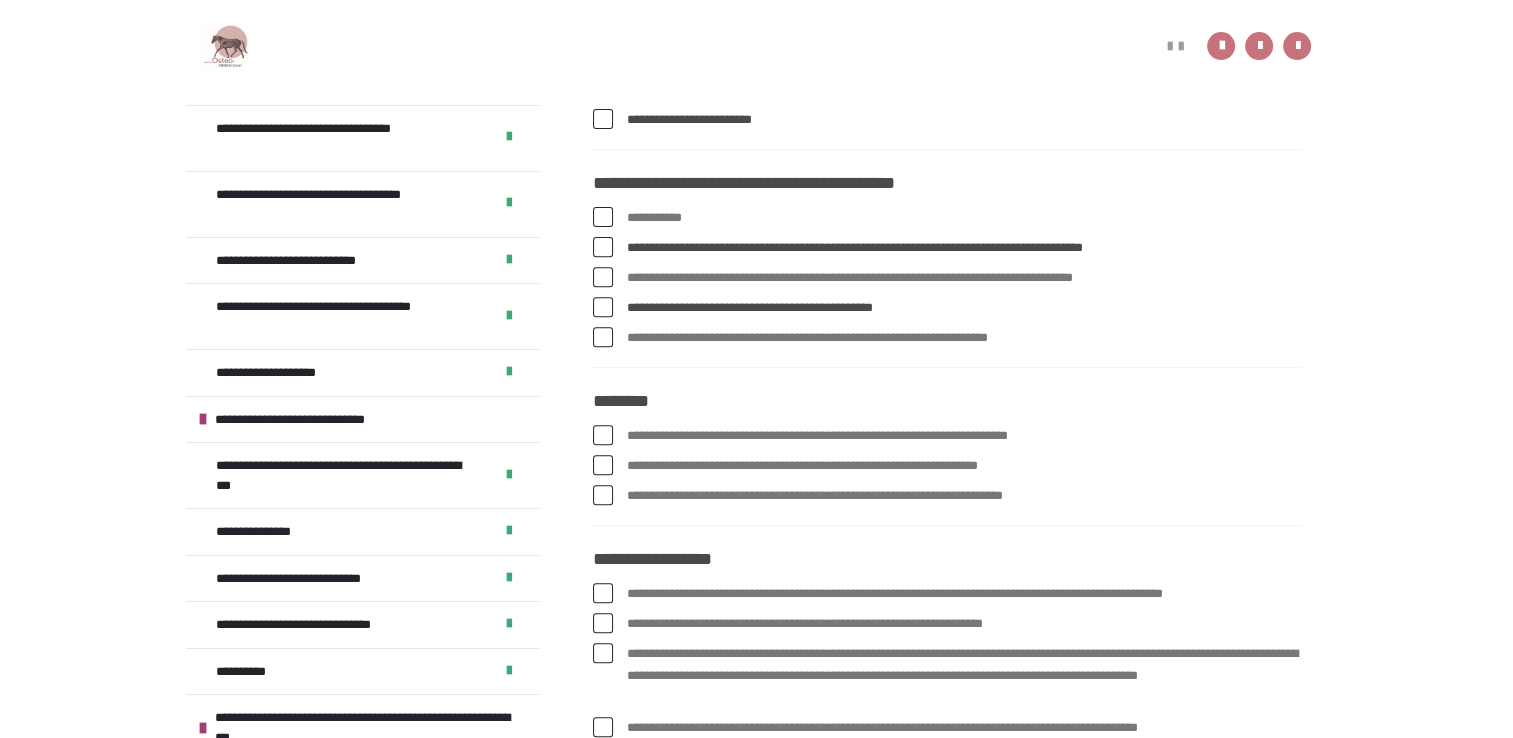 click at bounding box center (603, 277) 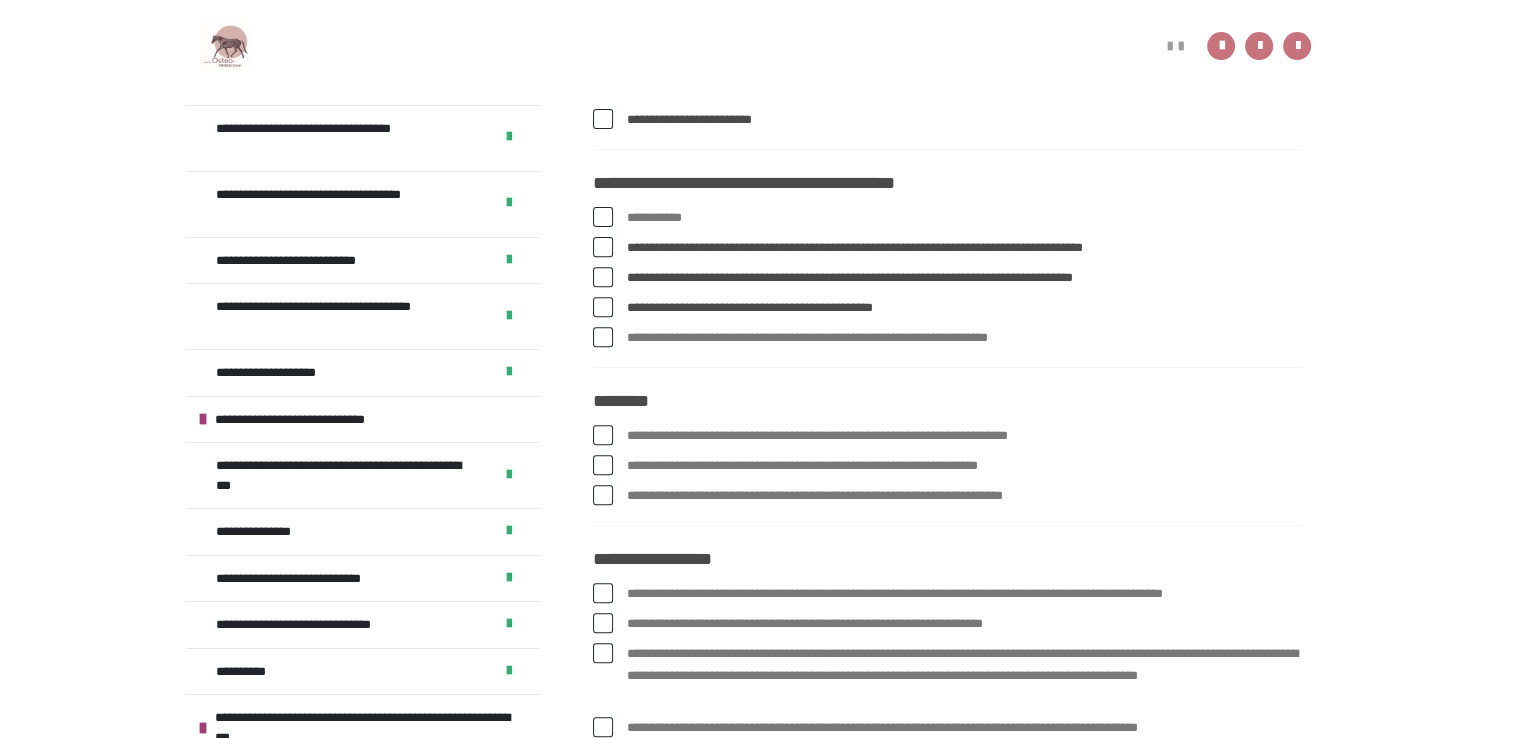 click at bounding box center [603, 435] 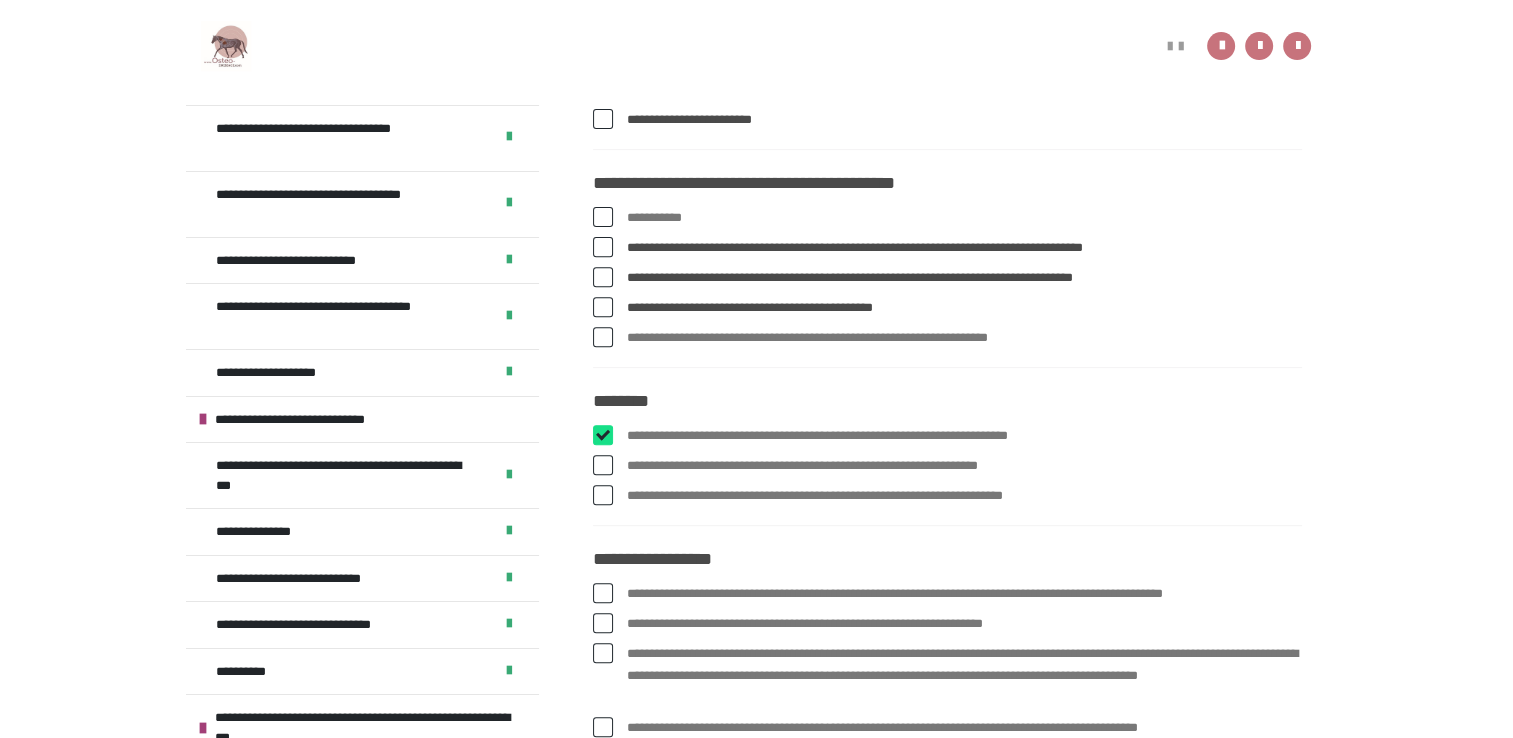 checkbox on "****" 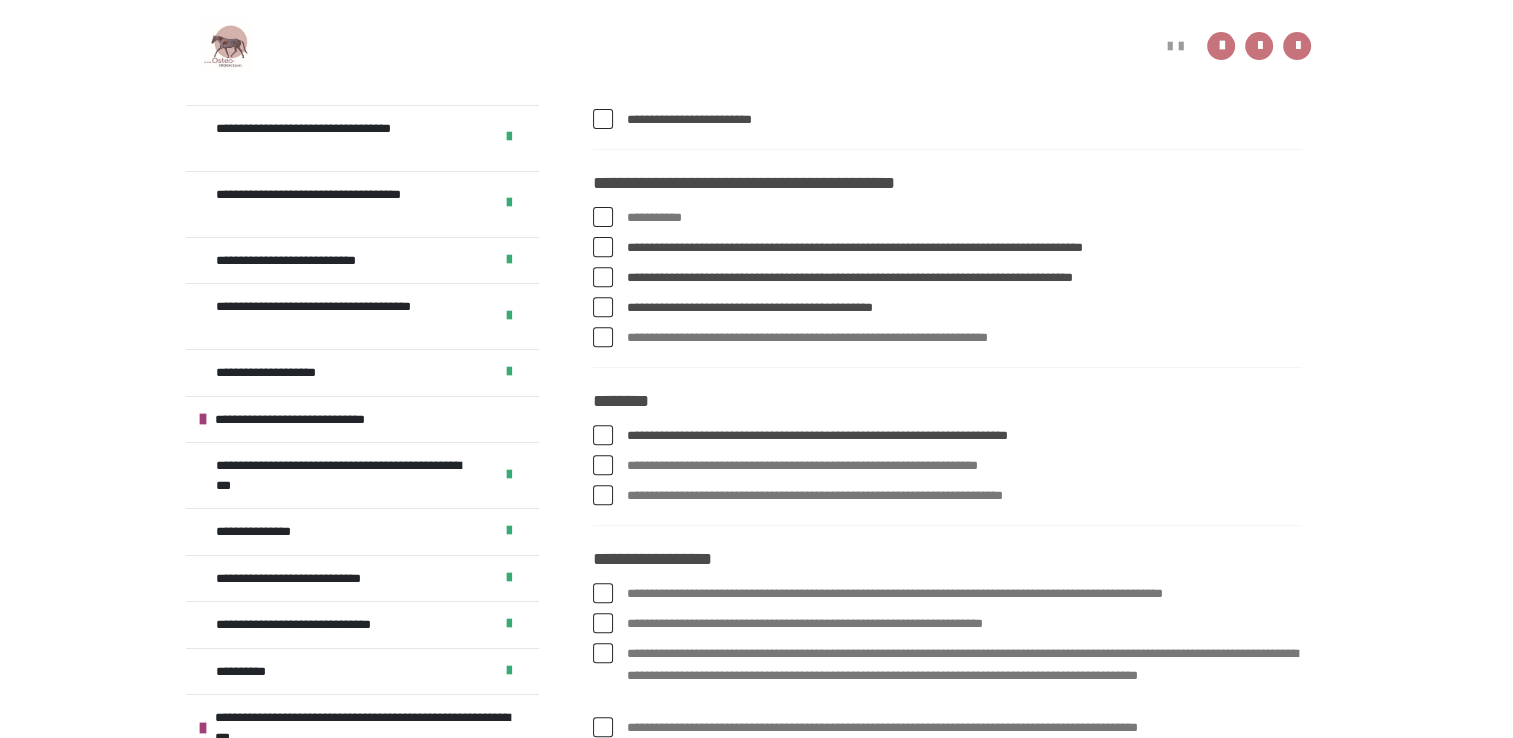 click at bounding box center [603, 465] 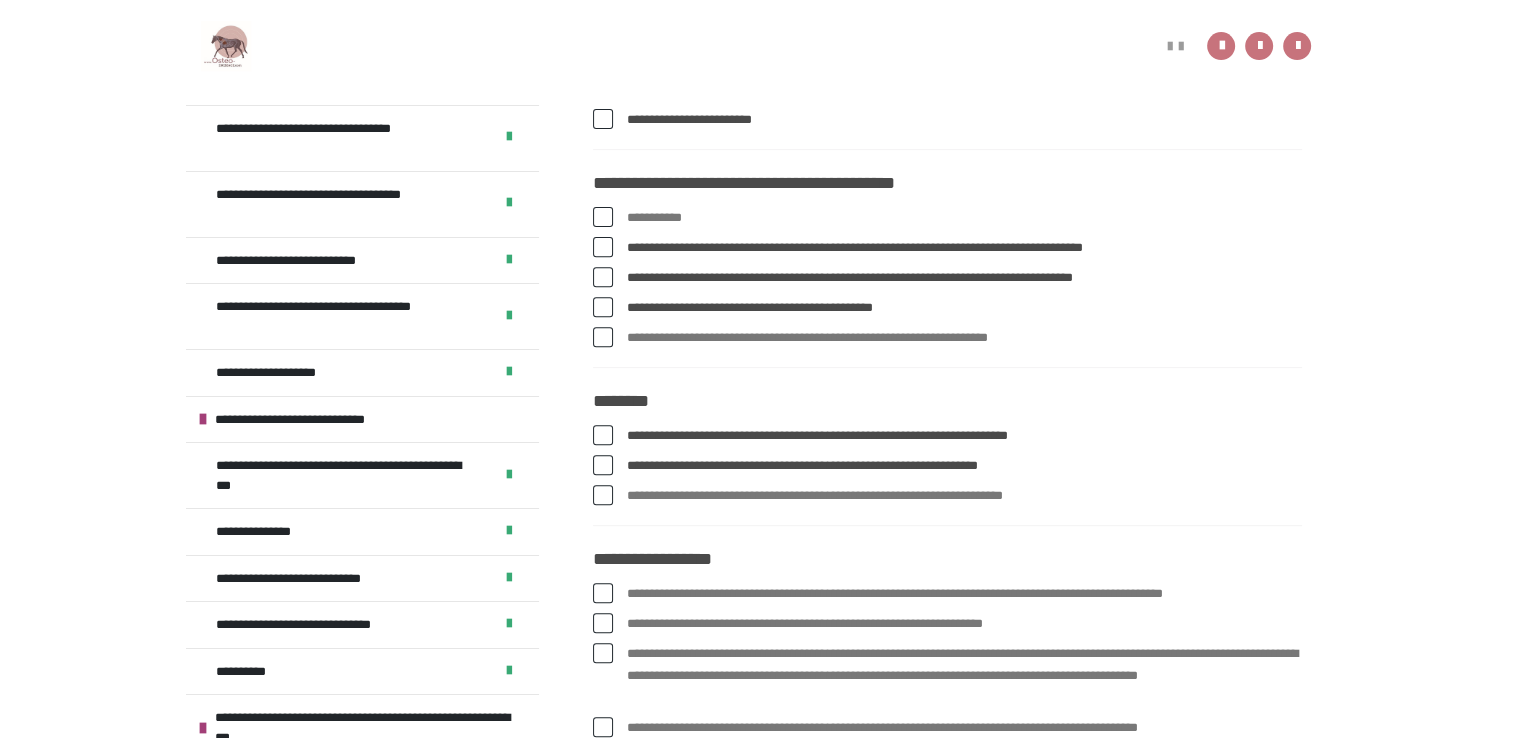 click at bounding box center [603, 495] 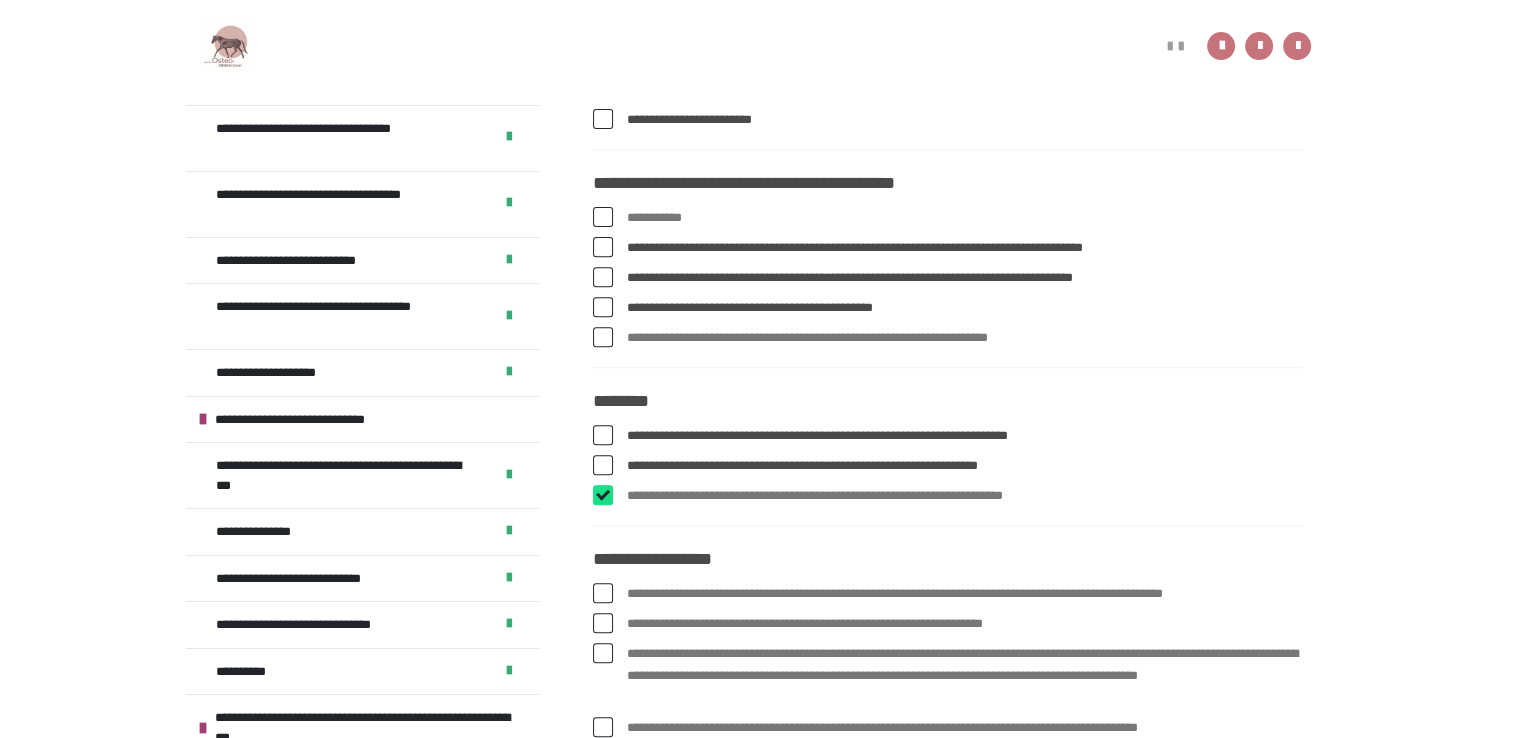 checkbox on "****" 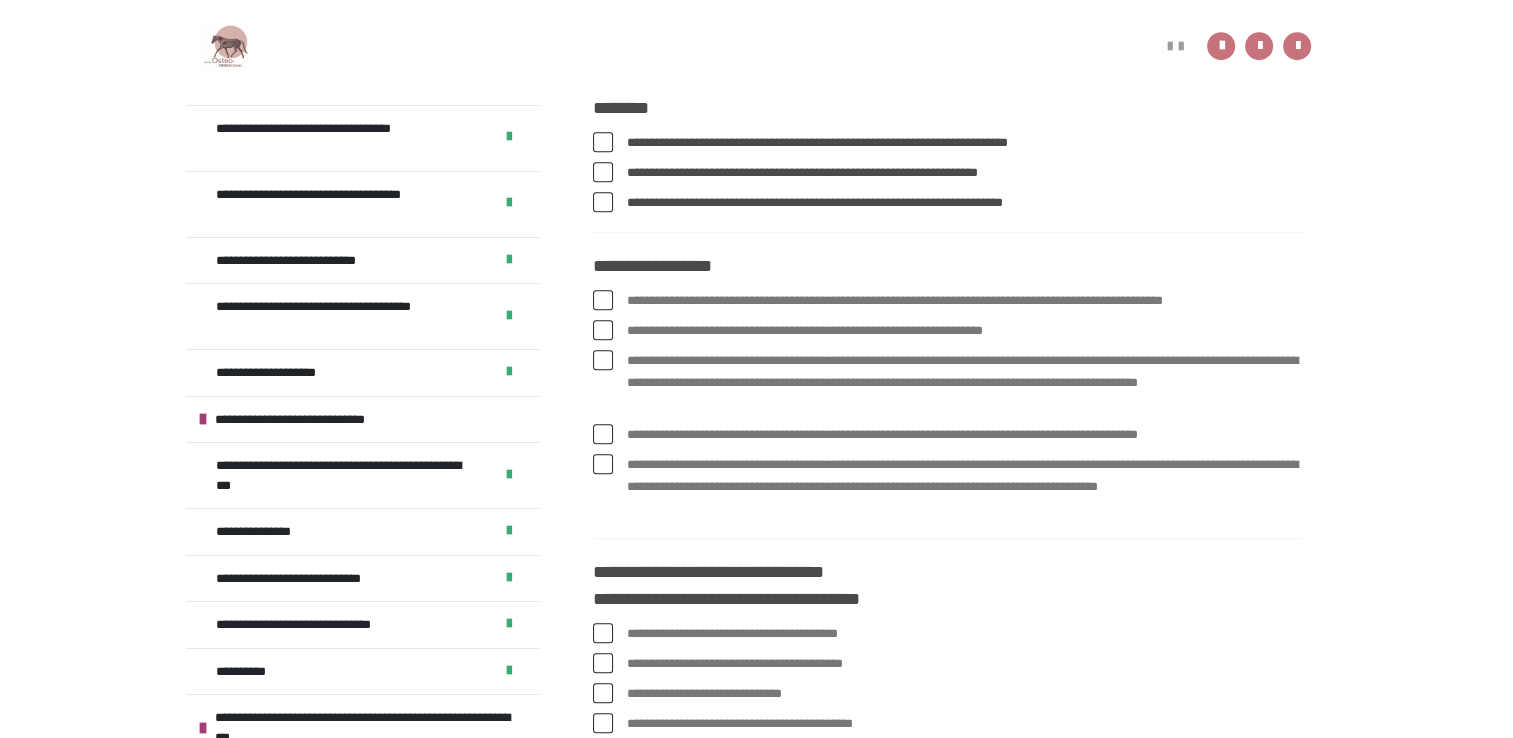scroll, scrollTop: 1002, scrollLeft: 0, axis: vertical 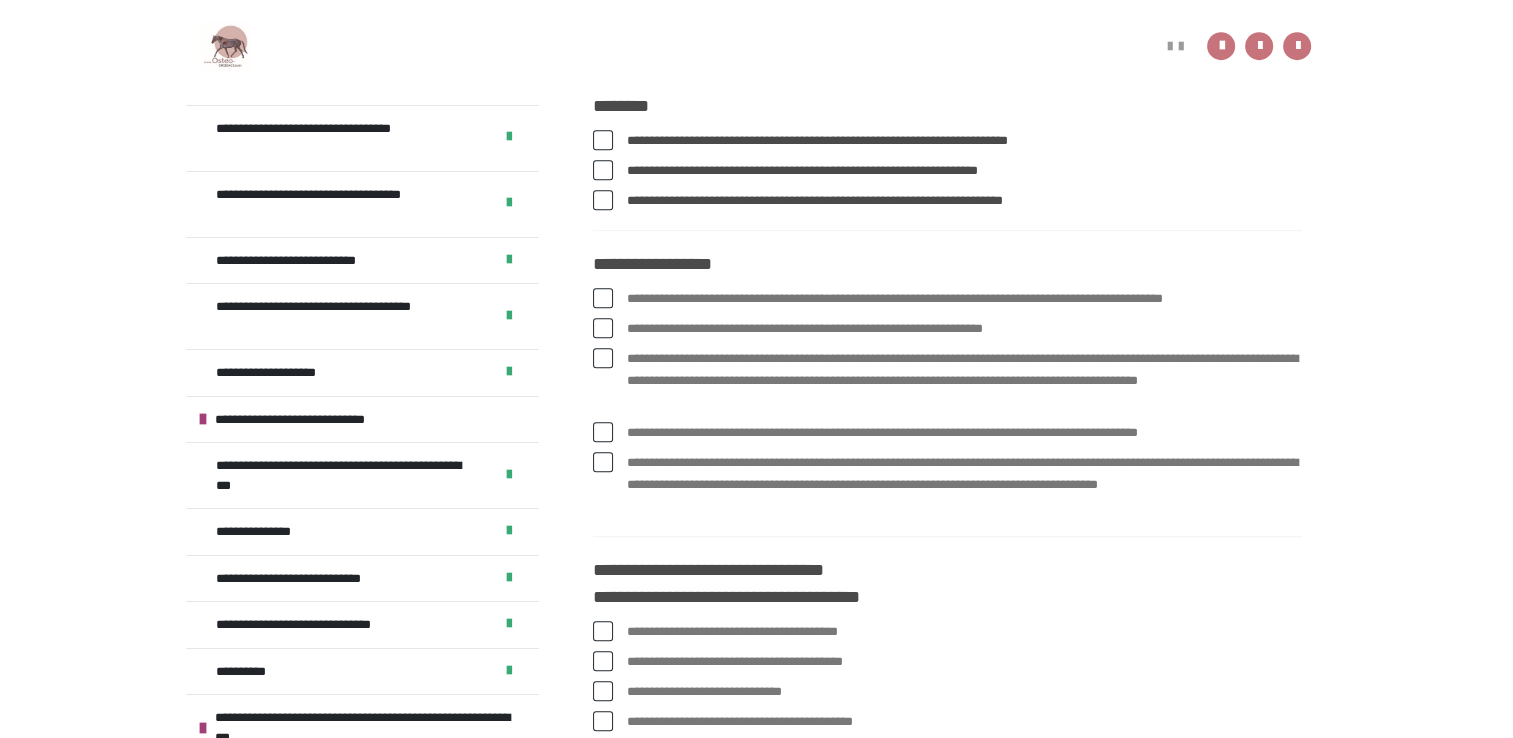 click at bounding box center [603, 298] 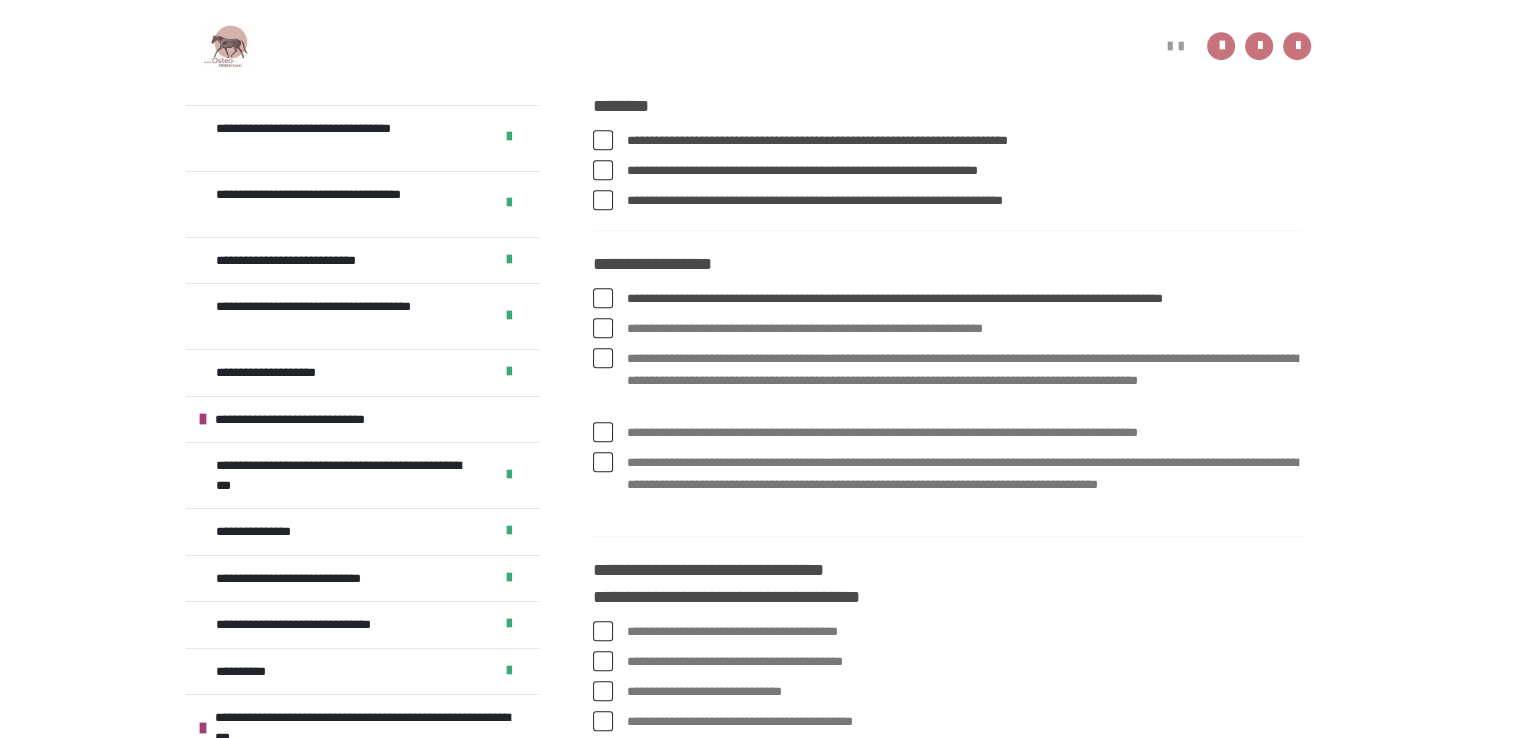 click at bounding box center (603, 328) 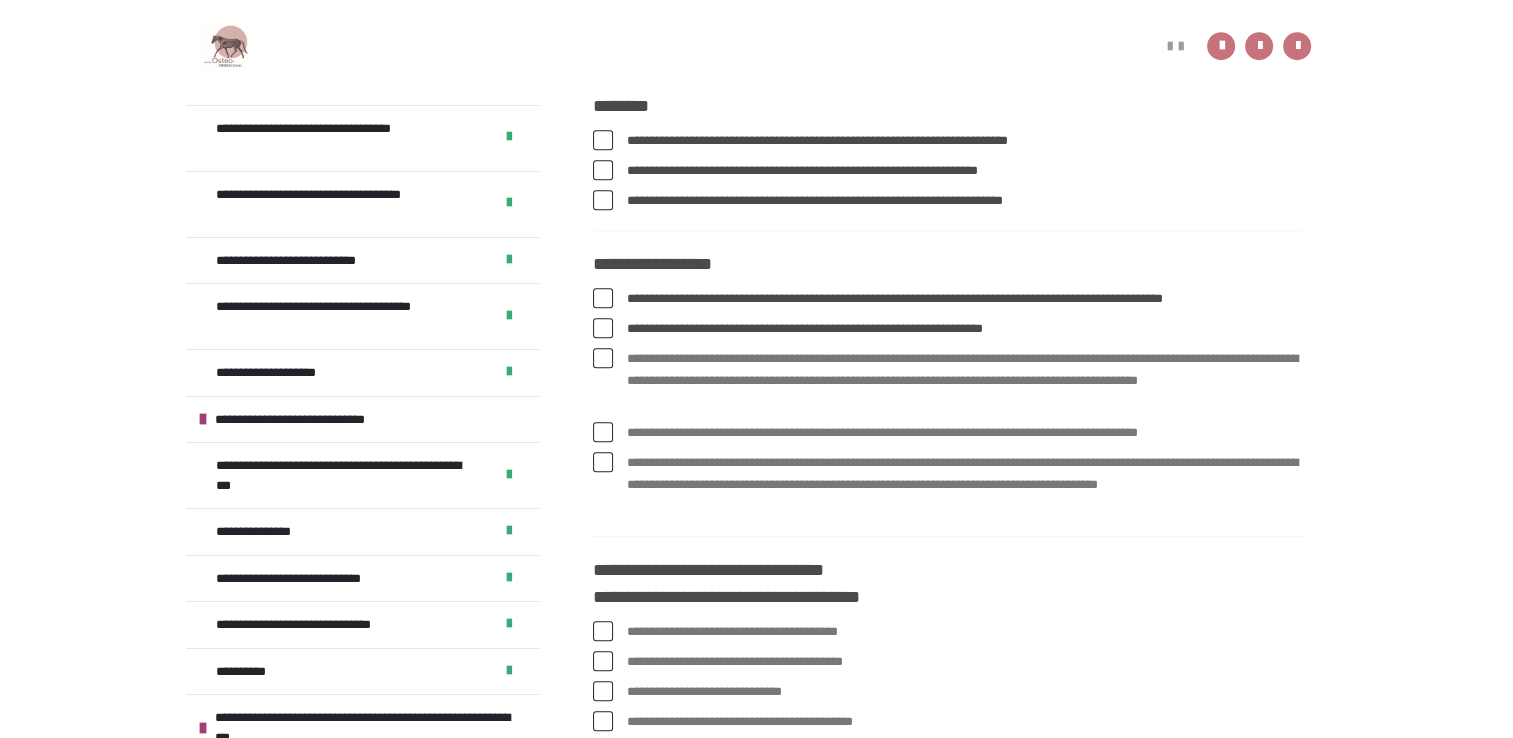 click at bounding box center (603, 358) 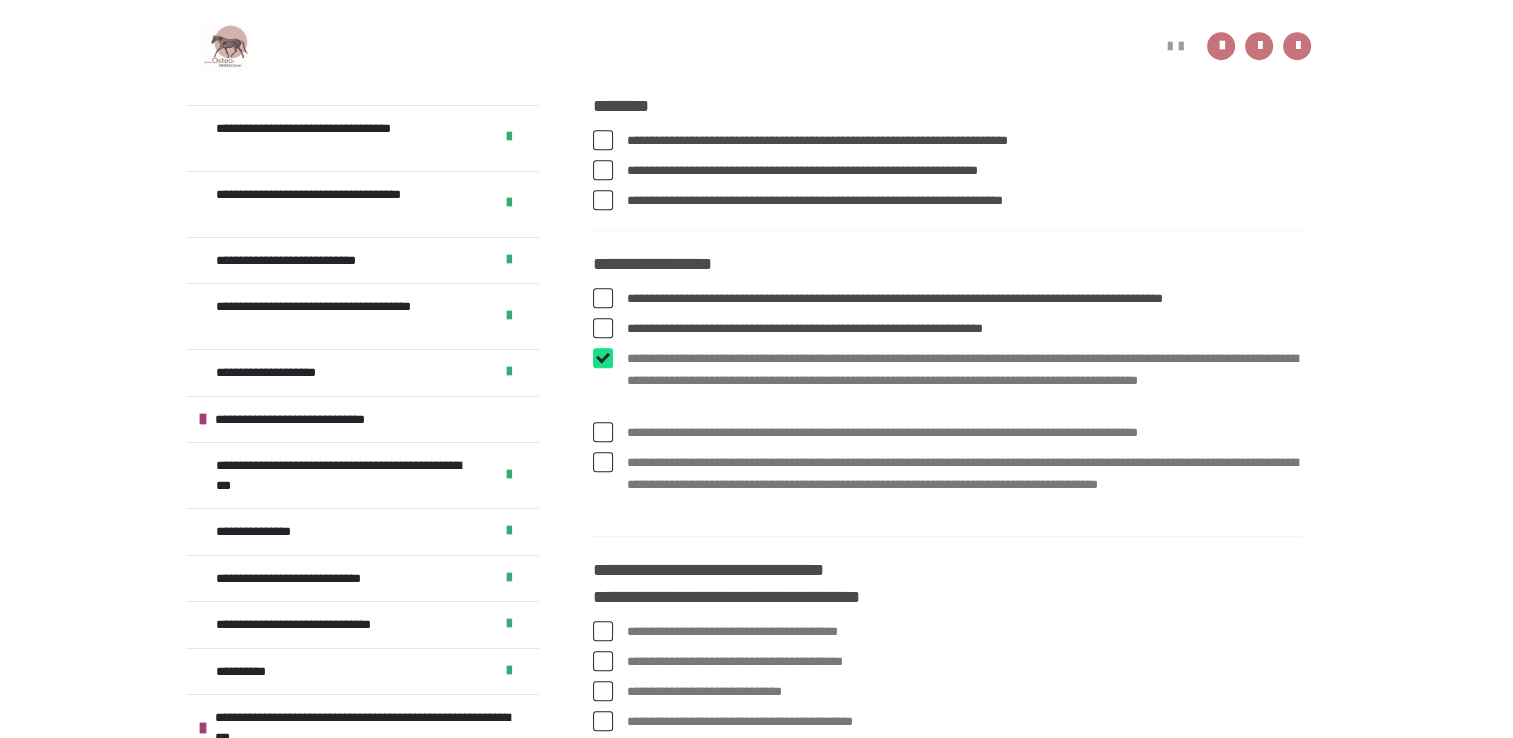 checkbox on "****" 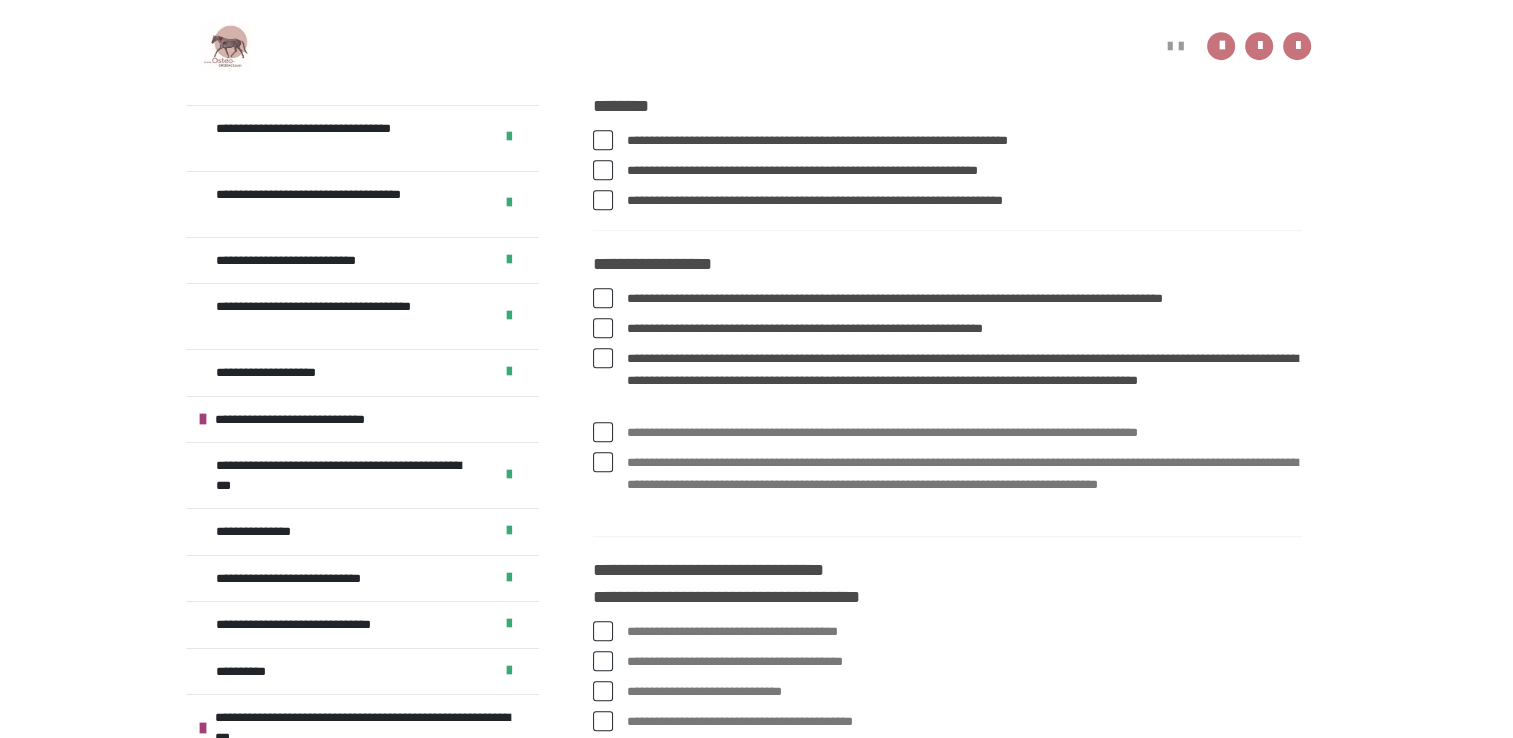click at bounding box center [603, 432] 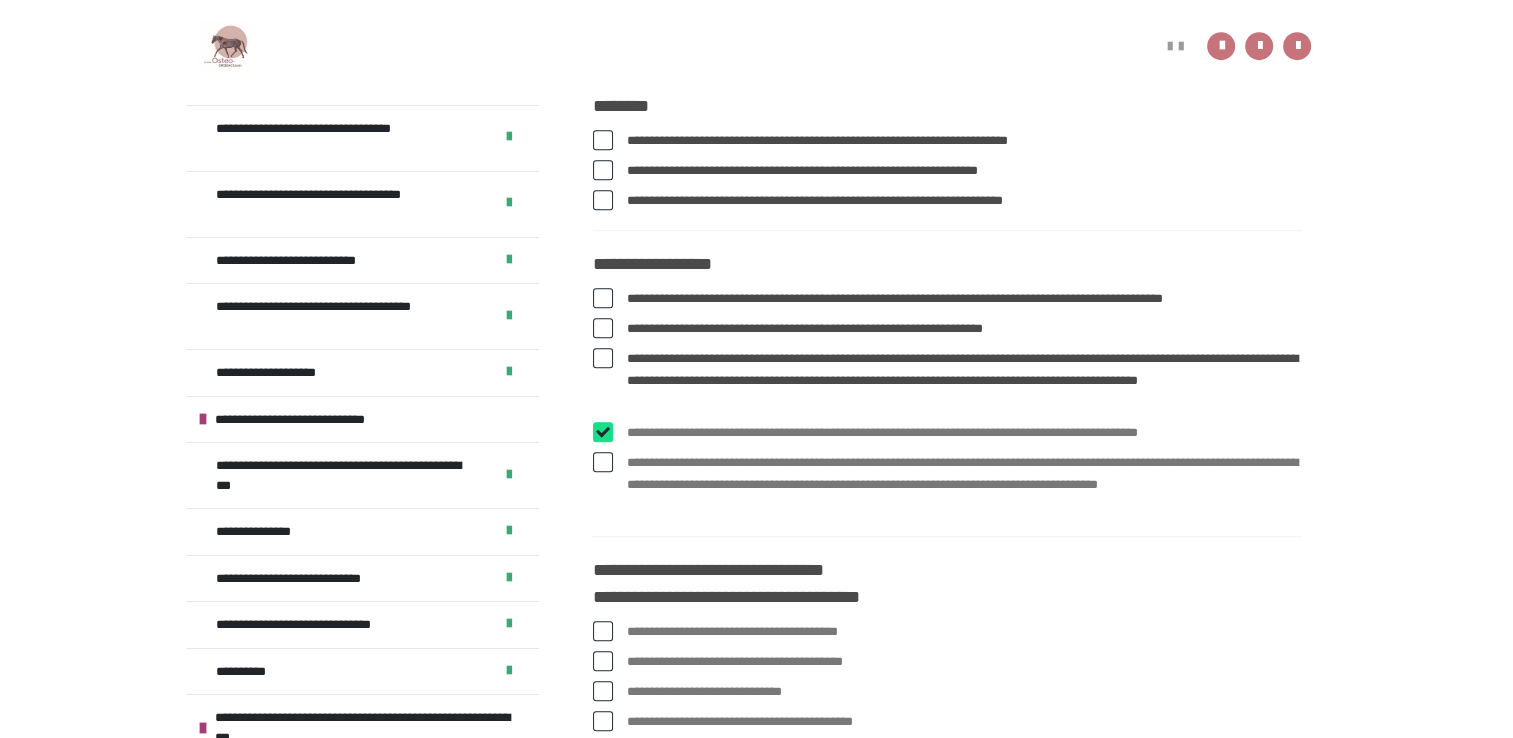 checkbox on "****" 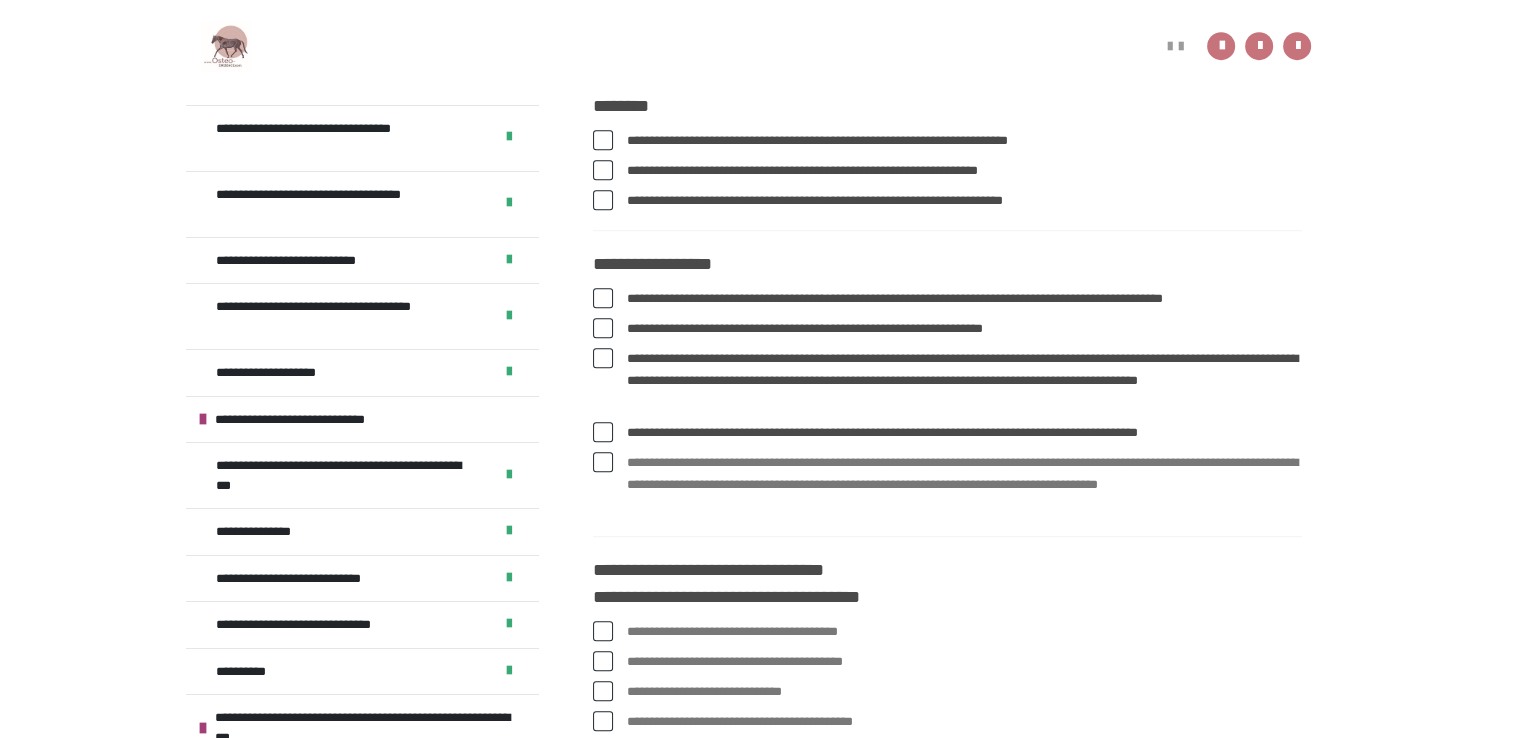 click at bounding box center (603, 462) 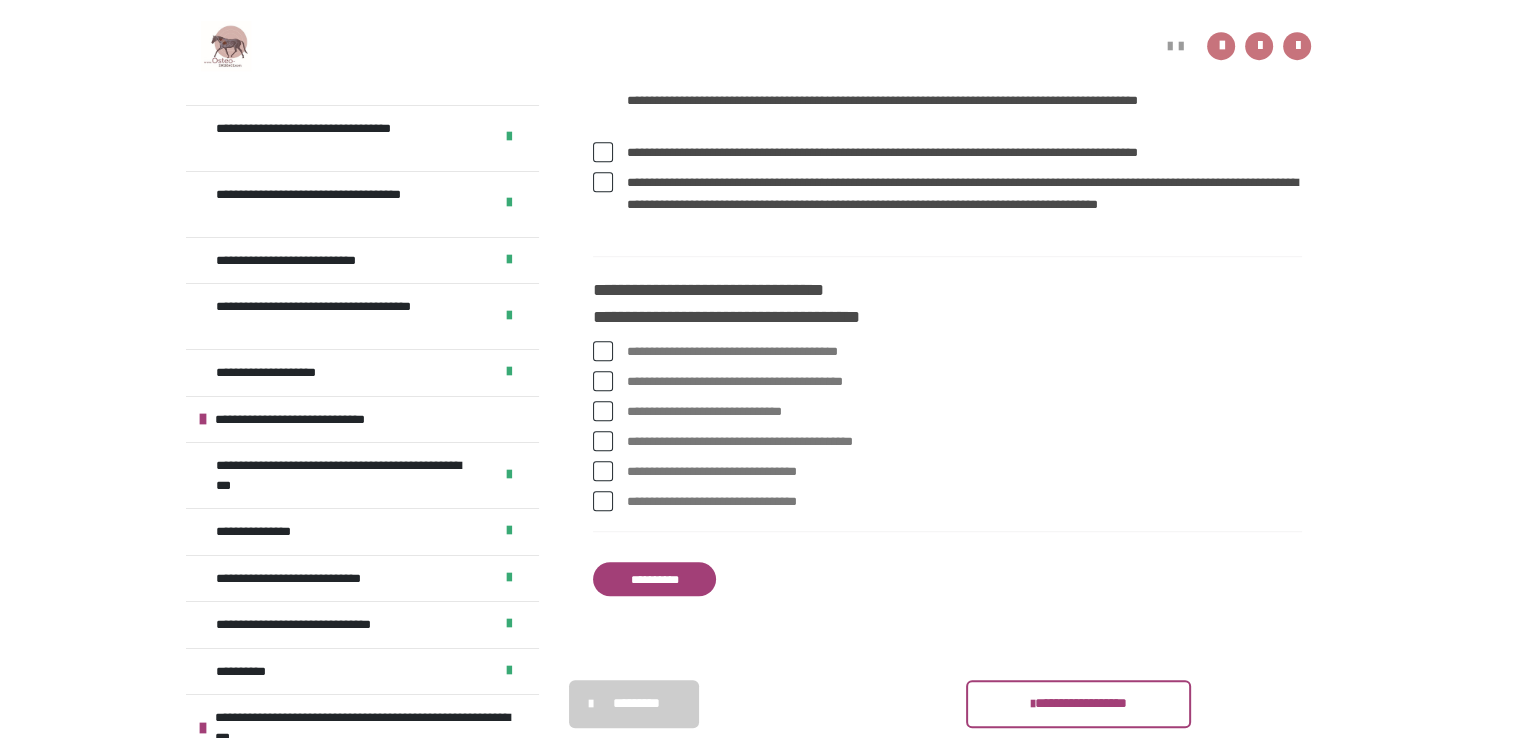 scroll, scrollTop: 1284, scrollLeft: 0, axis: vertical 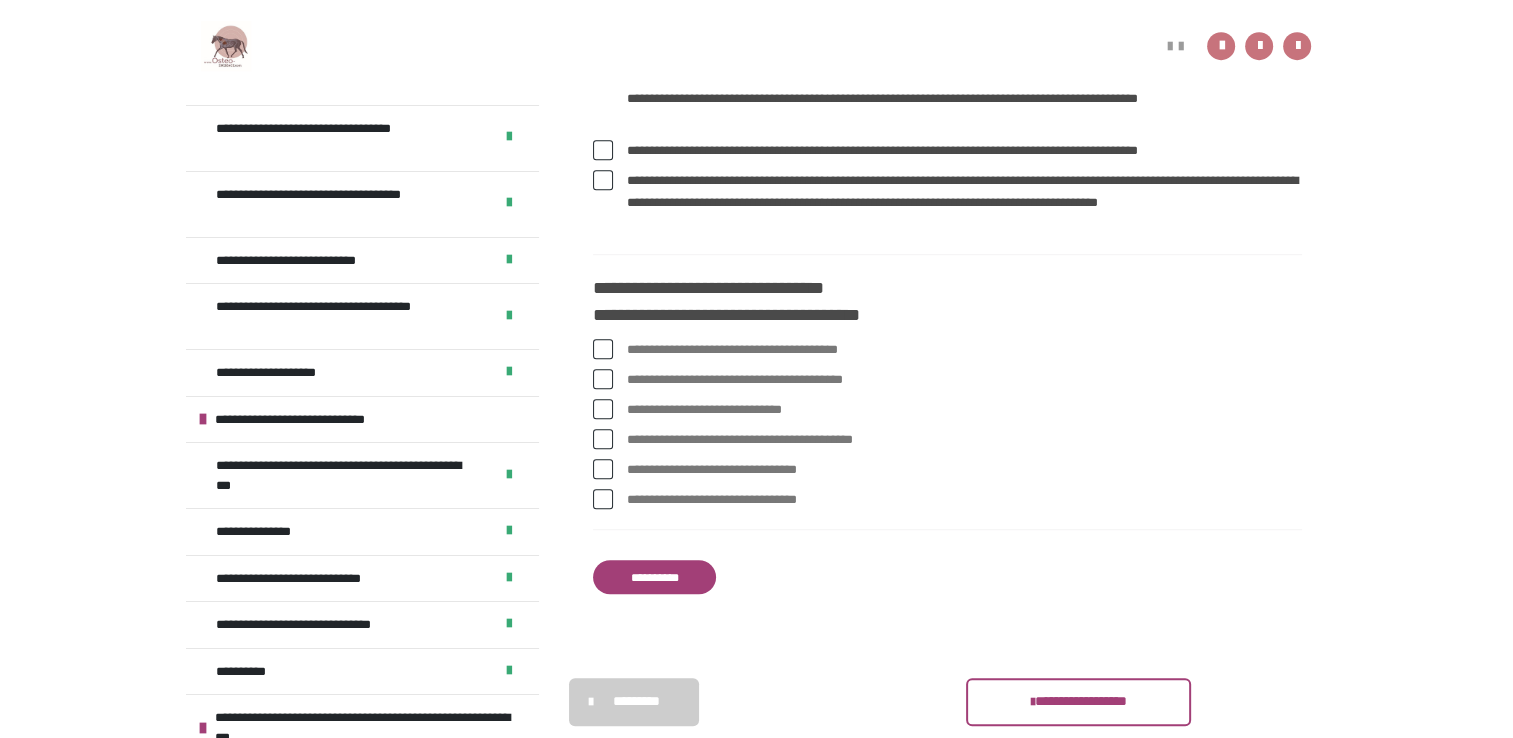 click at bounding box center [603, 379] 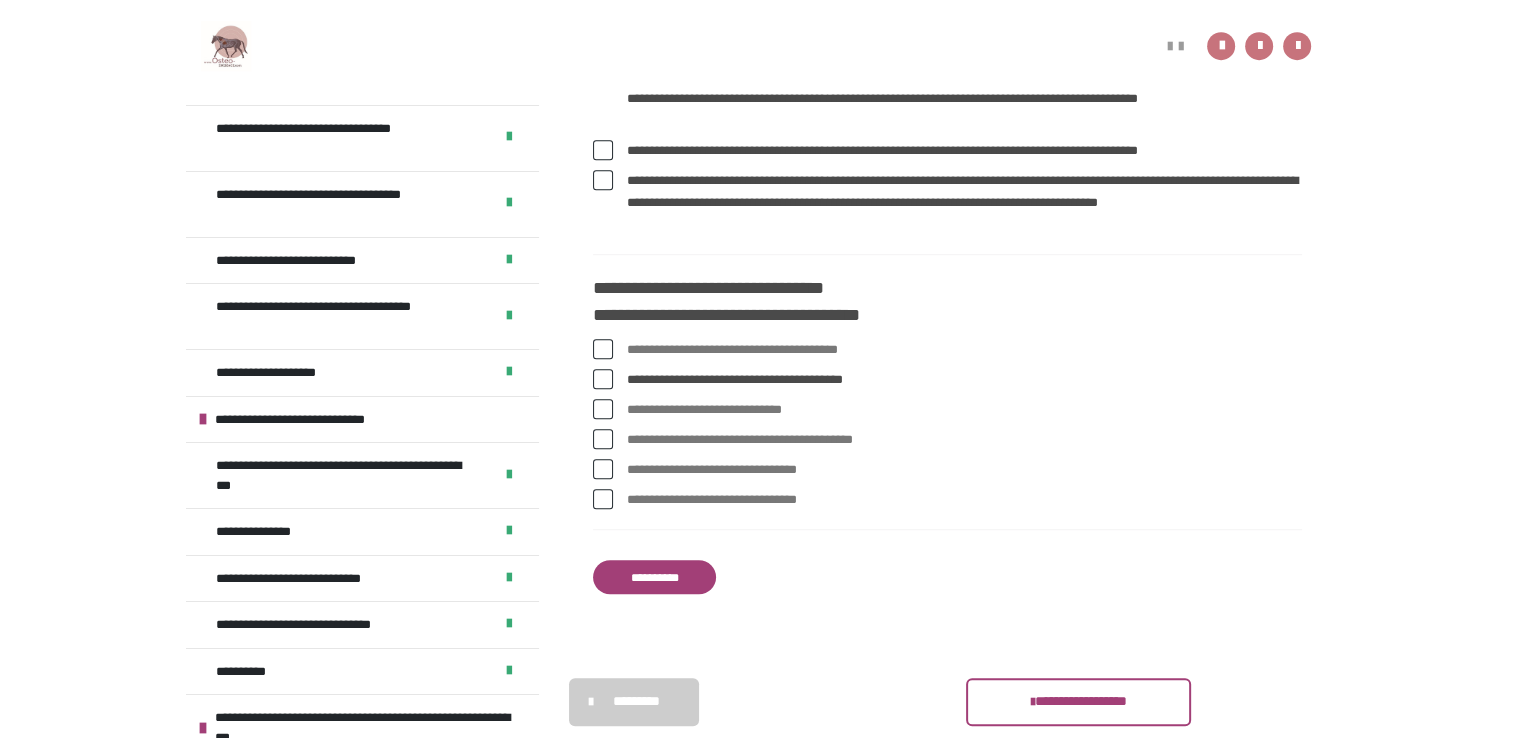 click at bounding box center (603, 409) 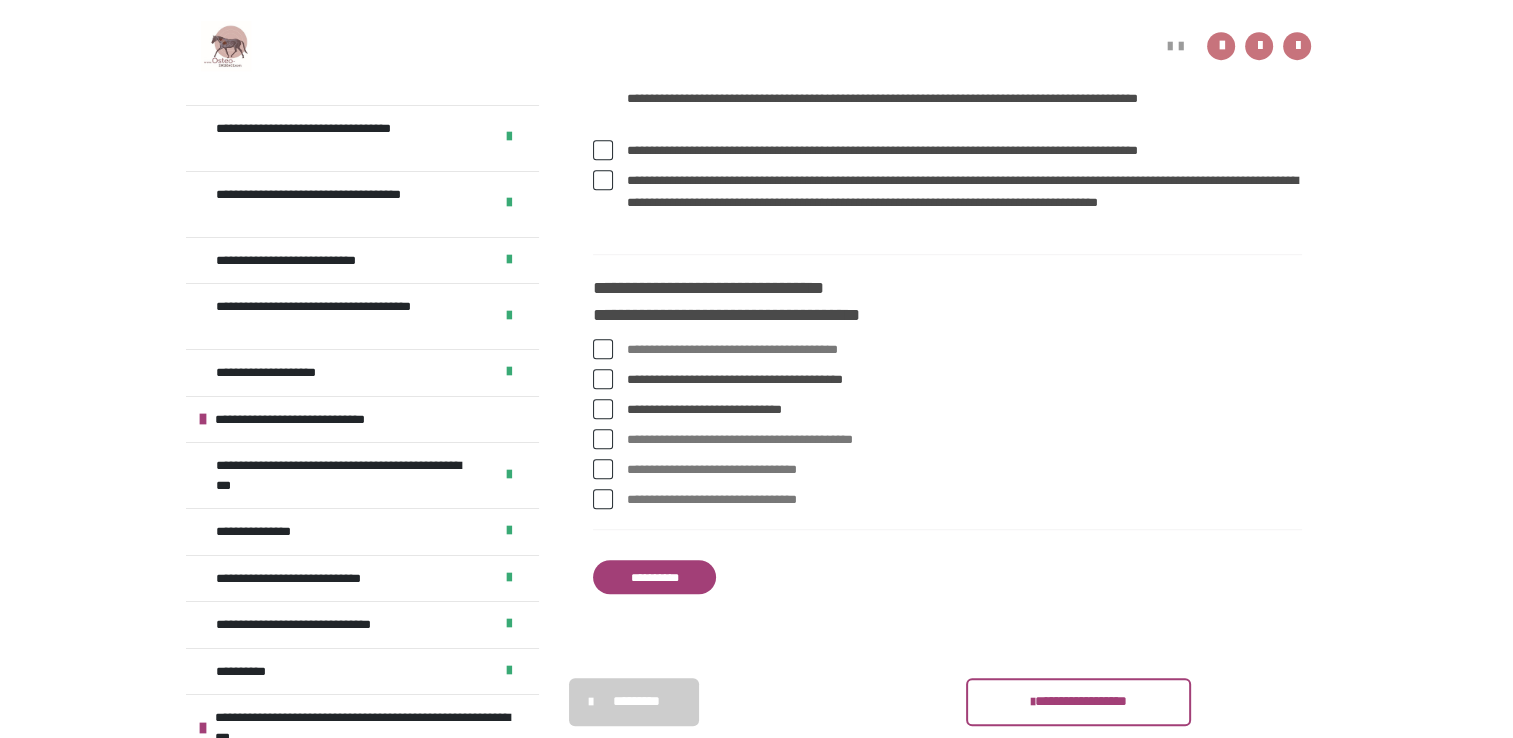 click at bounding box center (603, 439) 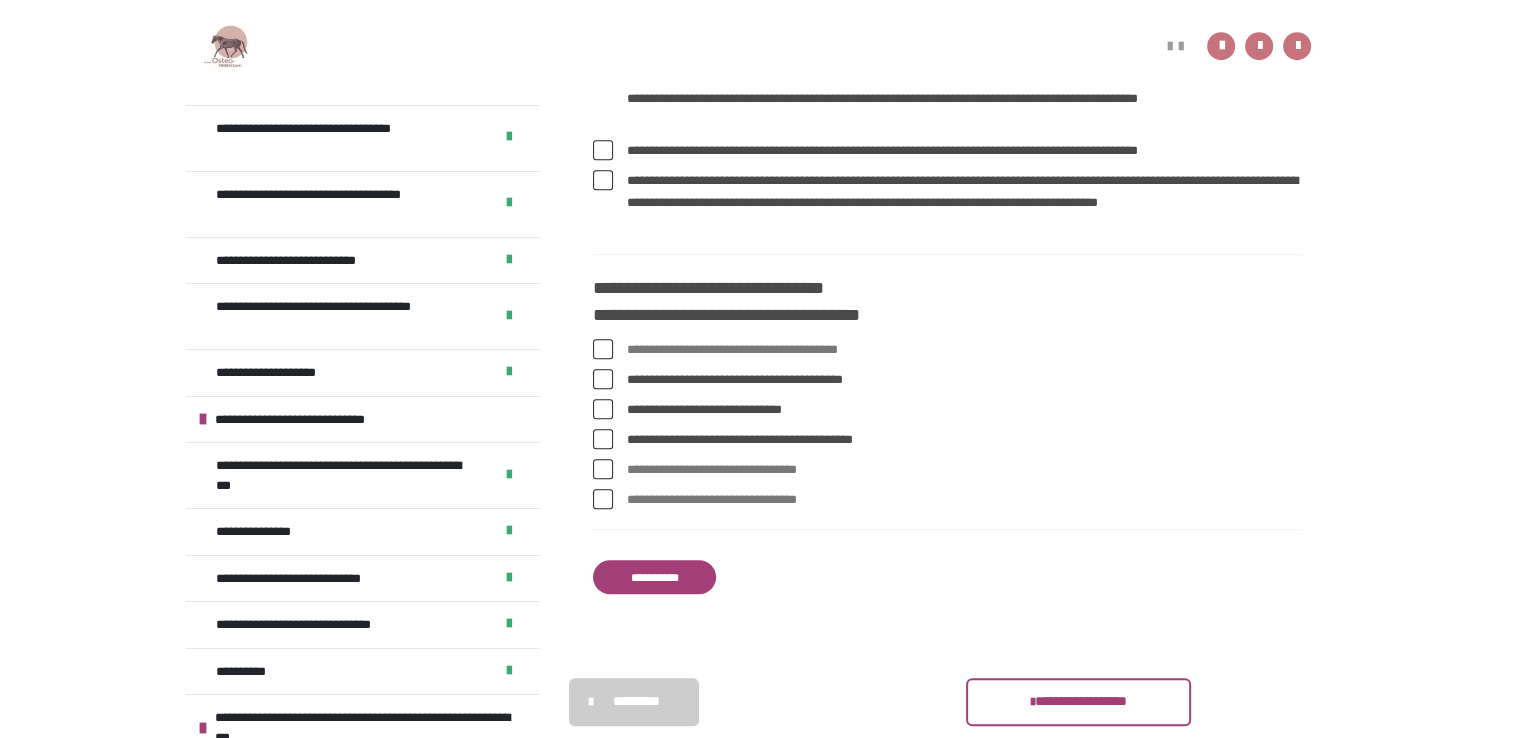 click at bounding box center (603, 349) 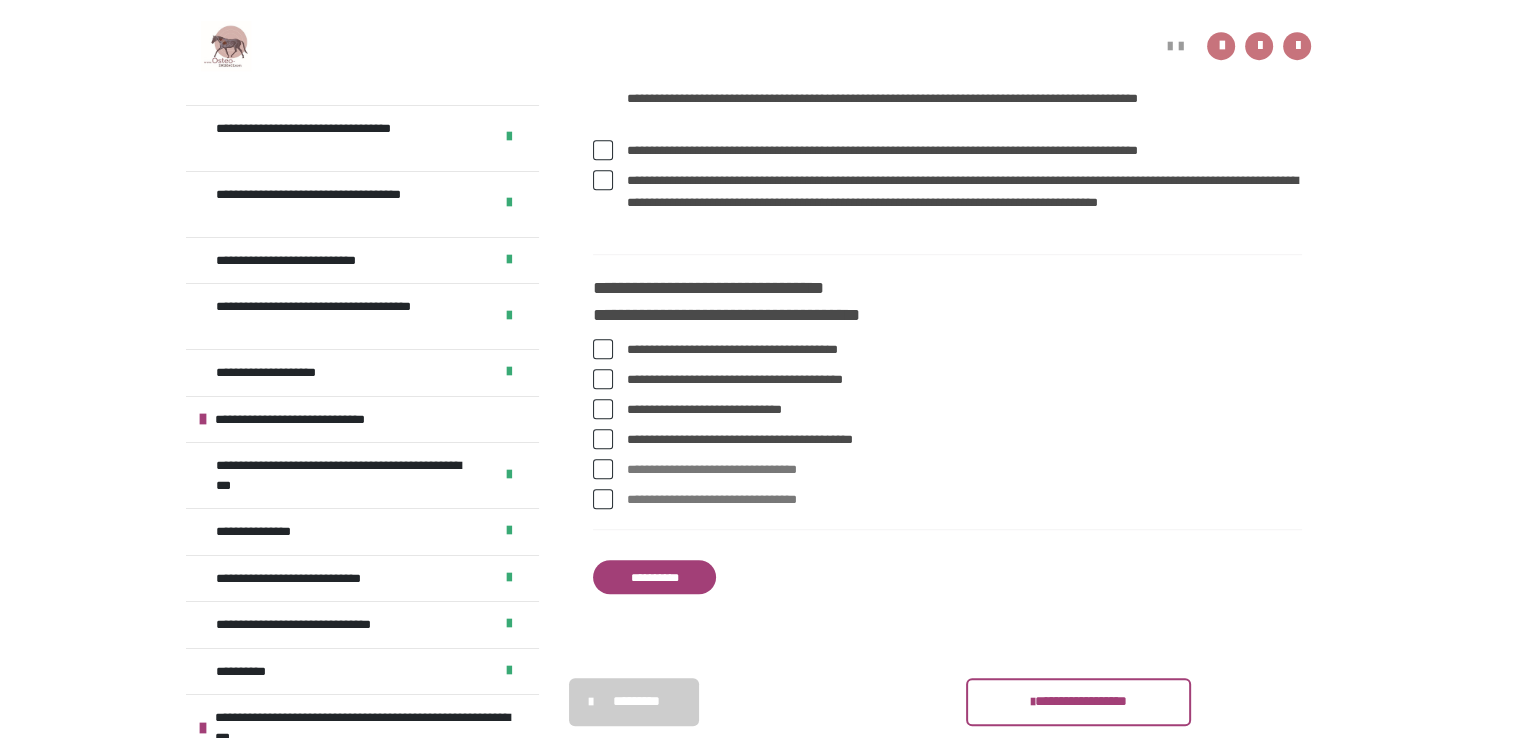 click at bounding box center (603, 469) 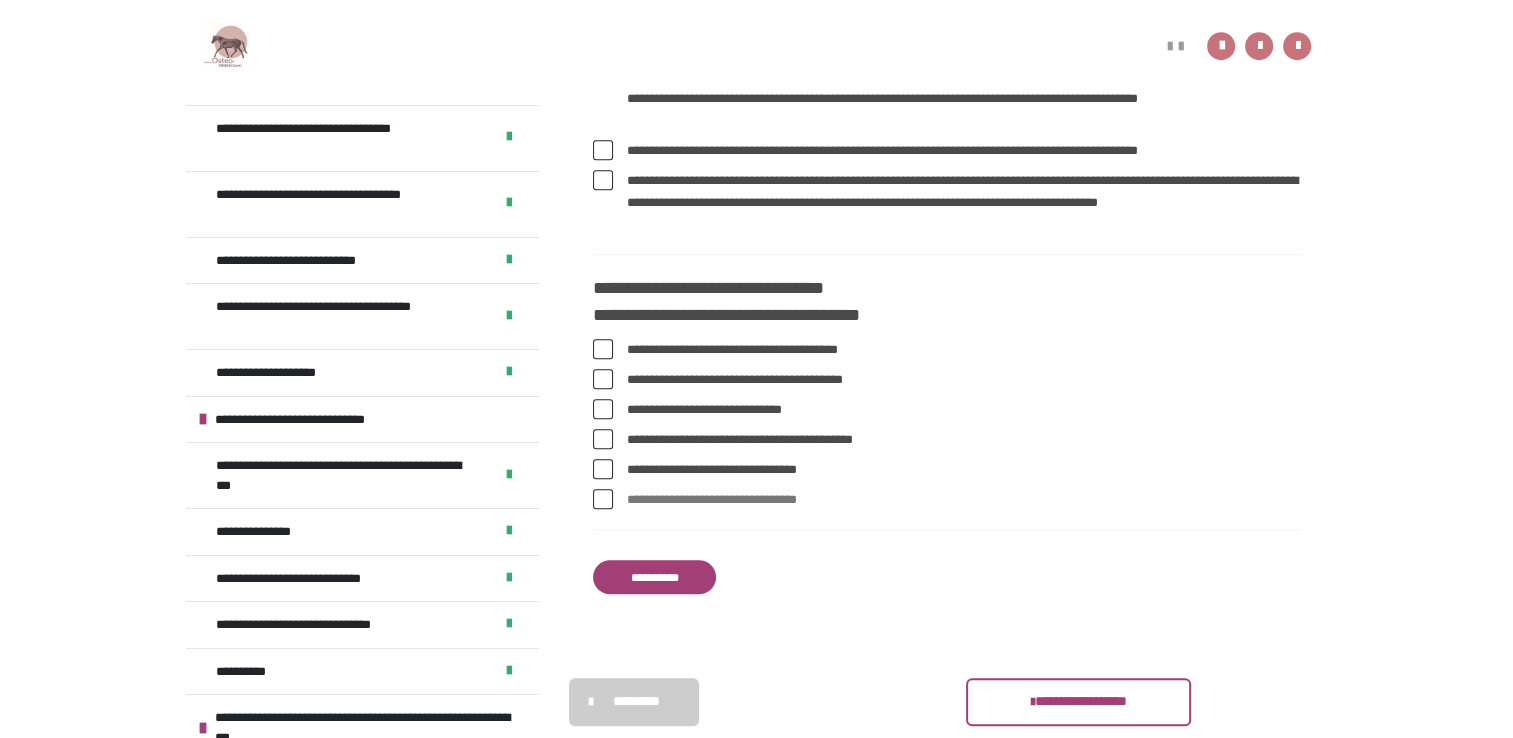 click at bounding box center [603, 499] 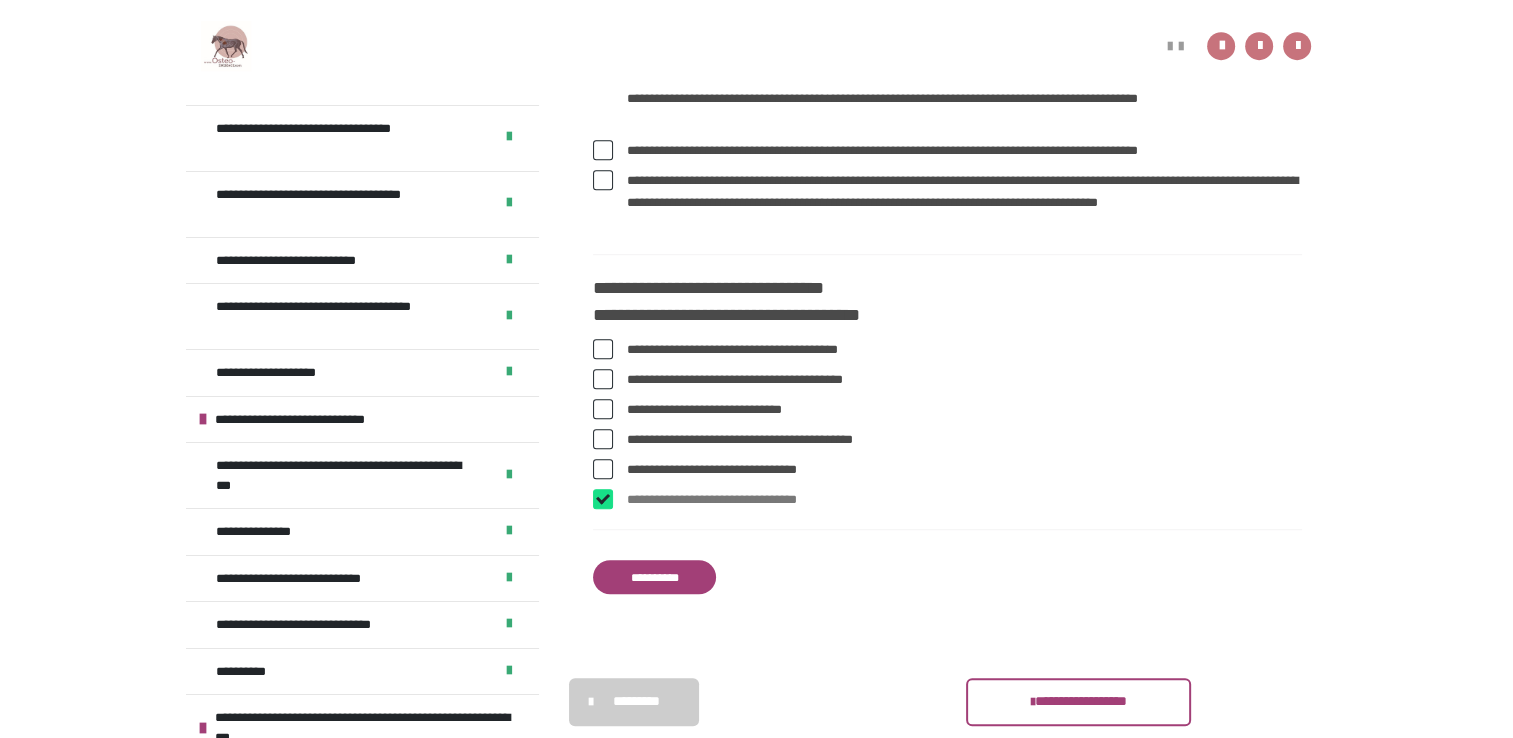 checkbox on "****" 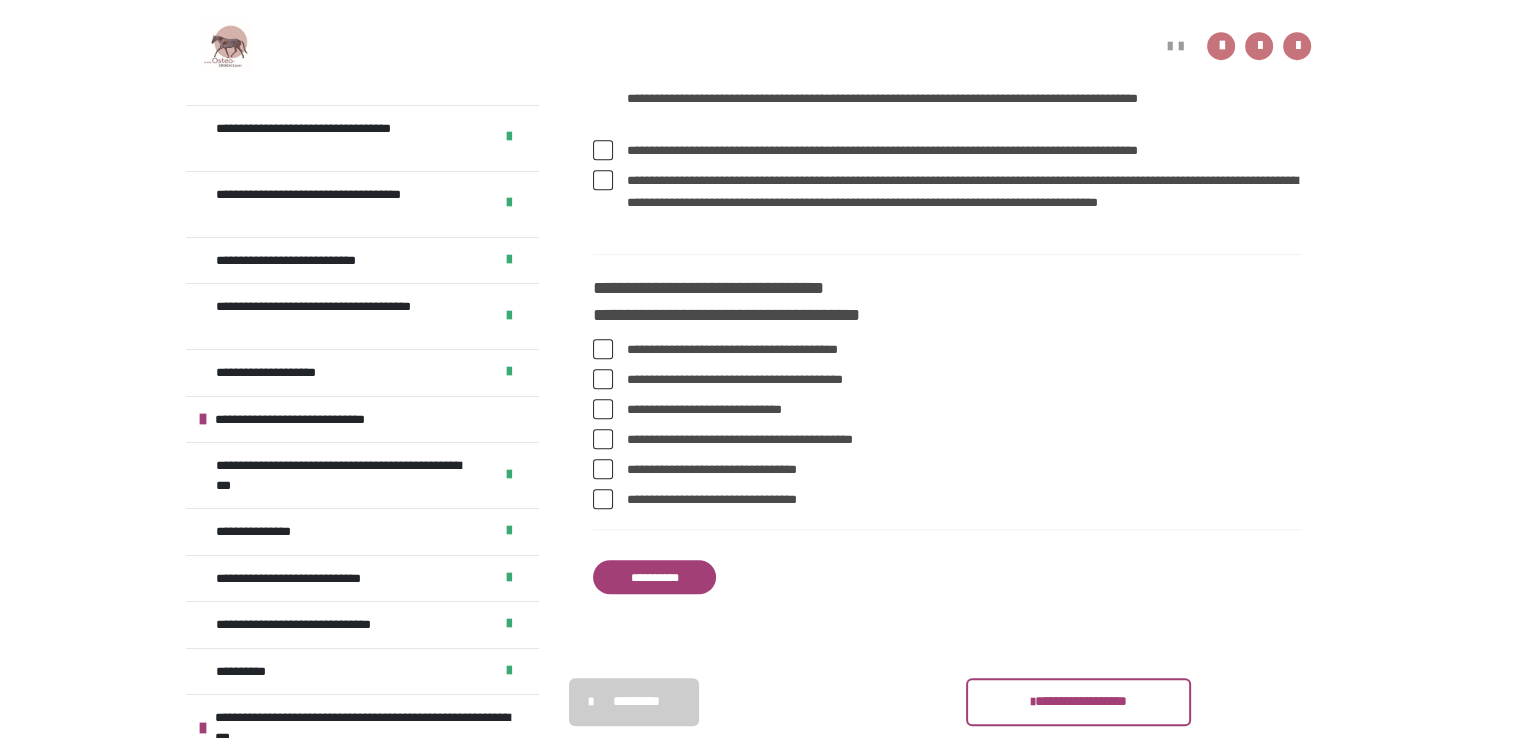 click on "**********" at bounding box center [654, 577] 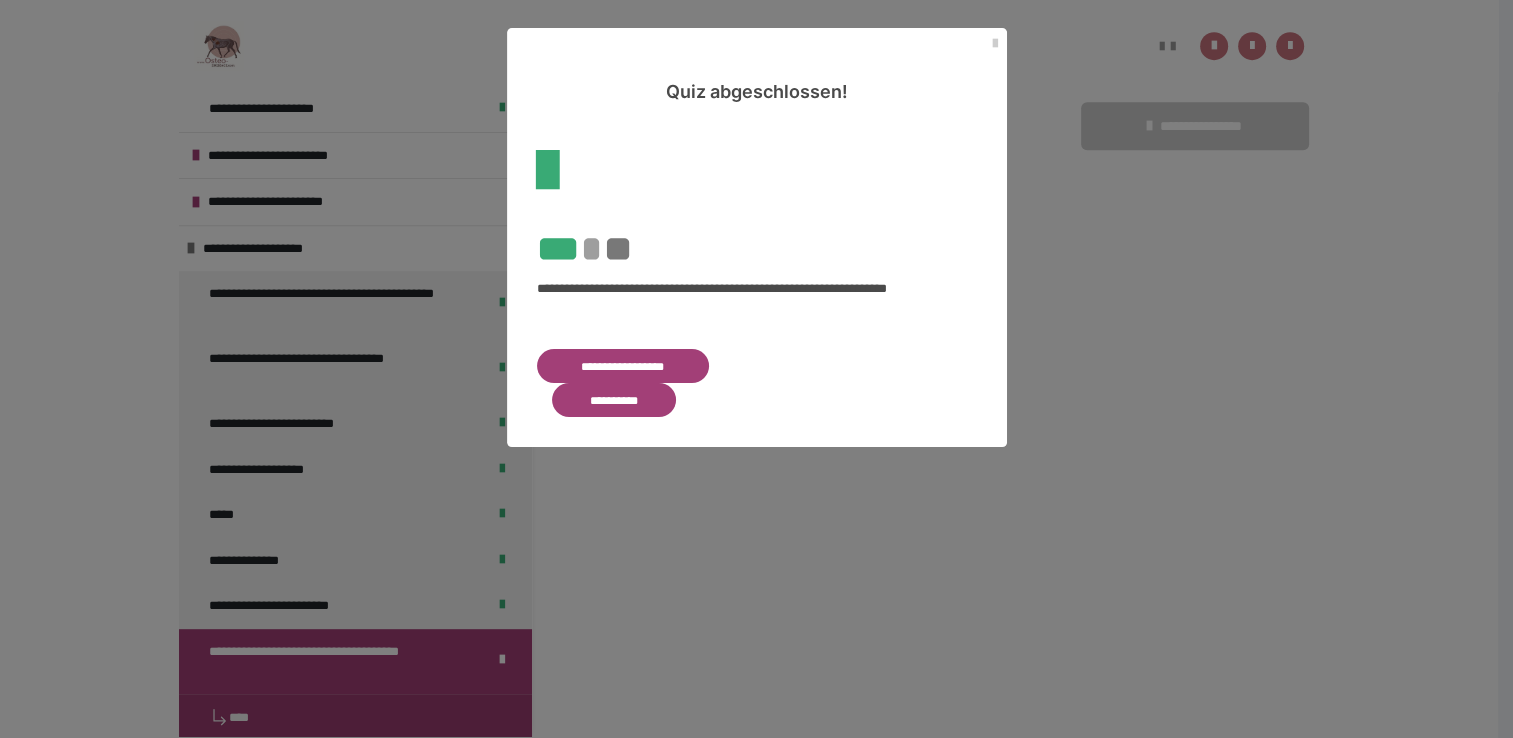 scroll, scrollTop: 1151, scrollLeft: 0, axis: vertical 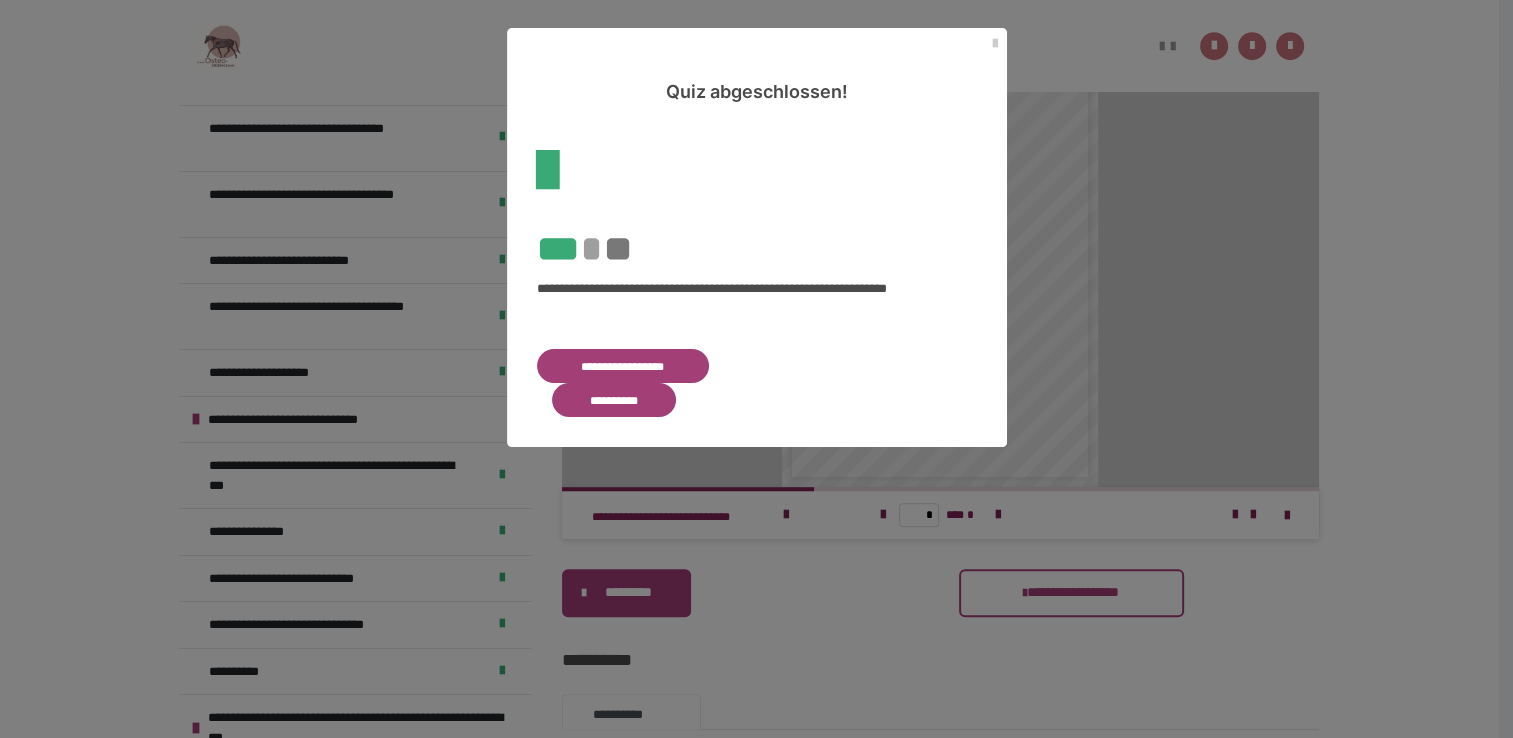 click on "**********" at bounding box center (614, 400) 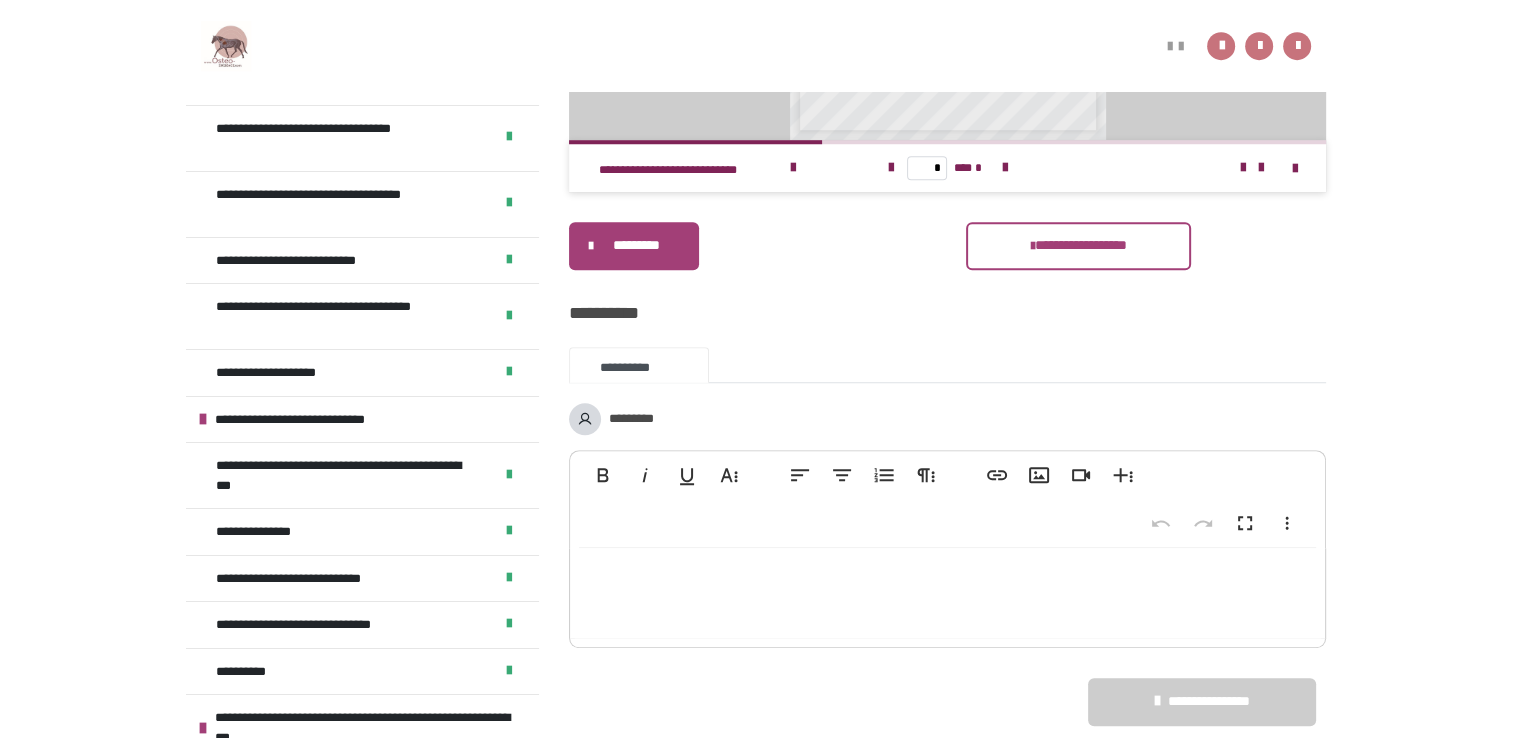 scroll, scrollTop: 1500, scrollLeft: 0, axis: vertical 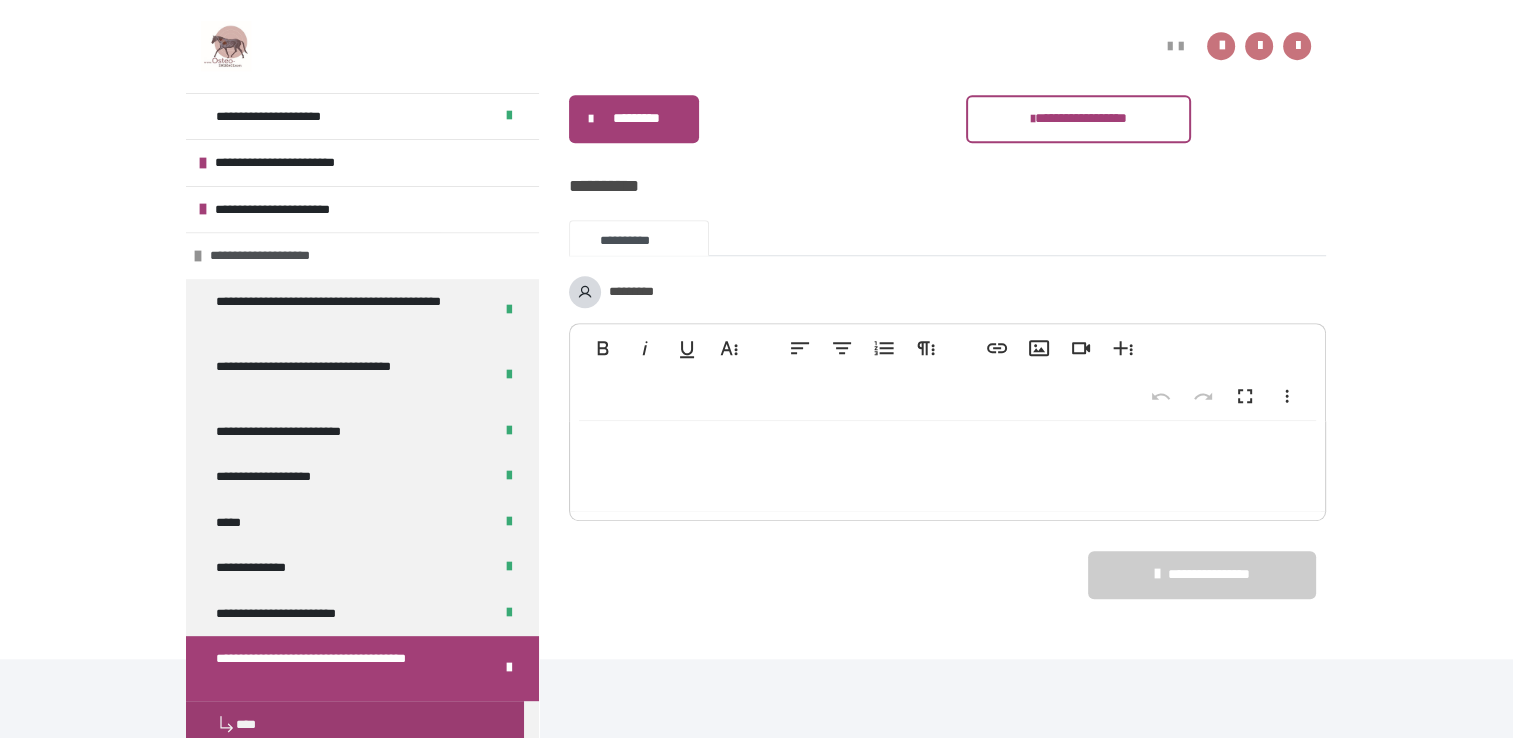 click at bounding box center [198, 256] 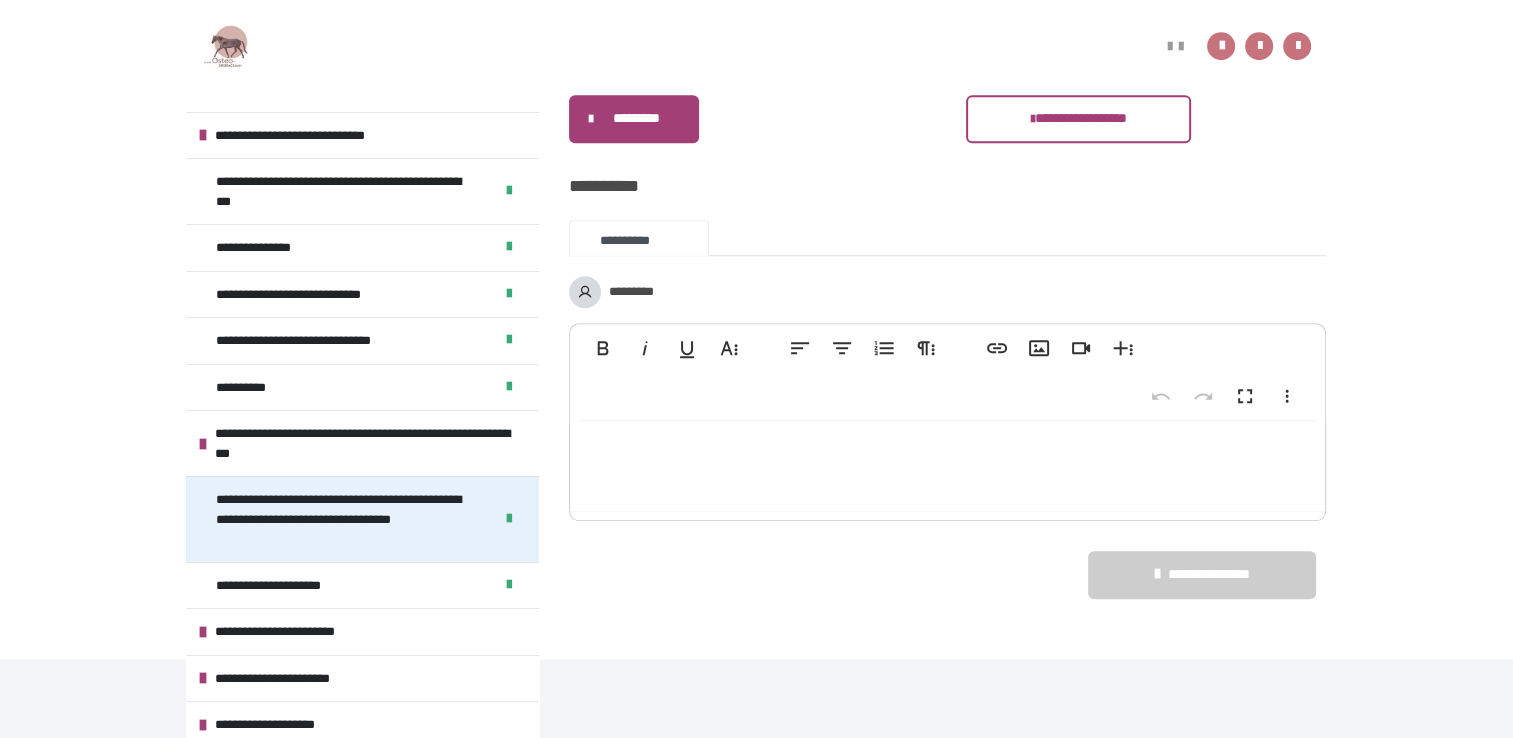 scroll, scrollTop: 1652, scrollLeft: 0, axis: vertical 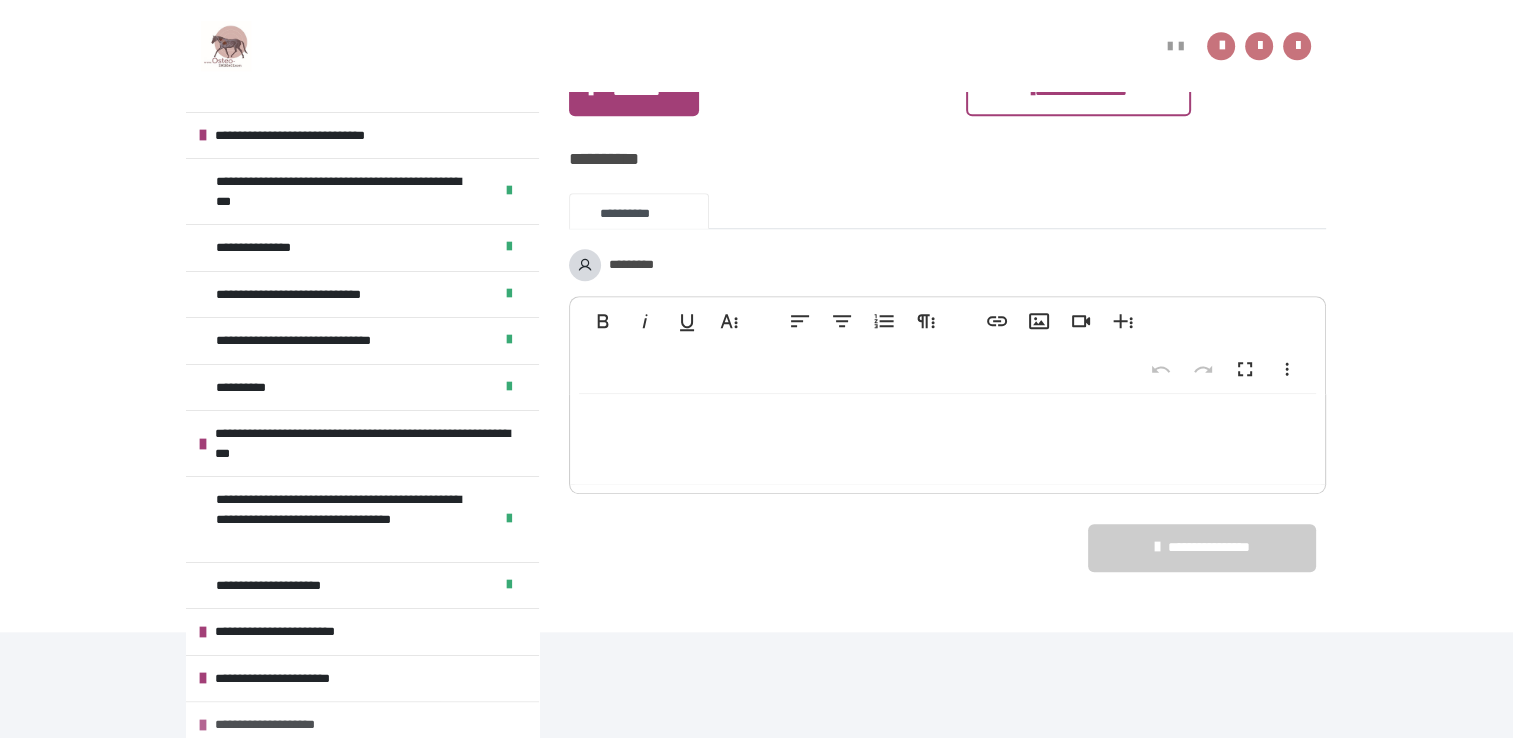 click at bounding box center (203, 725) 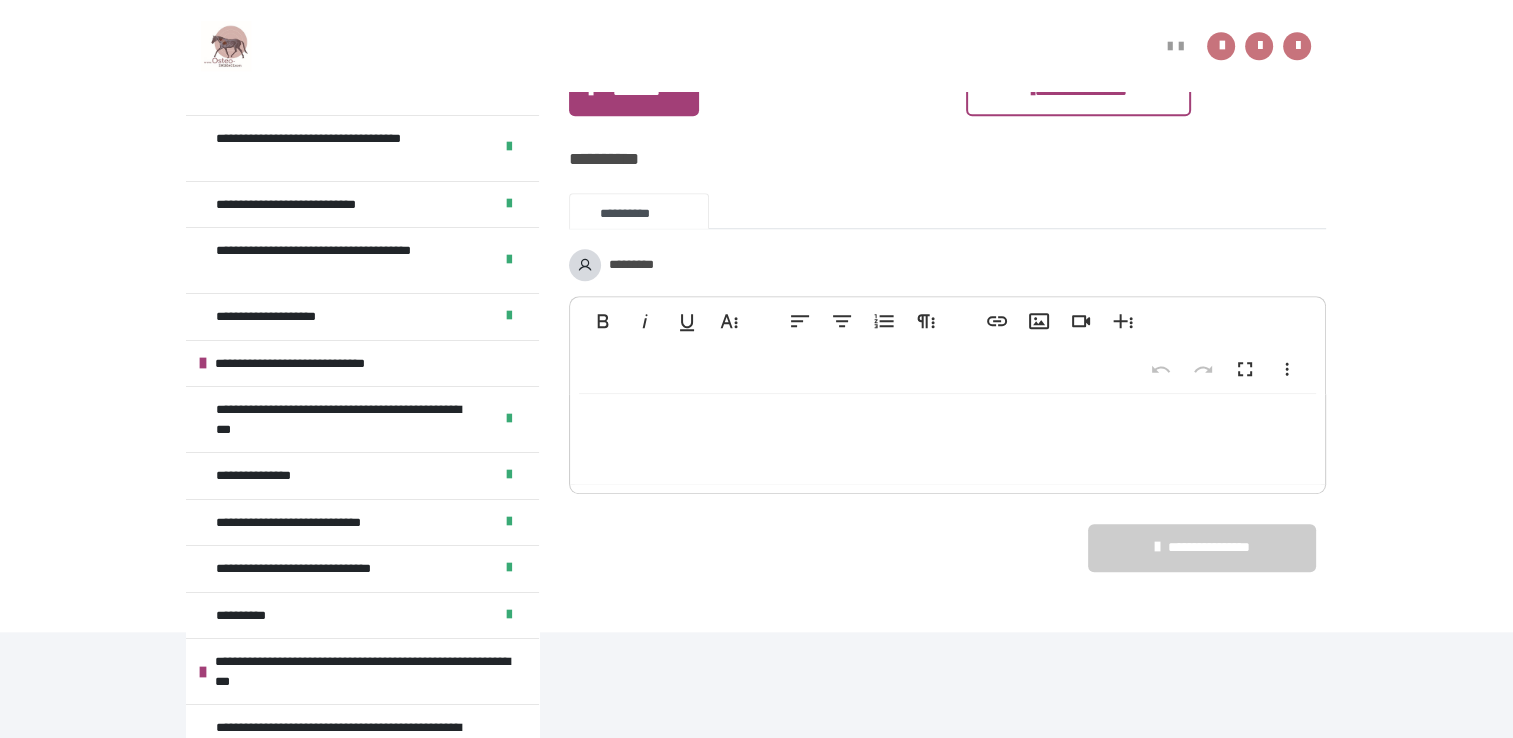 scroll, scrollTop: 0, scrollLeft: 0, axis: both 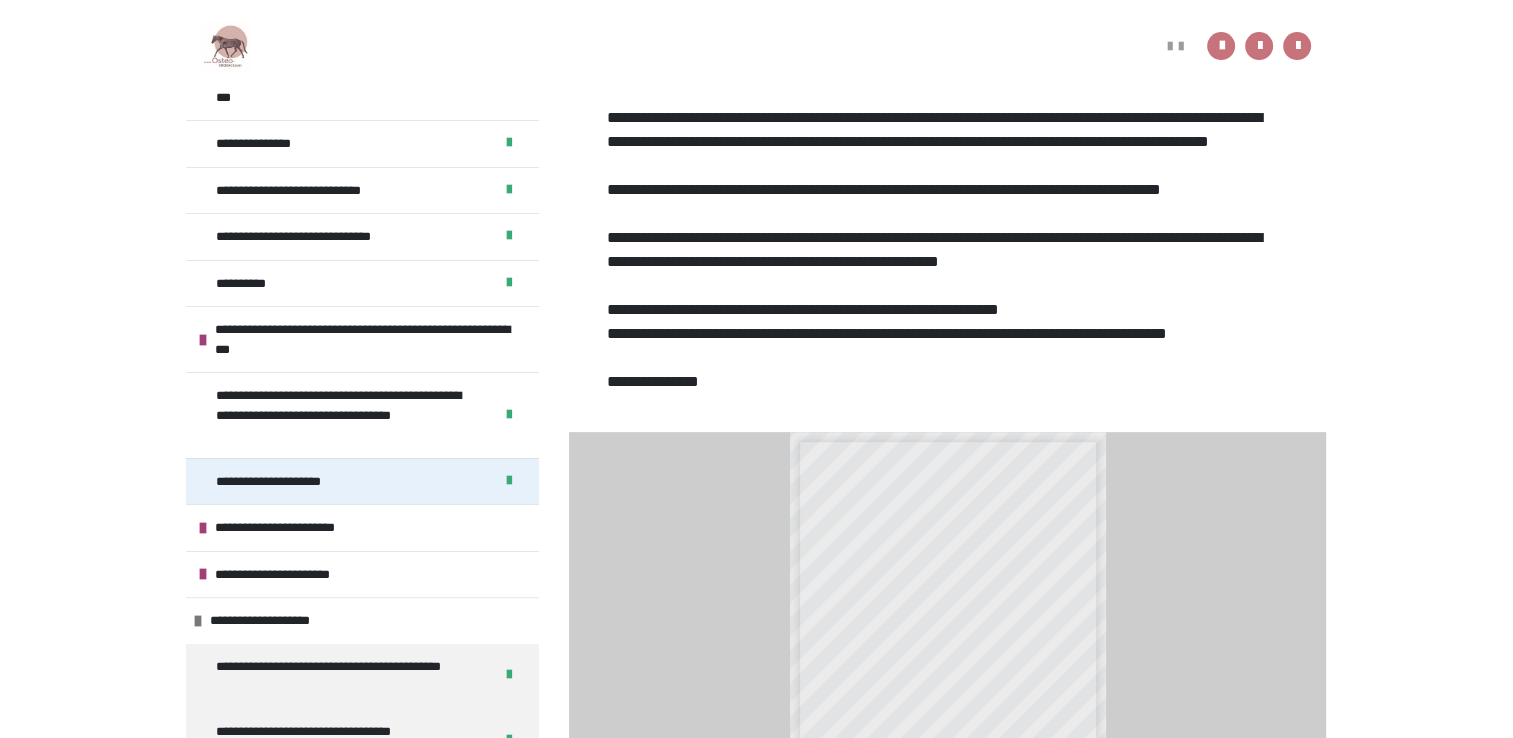 click on "**********" at bounding box center [291, 482] 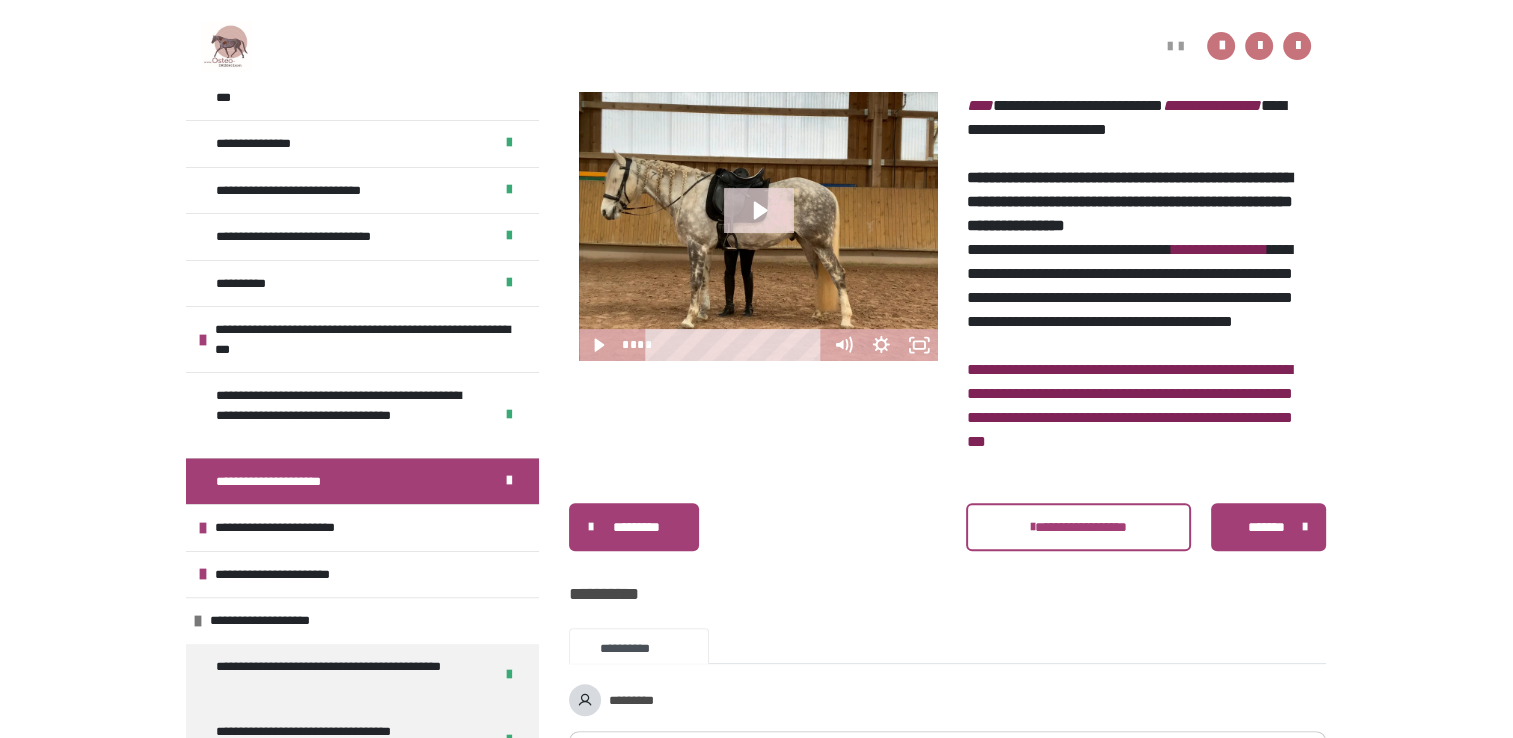 click 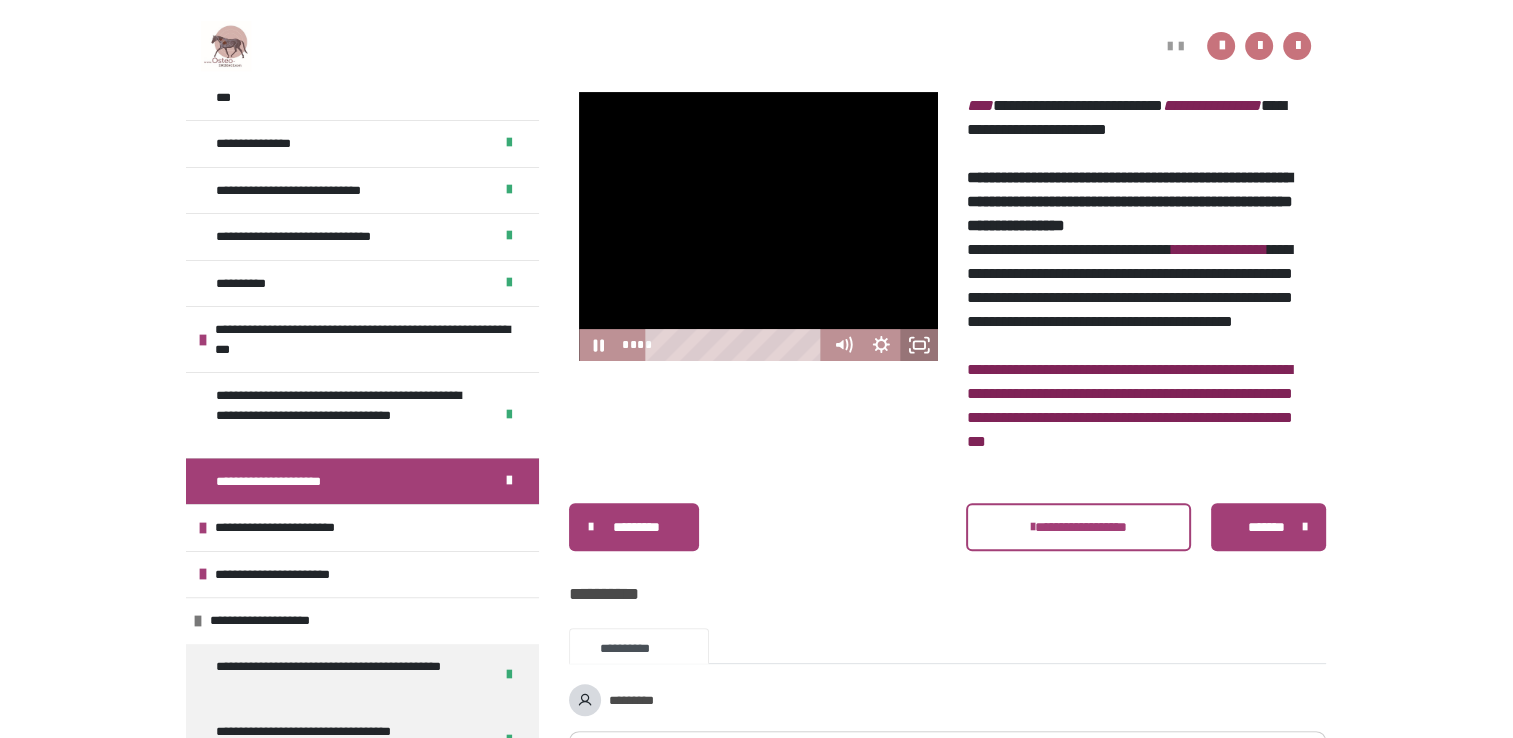 click 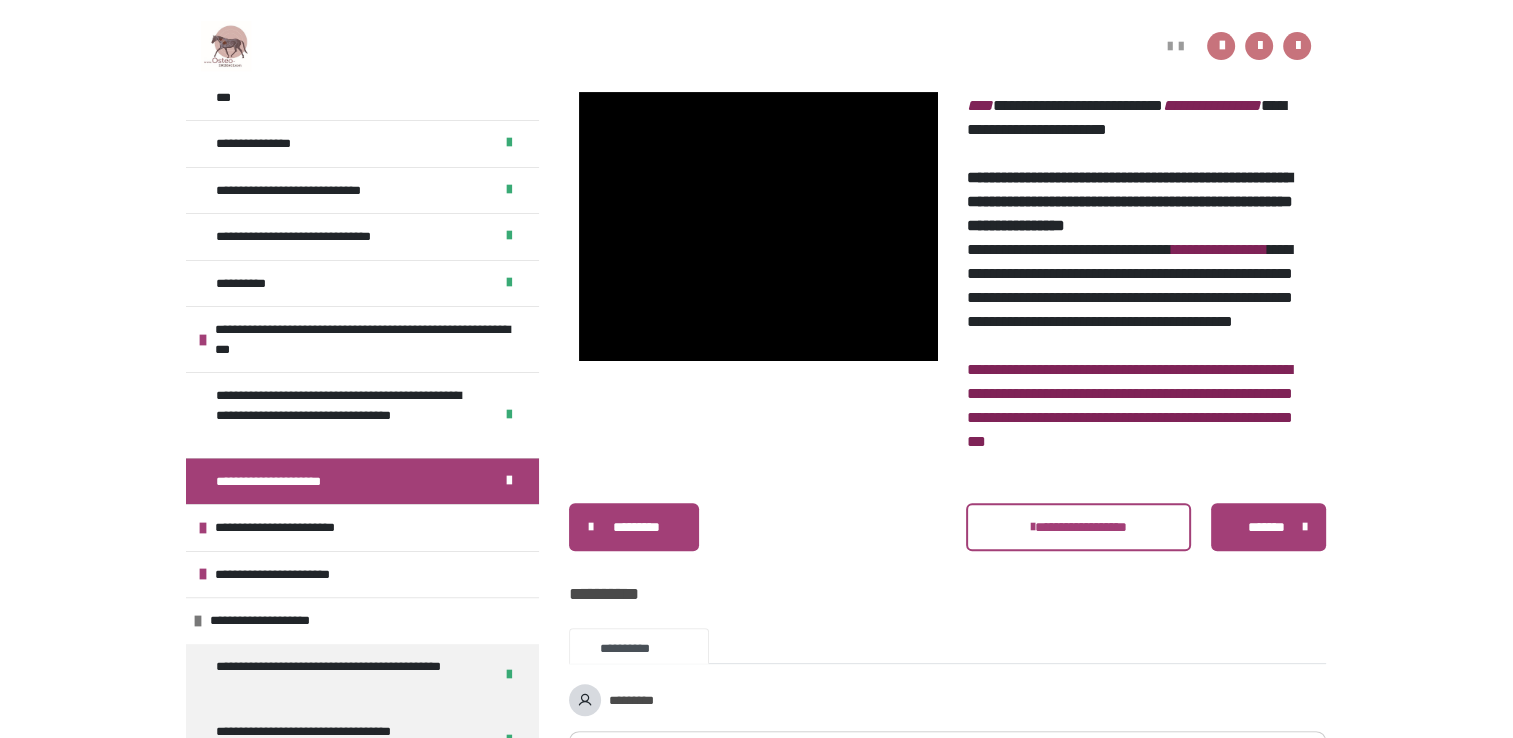 scroll, scrollTop: 464, scrollLeft: 0, axis: vertical 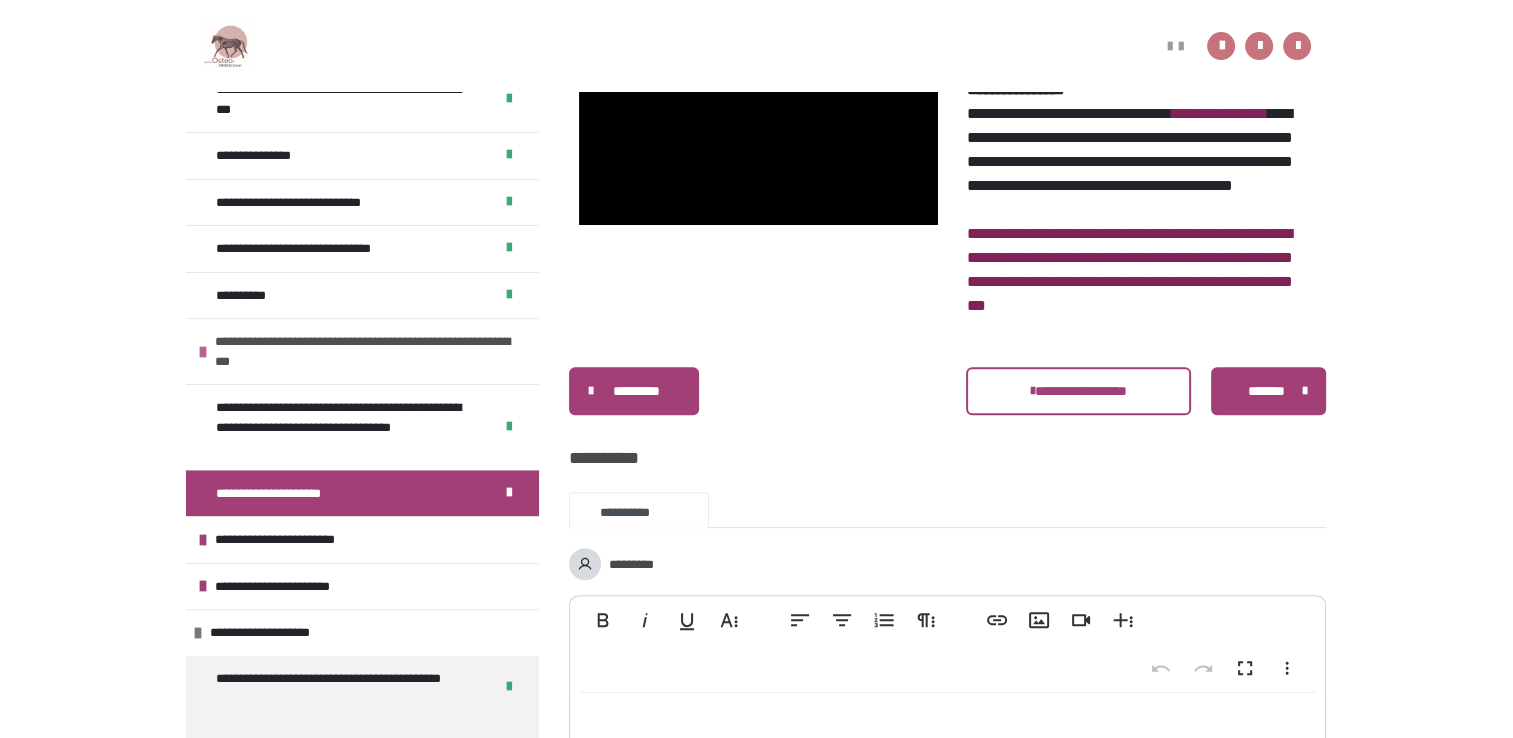 click at bounding box center [203, 352] 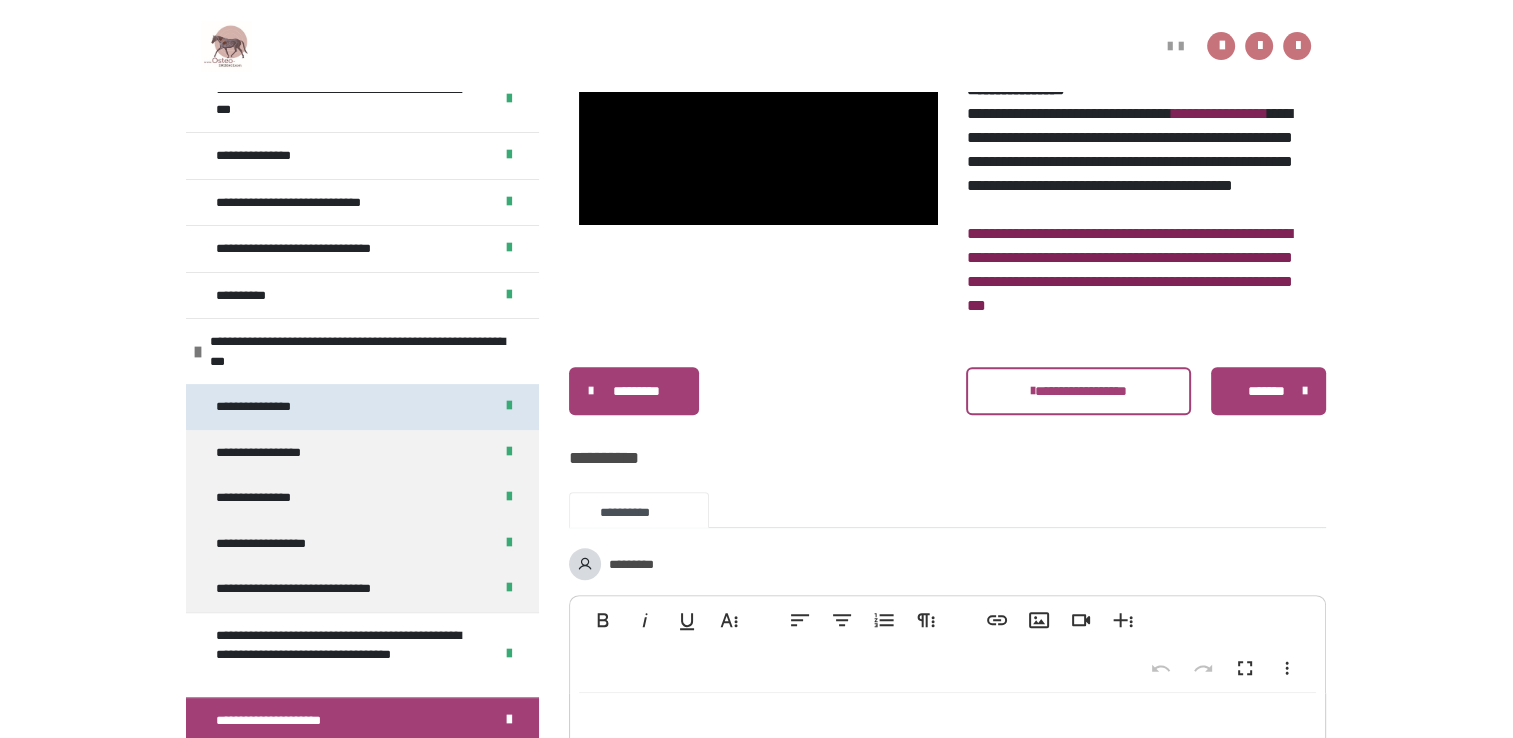click on "**********" at bounding box center [268, 407] 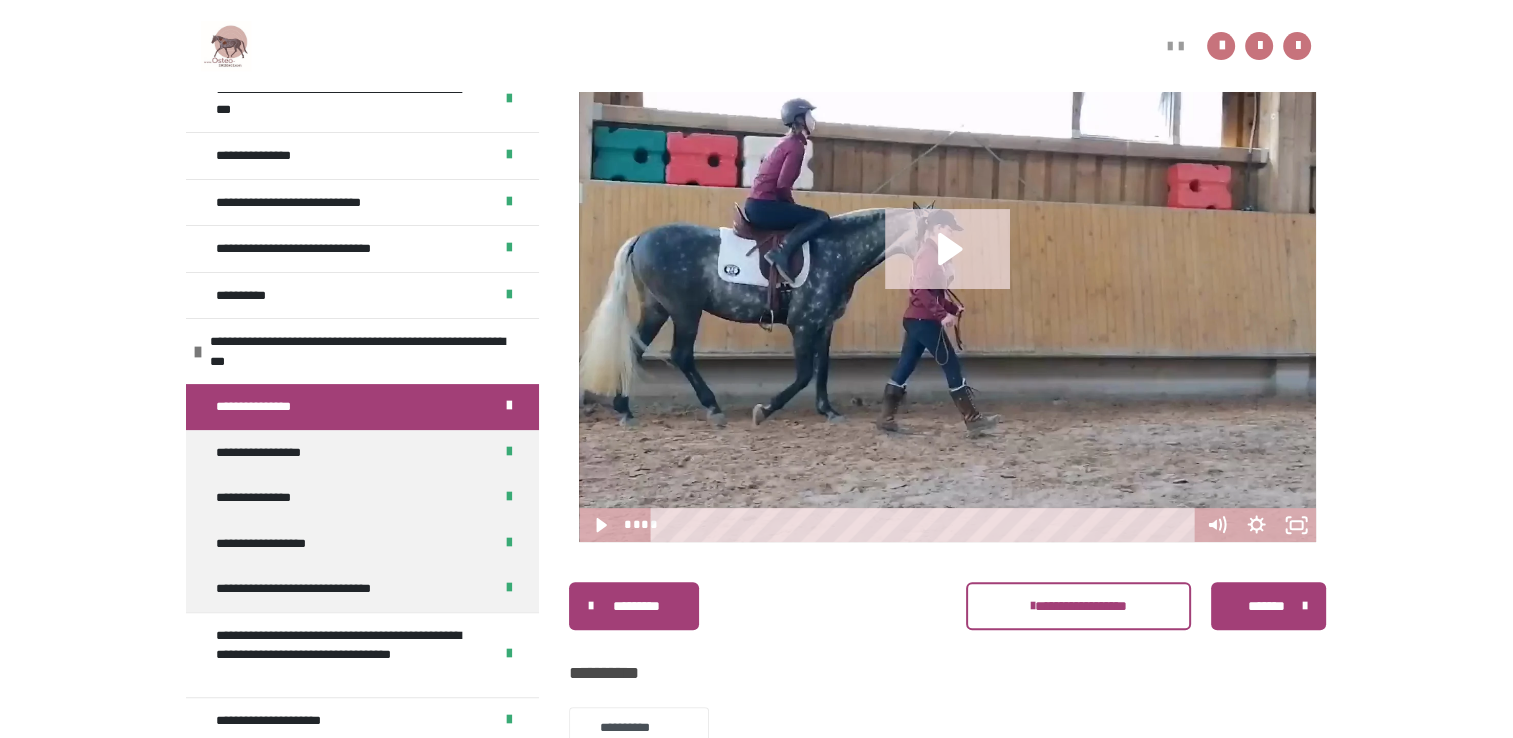 click 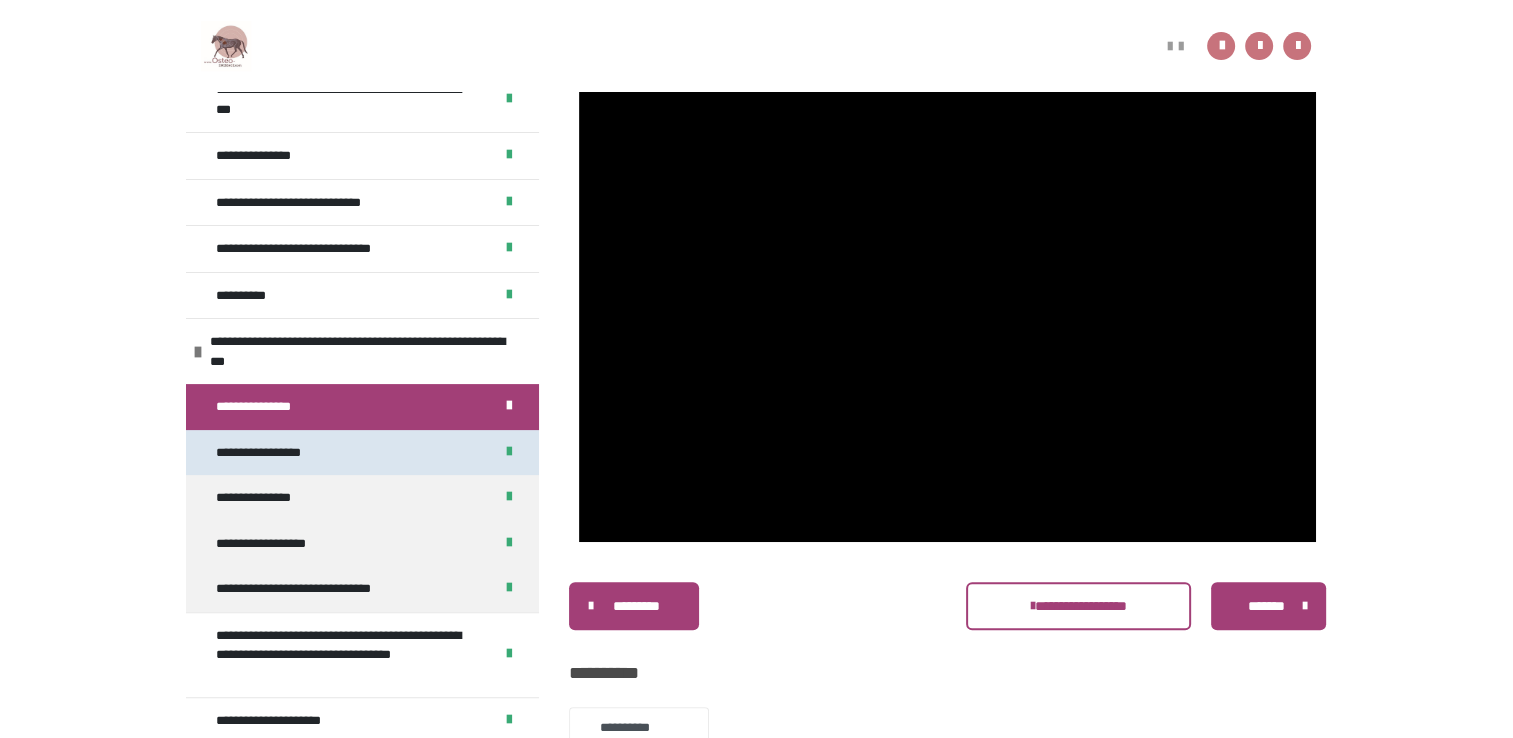 click on "**********" at bounding box center (283, 453) 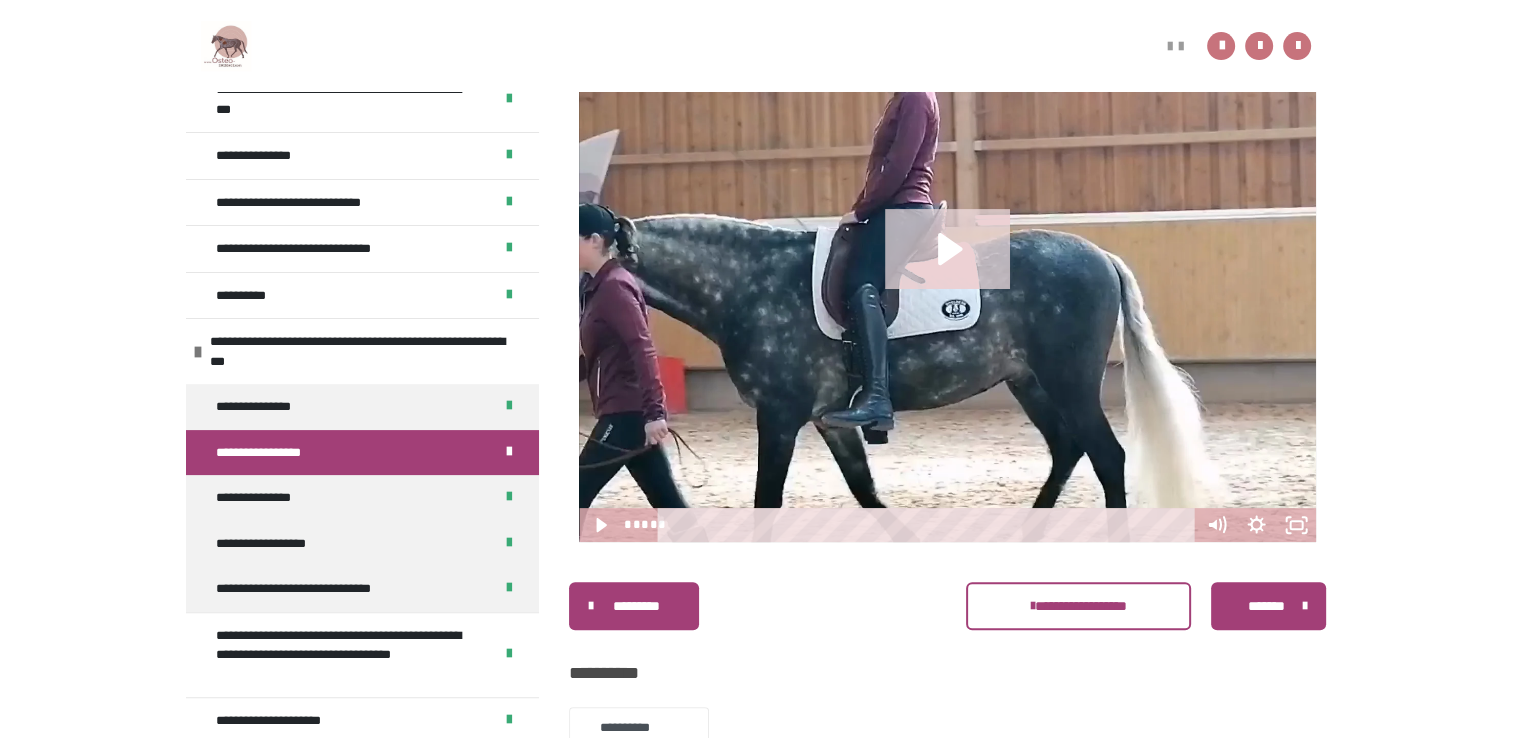 click 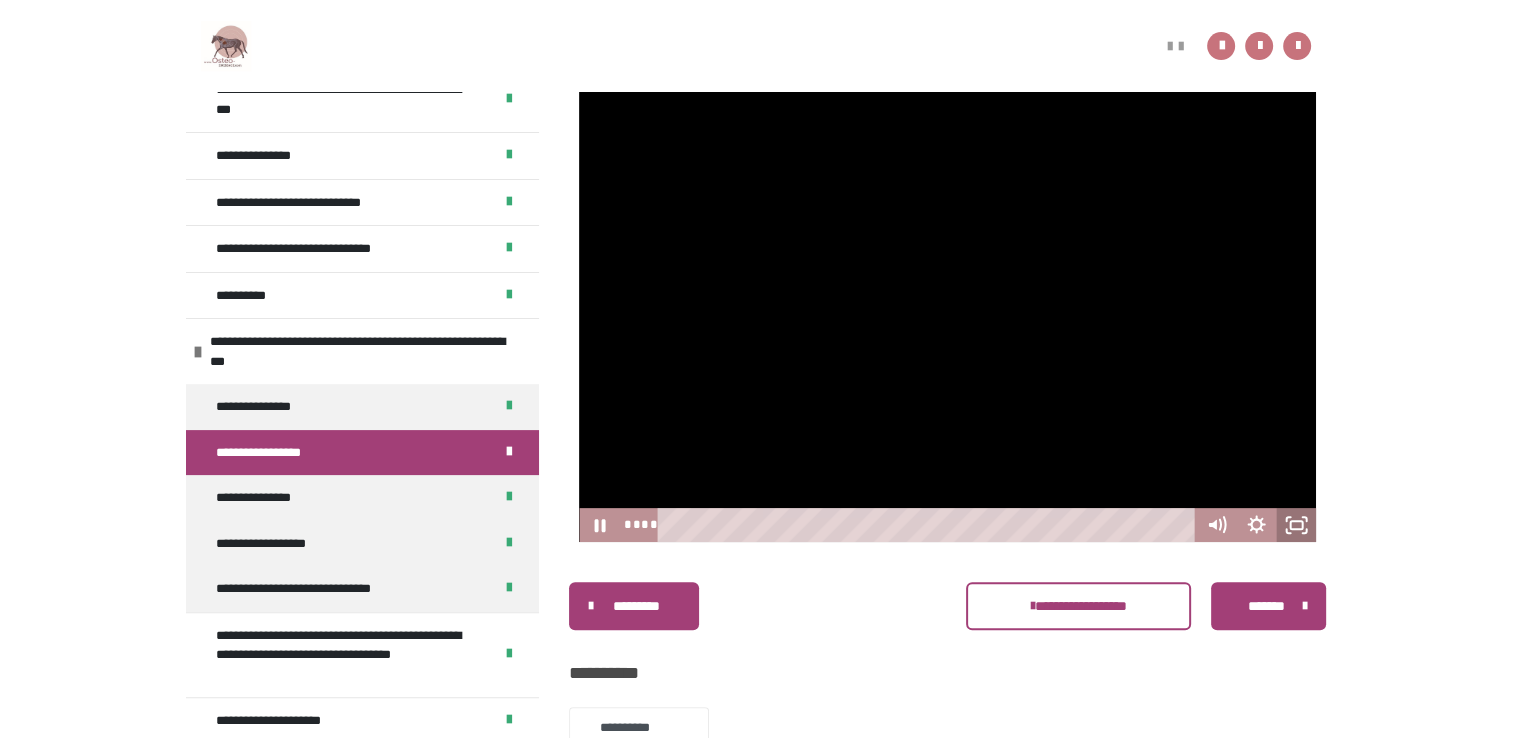 click 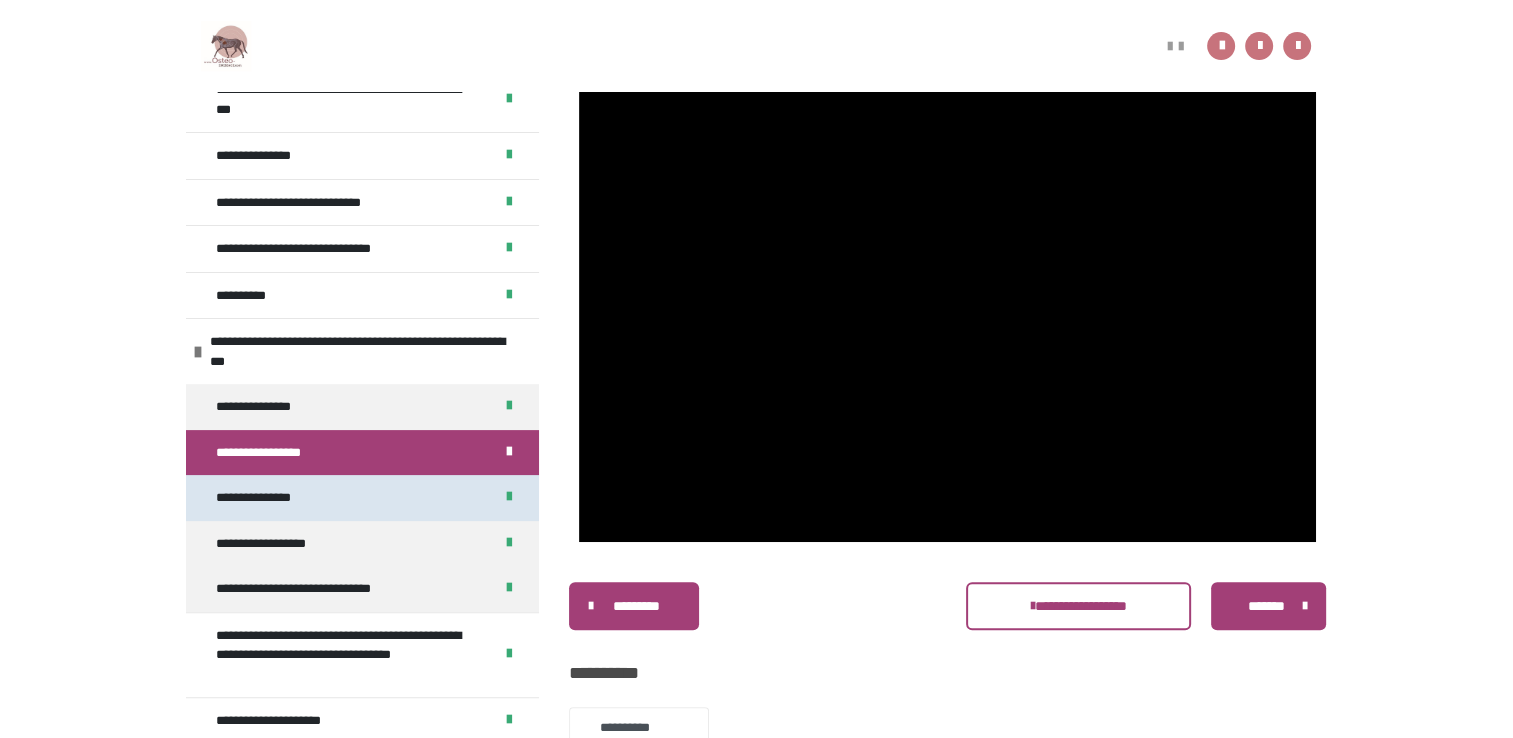click on "**********" at bounding box center [272, 498] 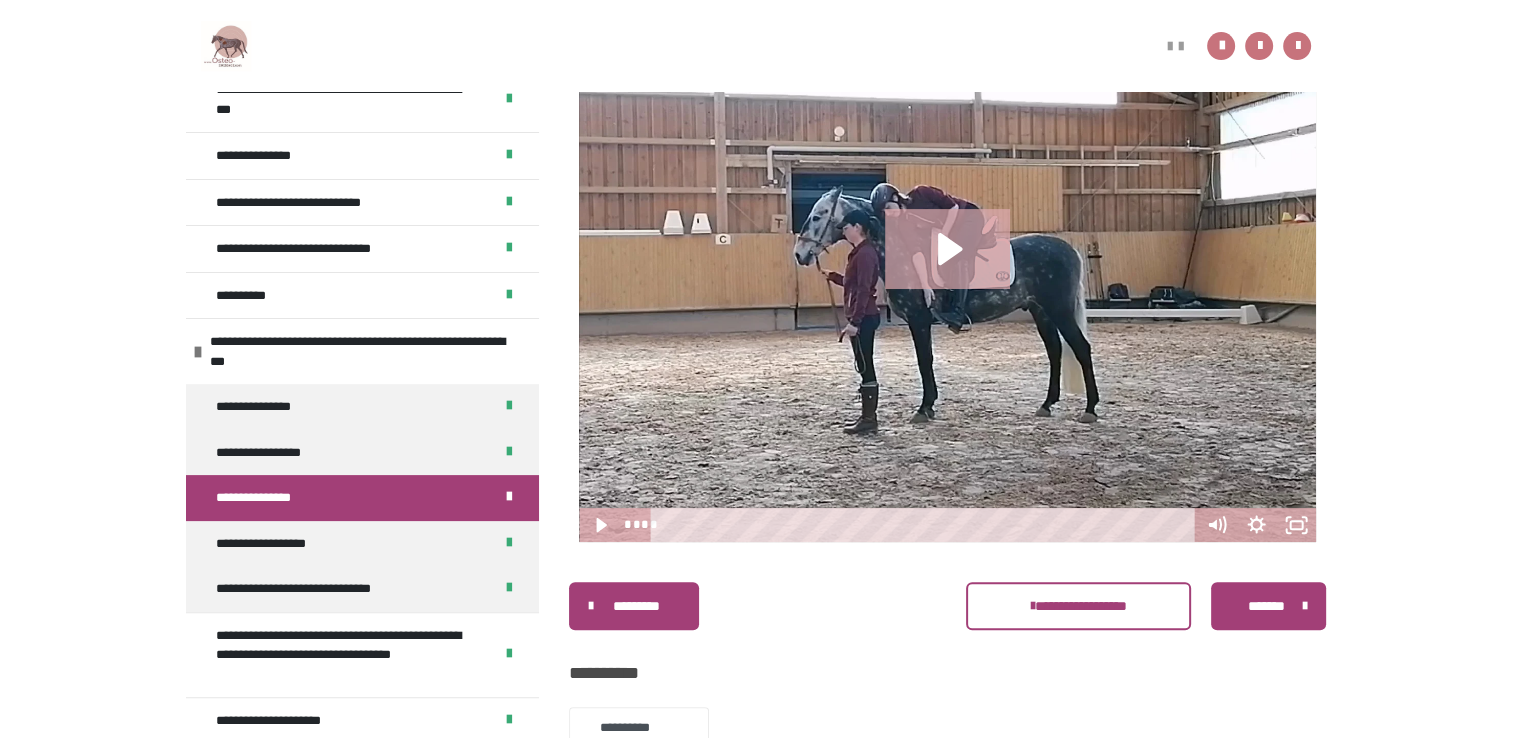 click on "**********" at bounding box center (272, 498) 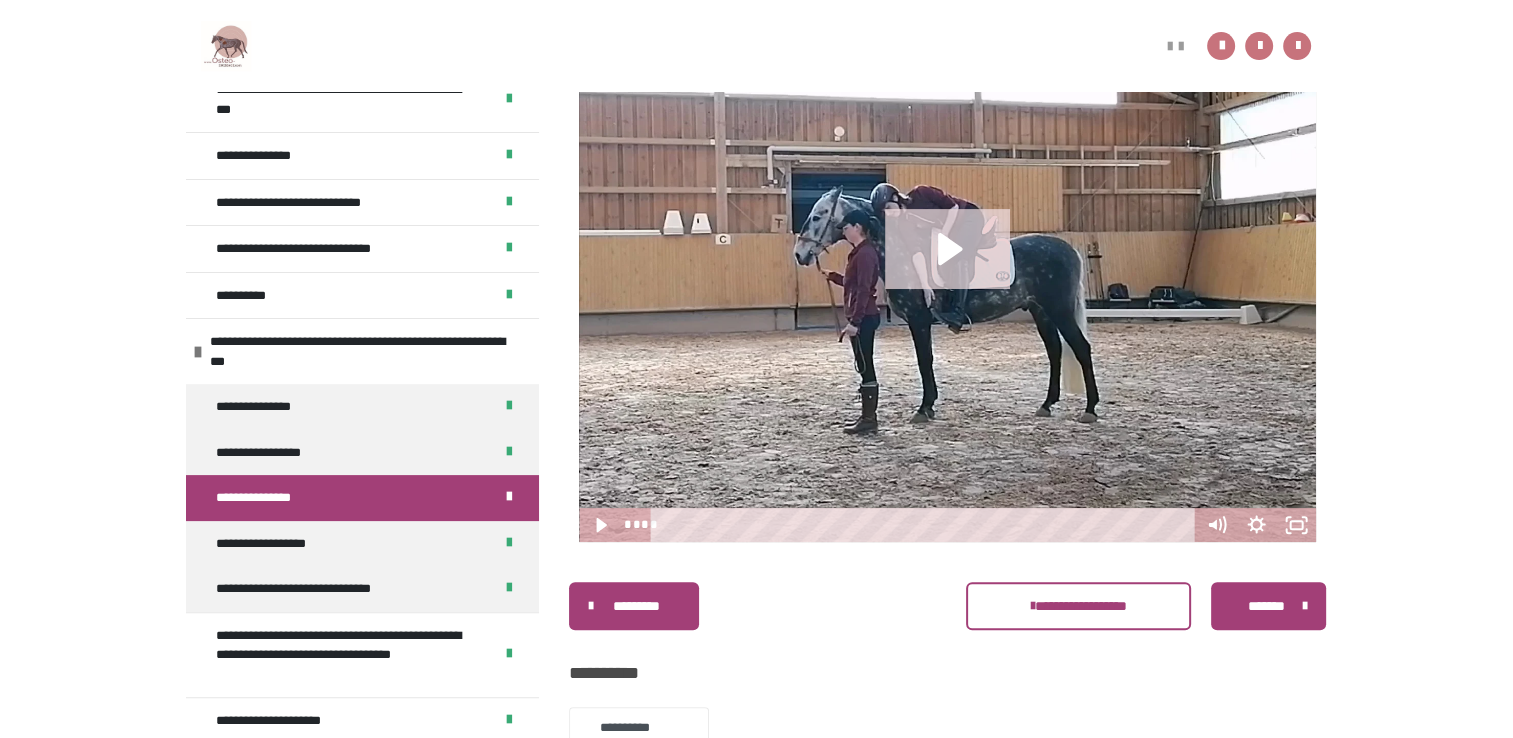 click 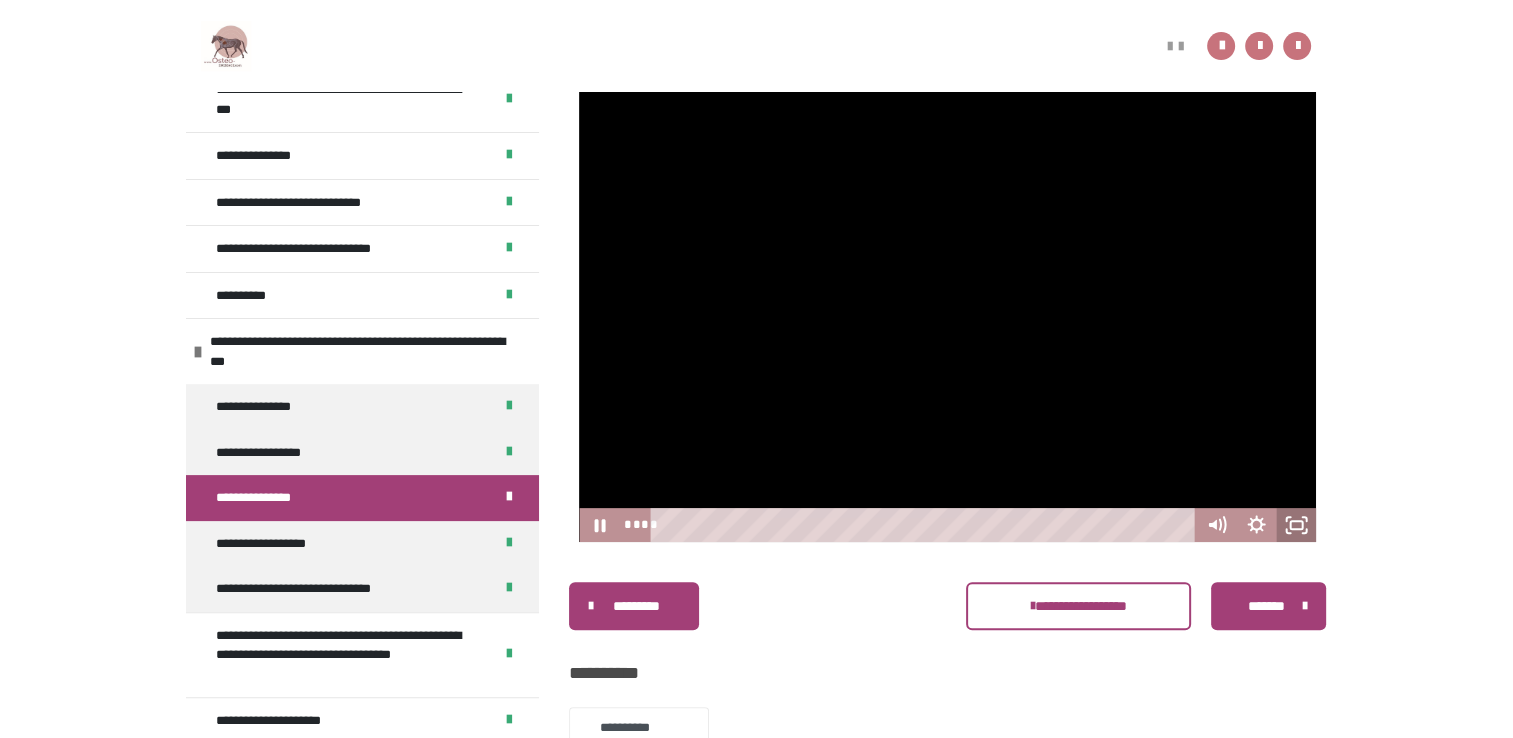 click 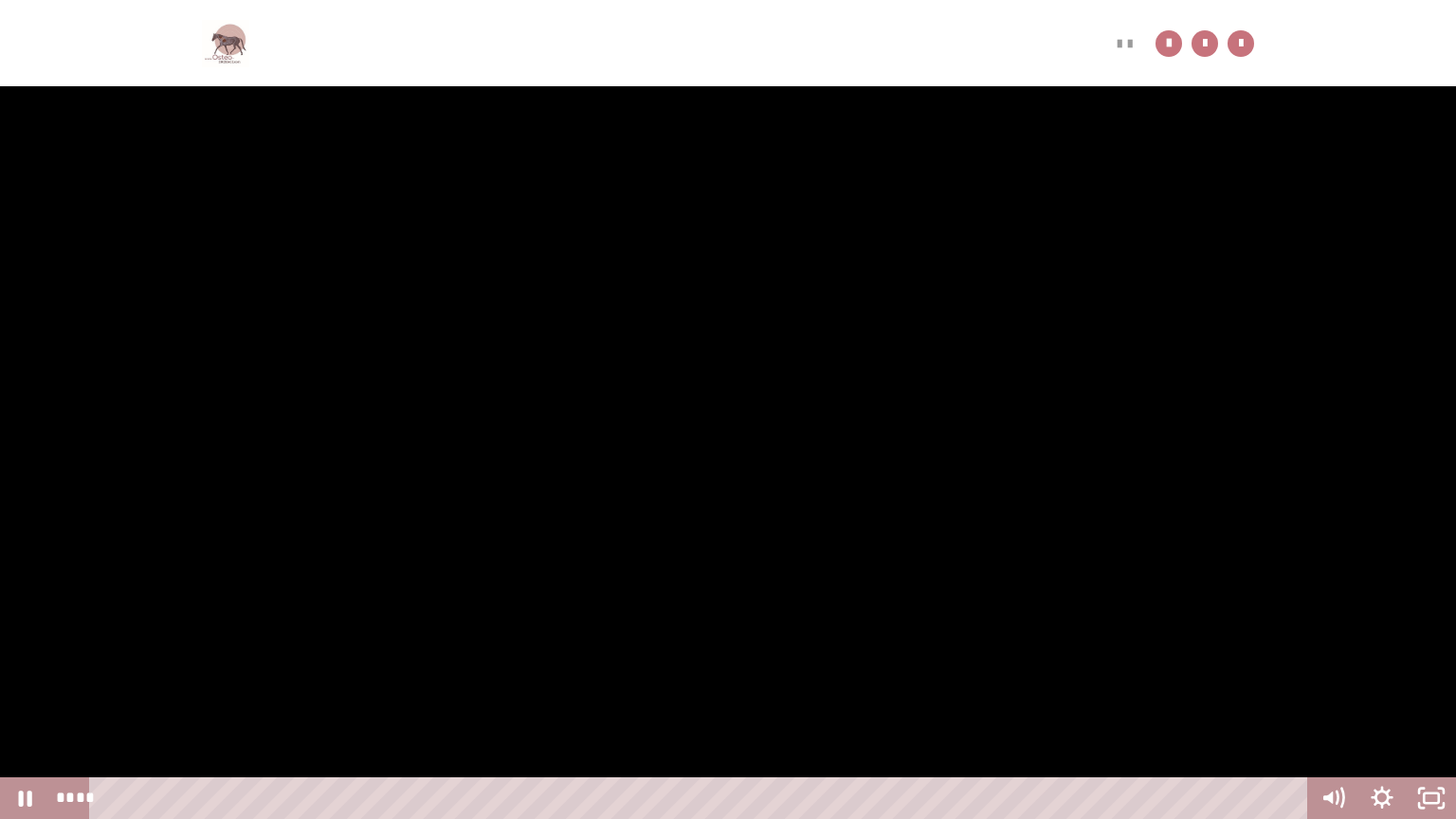 click at bounding box center (728, 410) 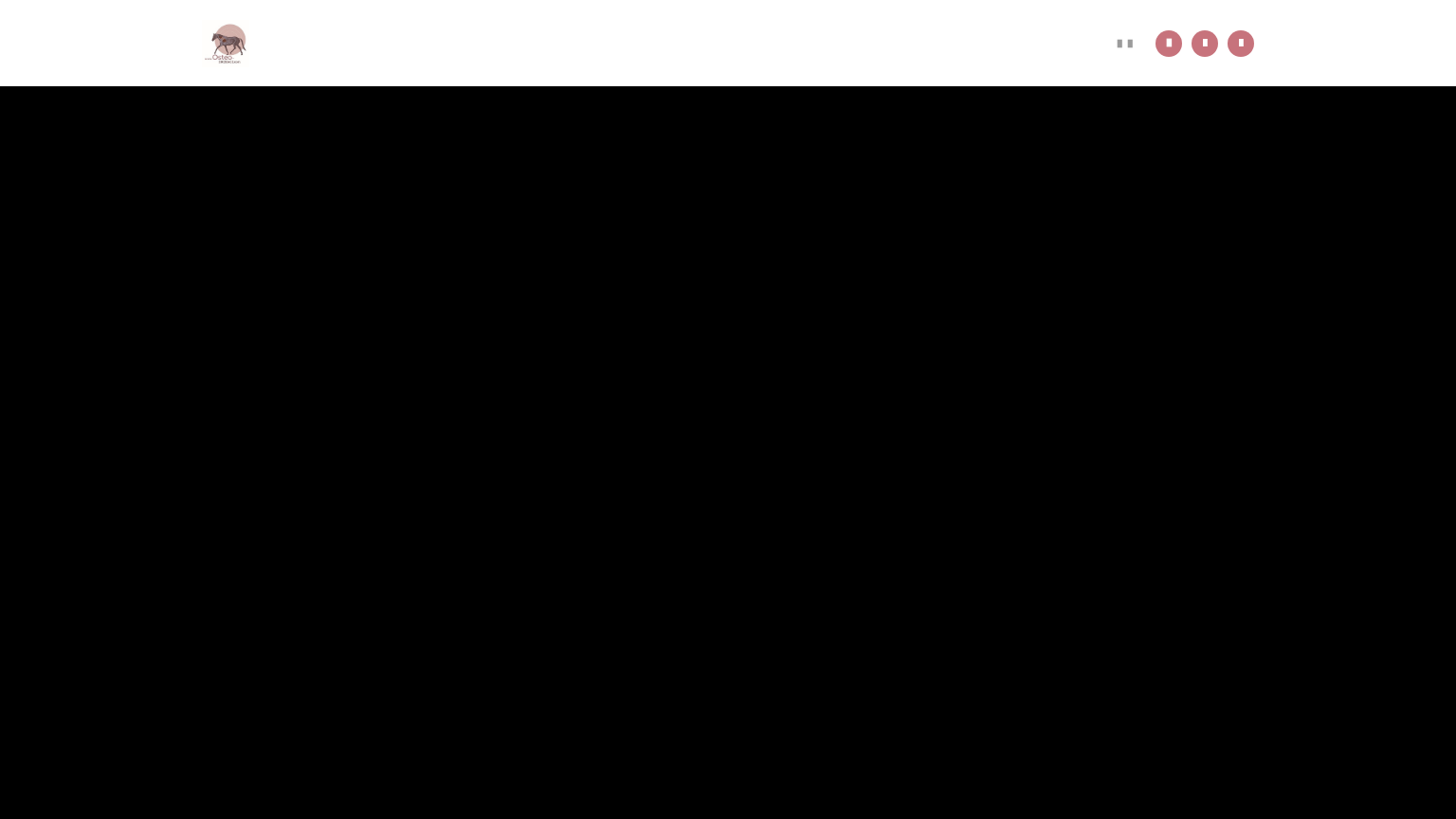 click at bounding box center [728, 410] 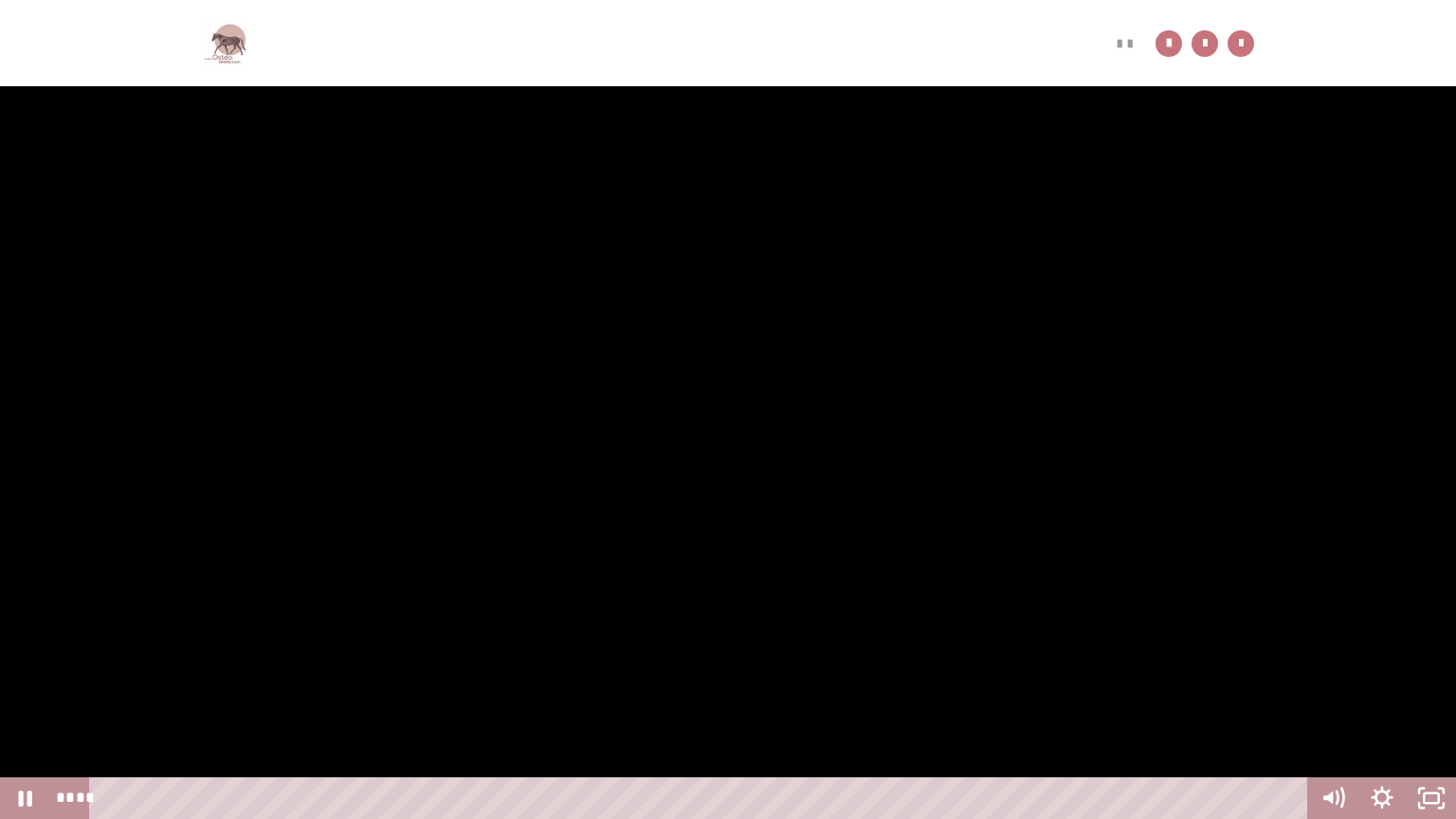 click at bounding box center (728, 410) 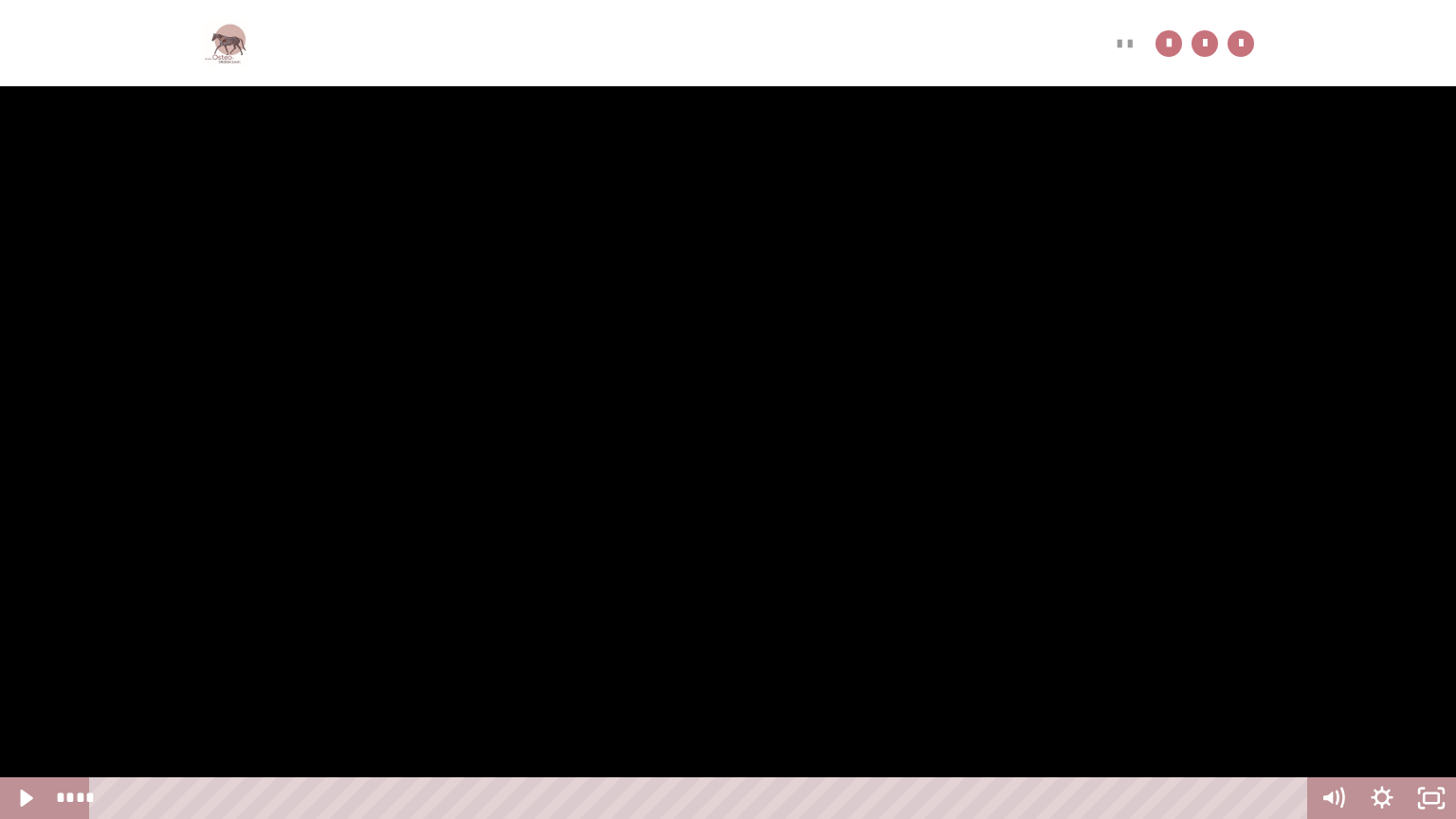click at bounding box center (728, 410) 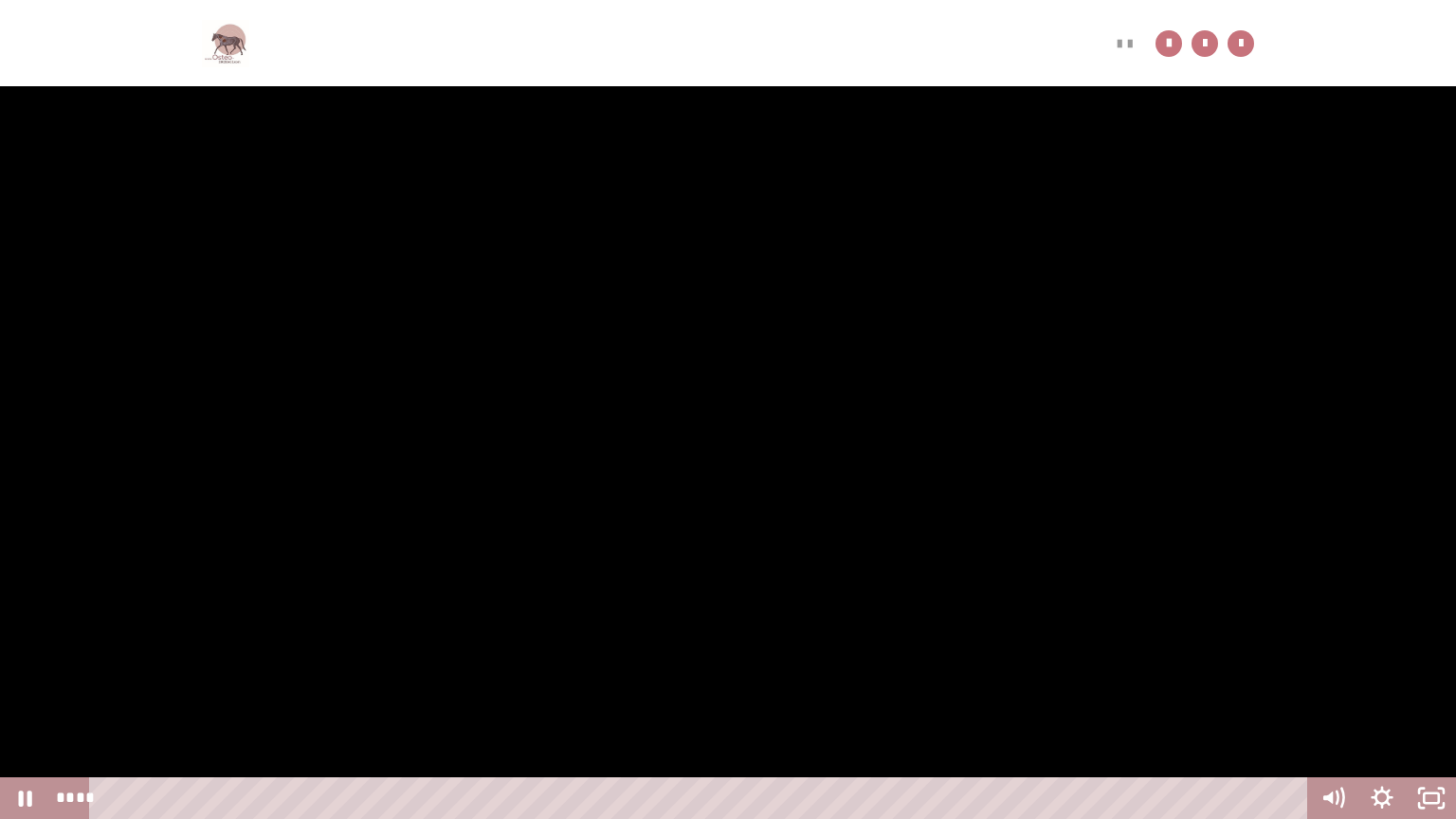 click at bounding box center (728, 410) 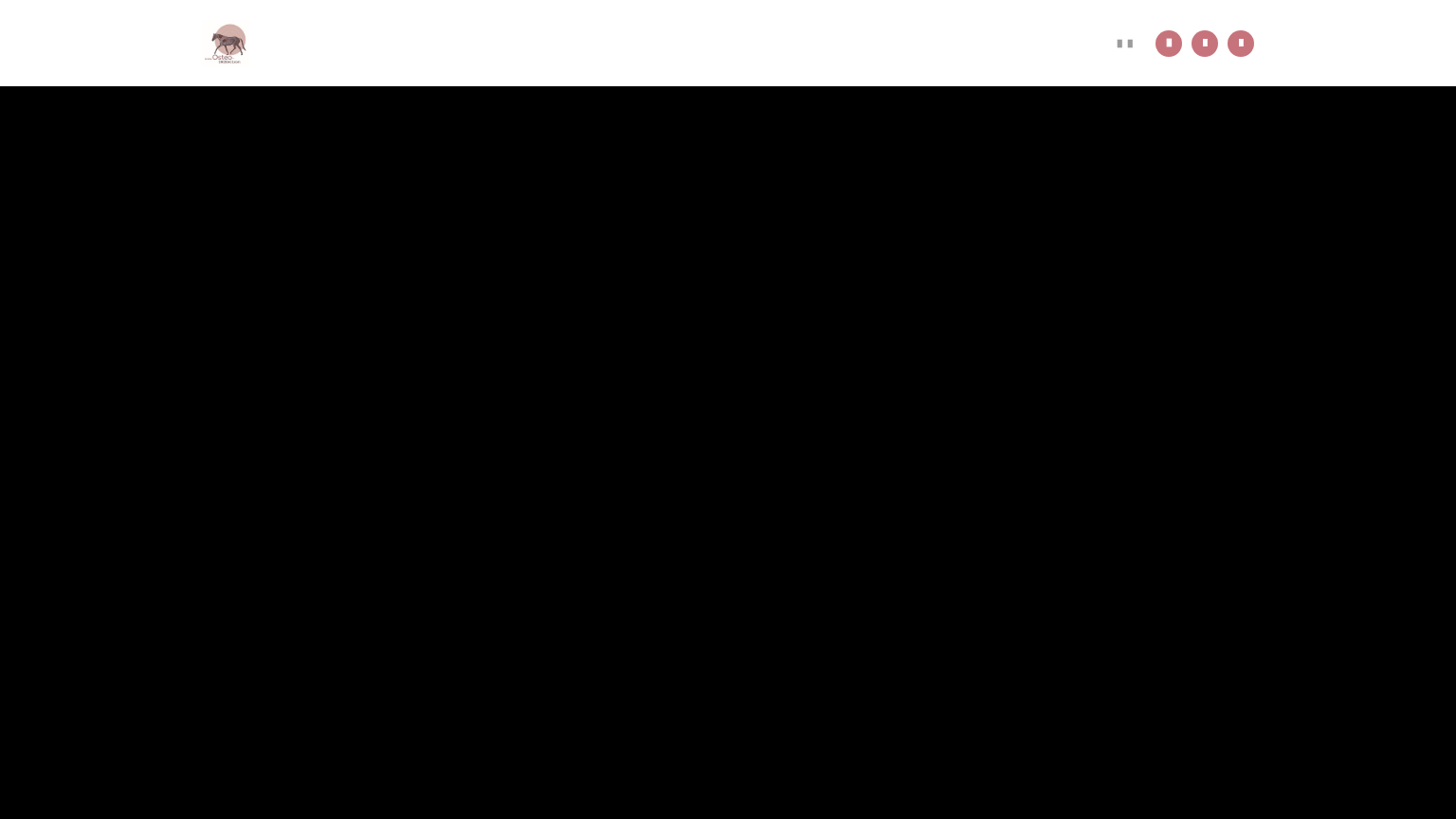 click at bounding box center (728, 410) 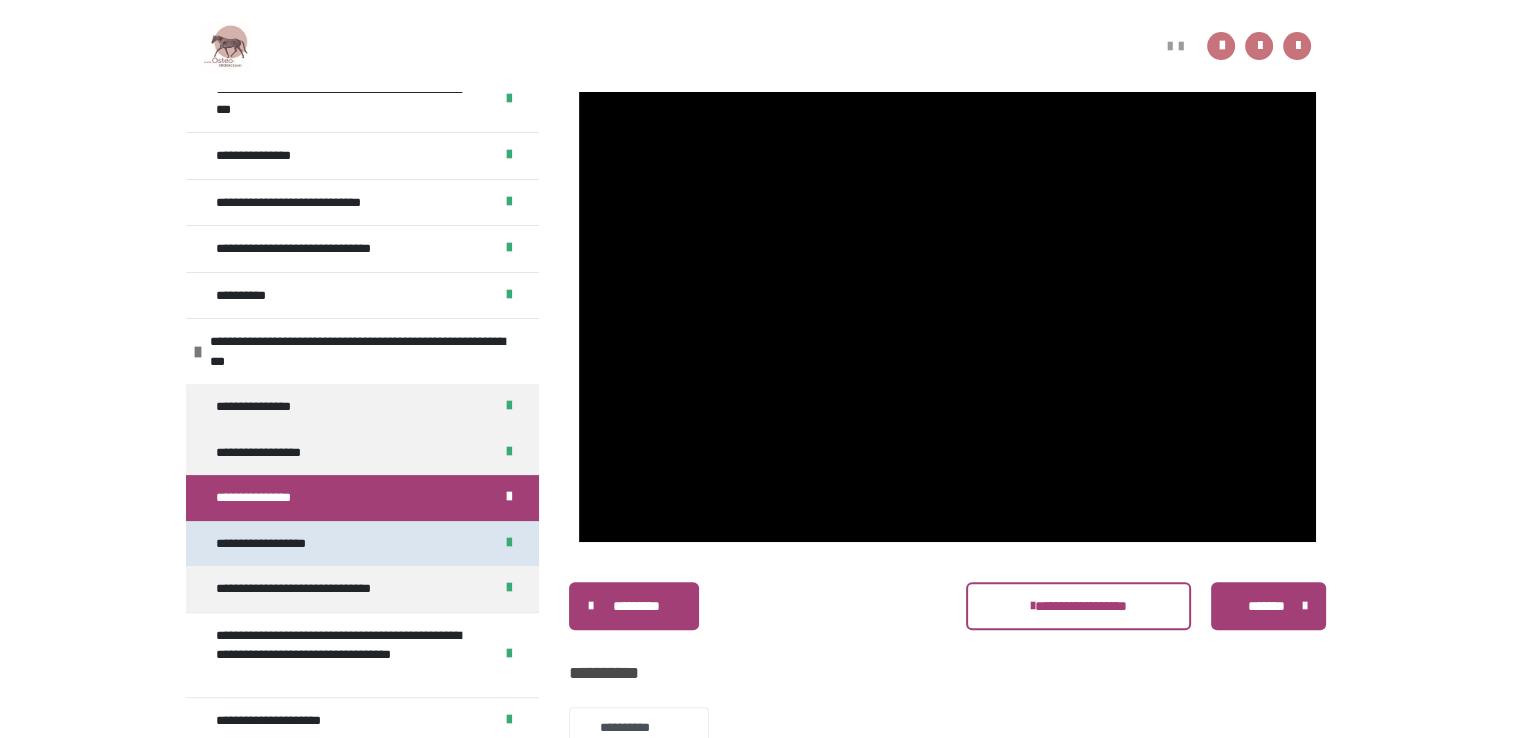 click on "**********" at bounding box center (362, 544) 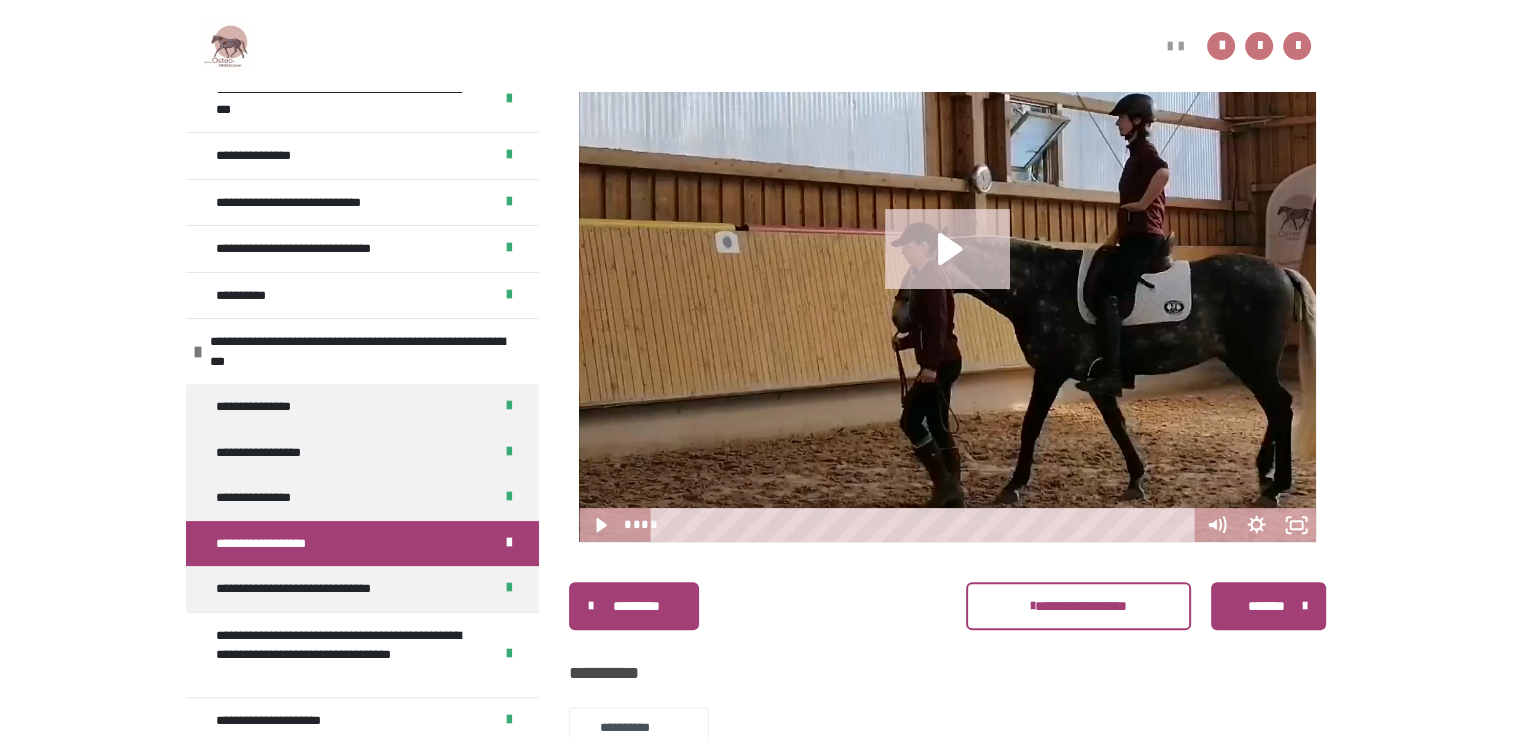 click 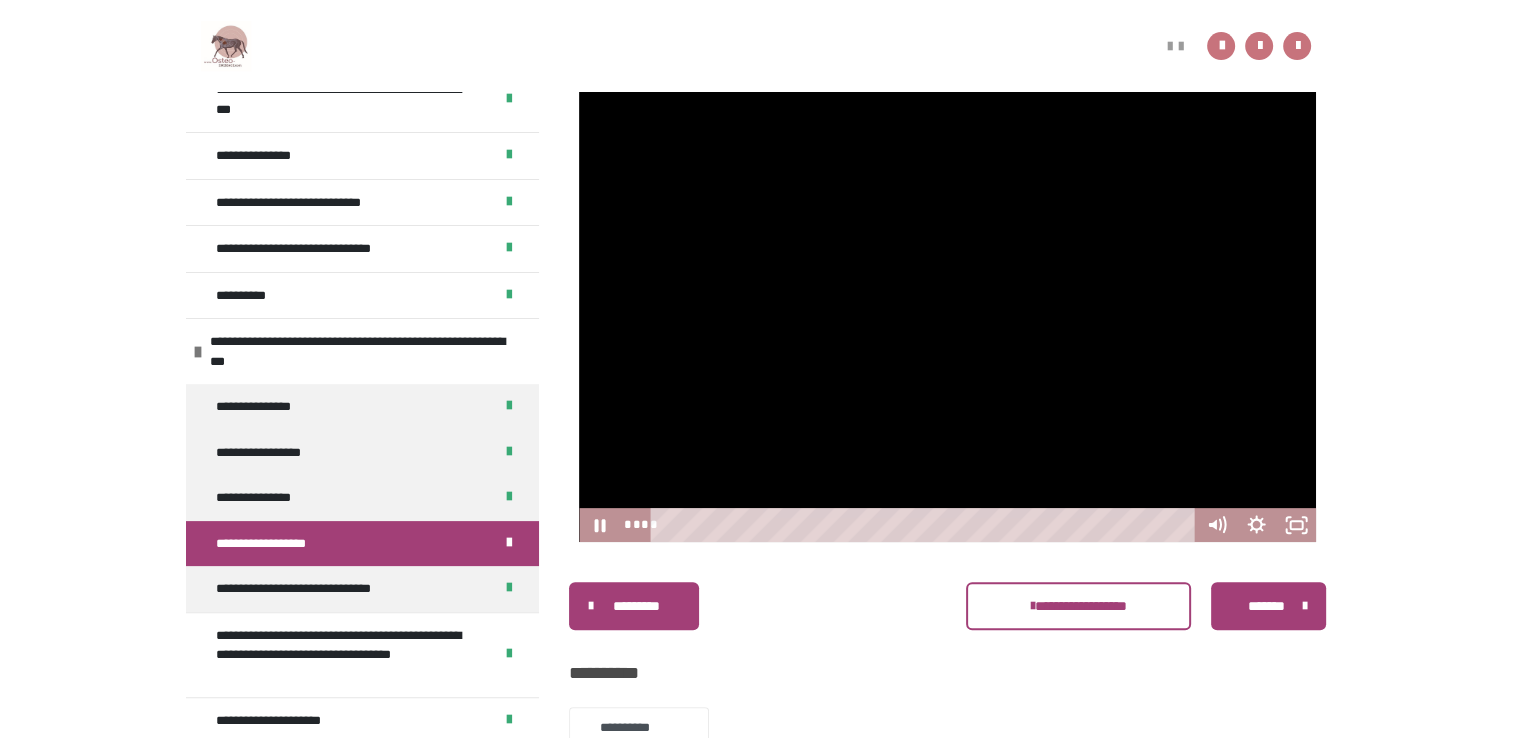 click at bounding box center [947, 266] 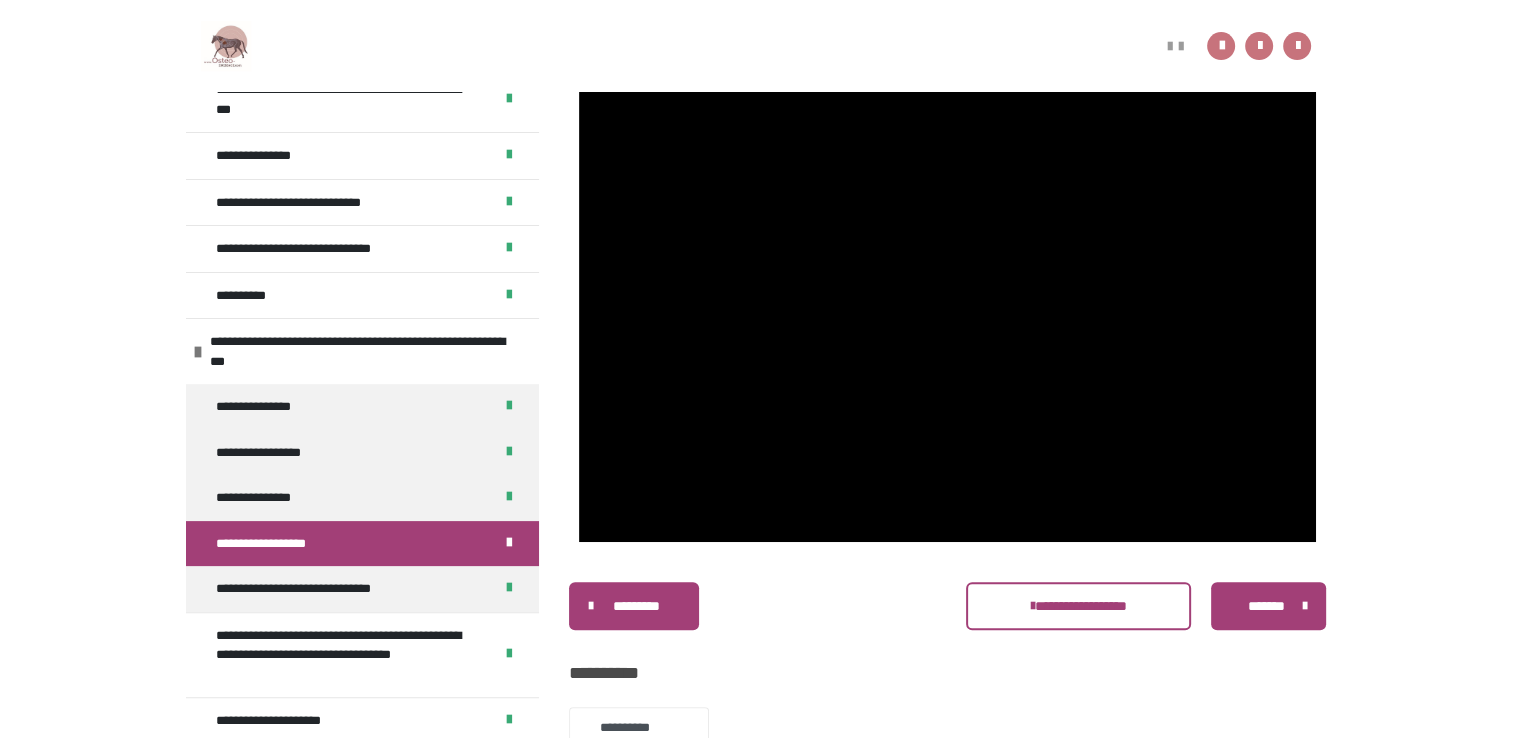 click at bounding box center [947, 266] 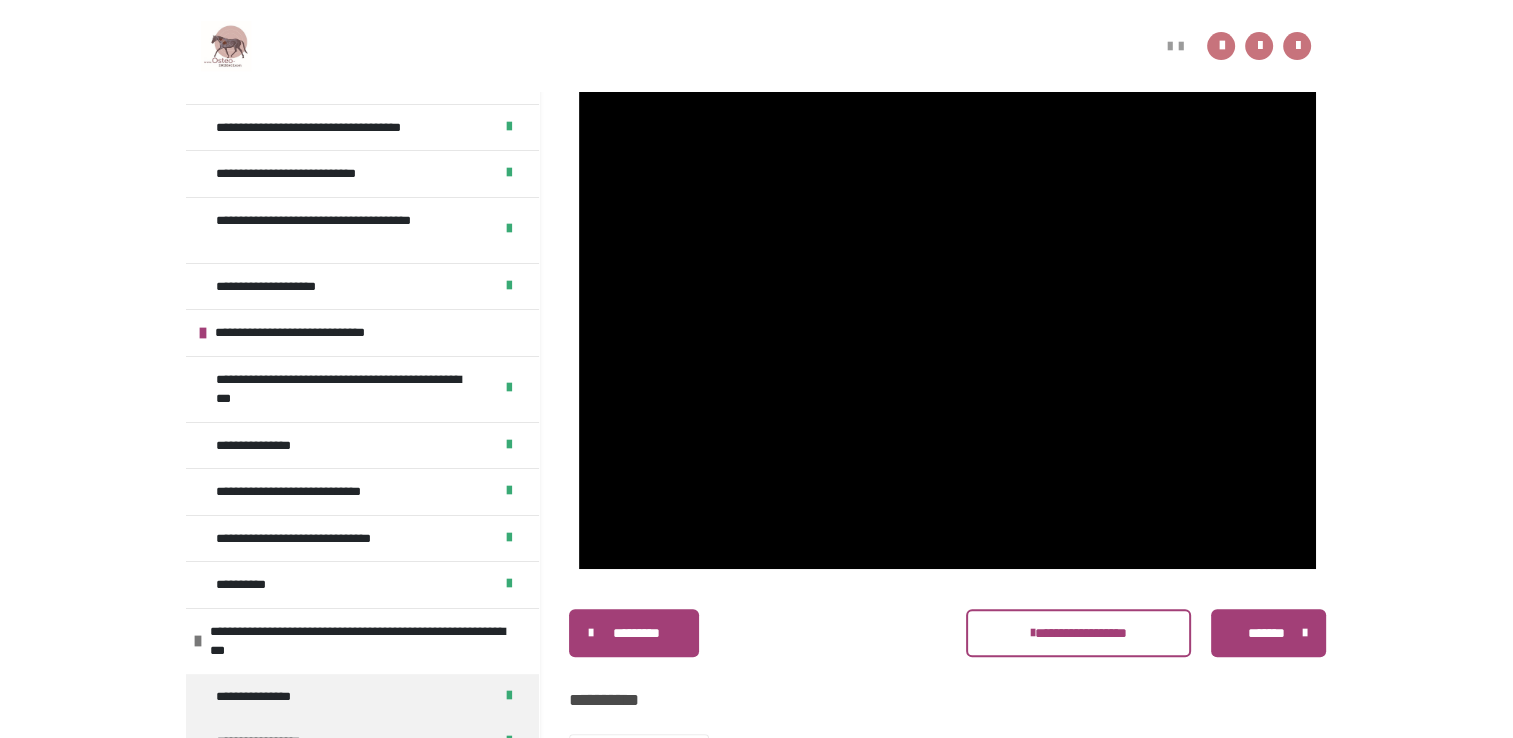 scroll, scrollTop: 0, scrollLeft: 0, axis: both 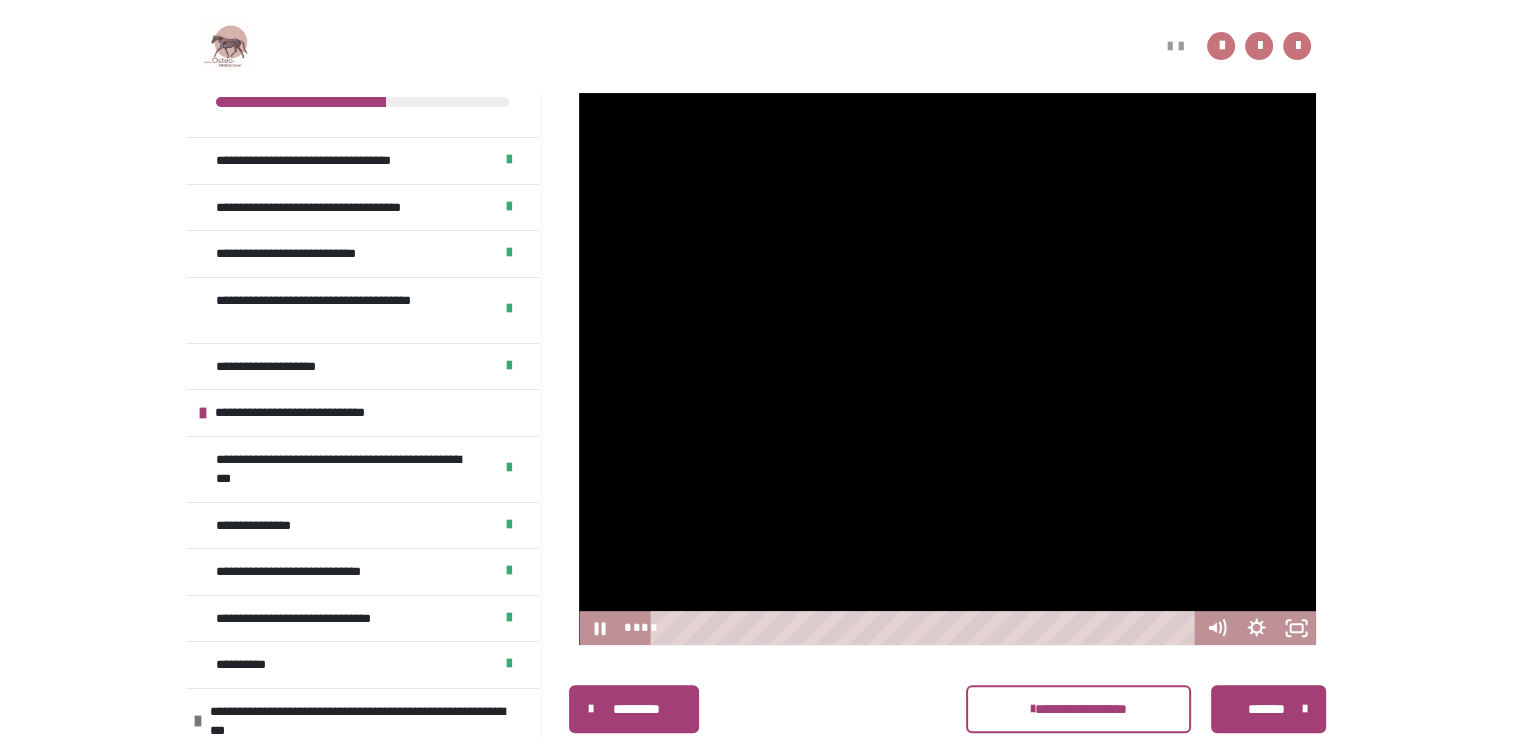 click at bounding box center [947, 369] 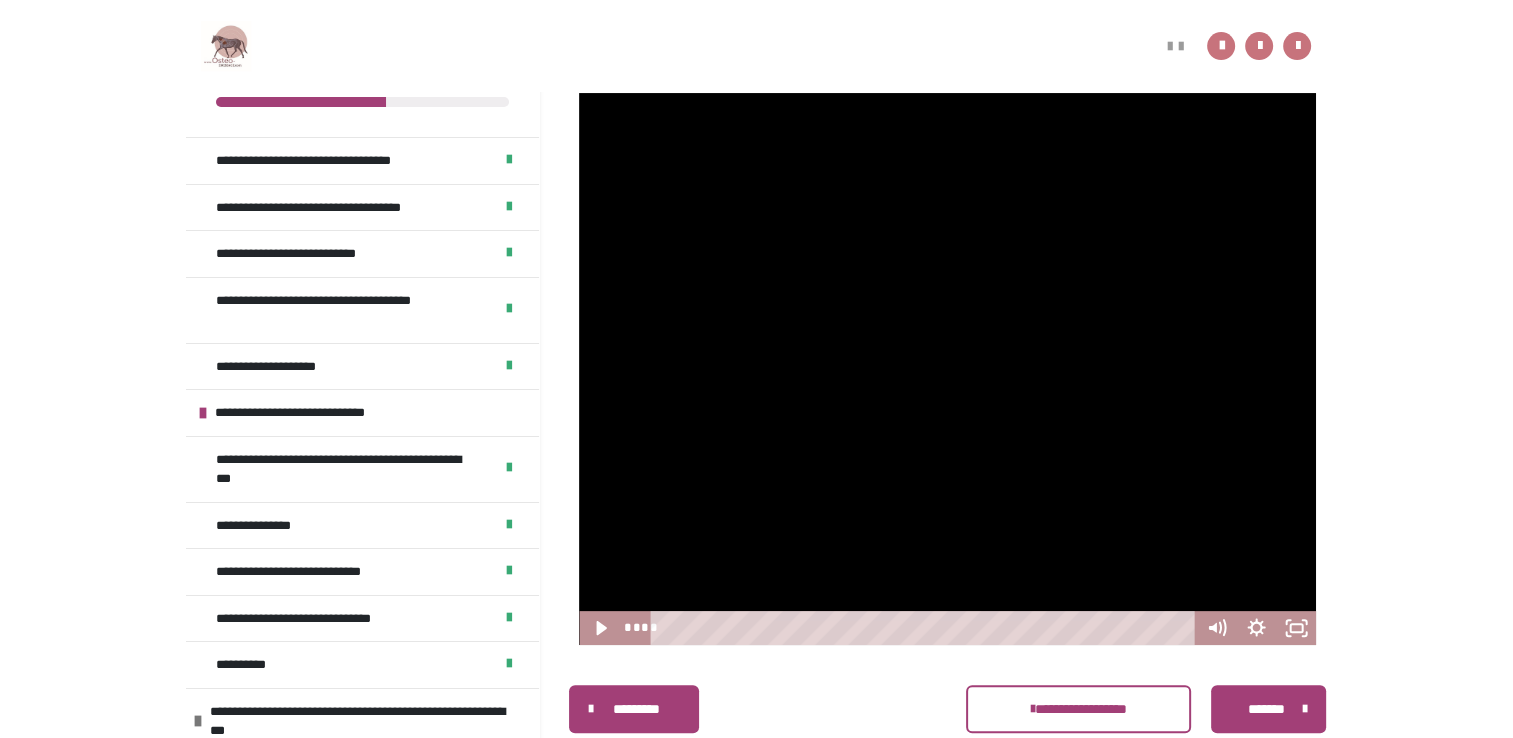 click at bounding box center (947, 369) 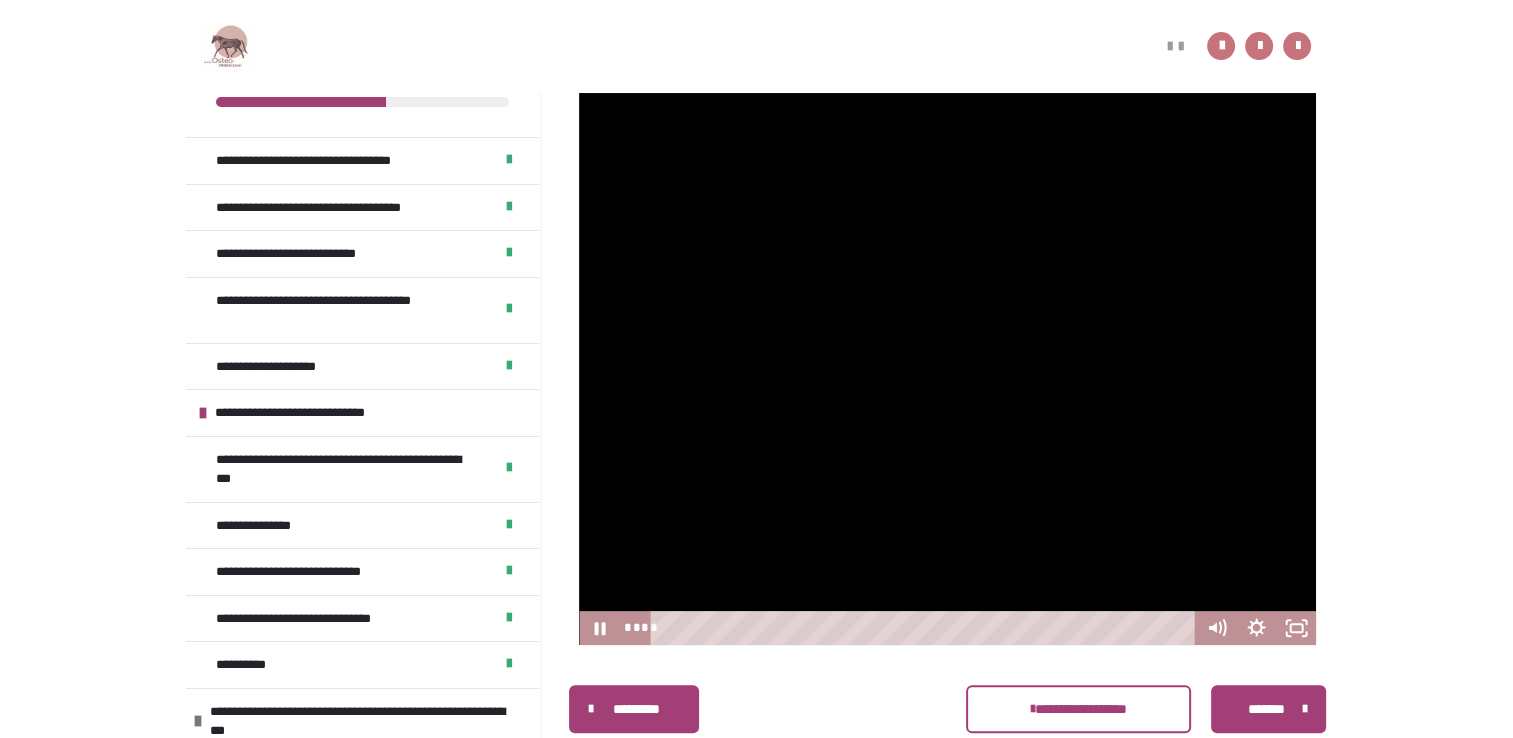 click at bounding box center [947, 369] 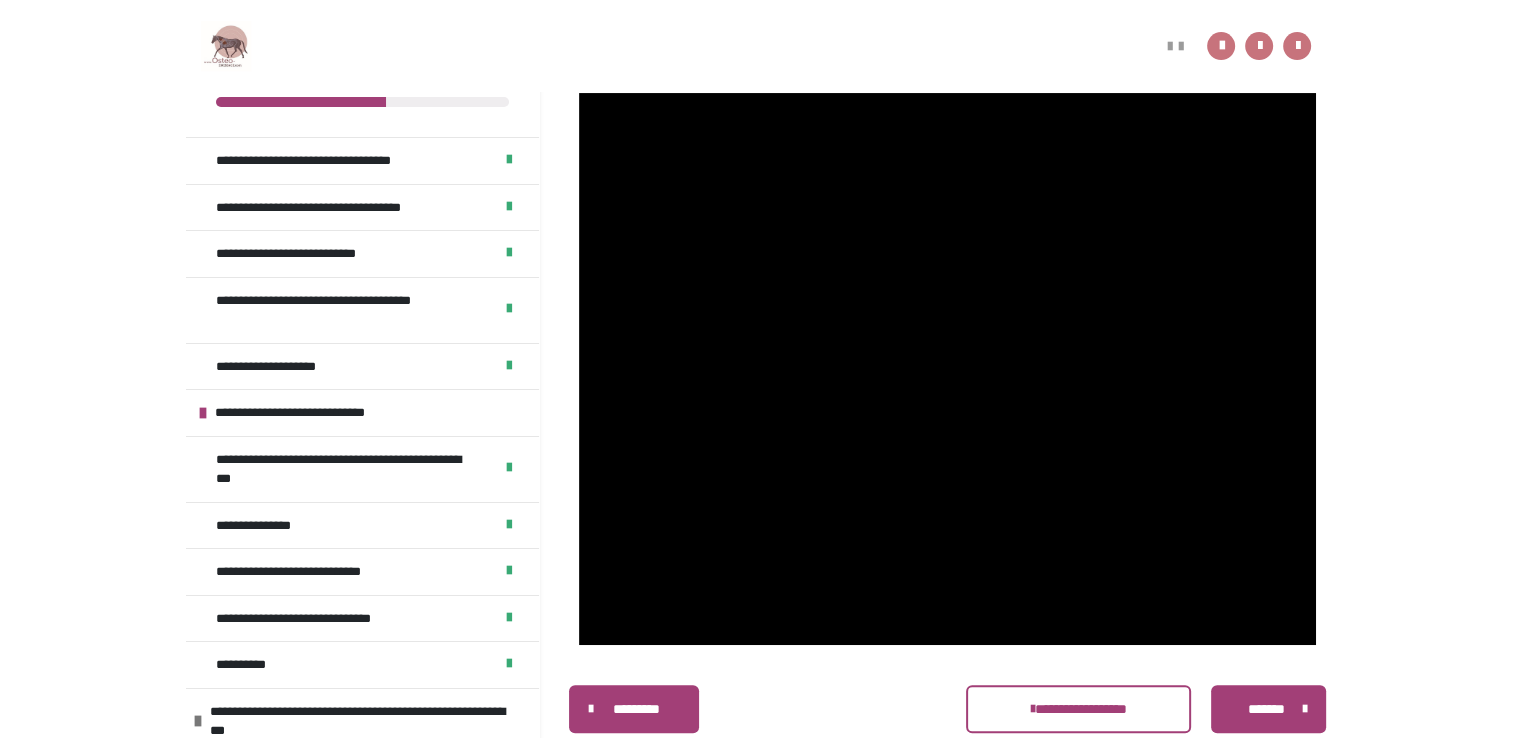 click at bounding box center (947, 369) 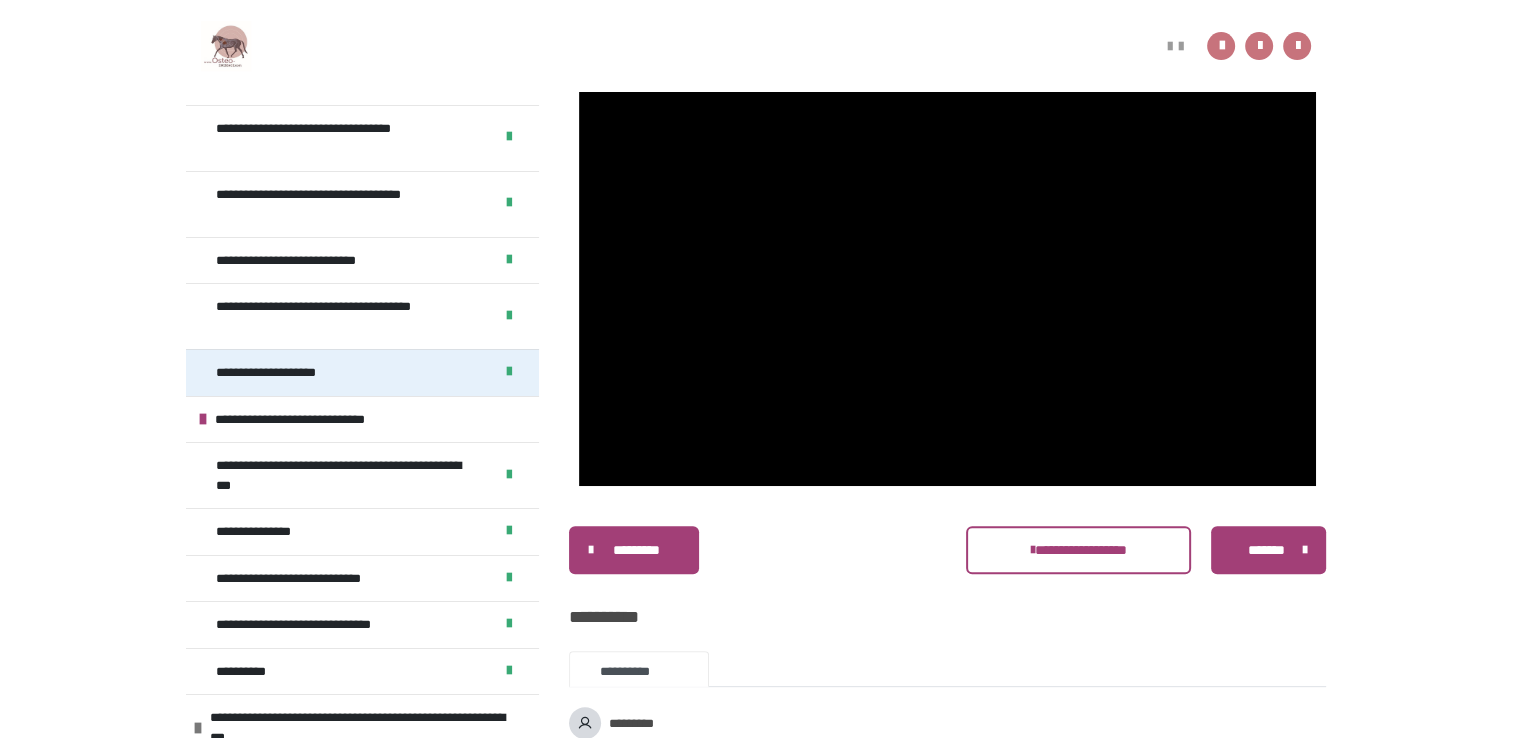 scroll, scrollTop: 561, scrollLeft: 0, axis: vertical 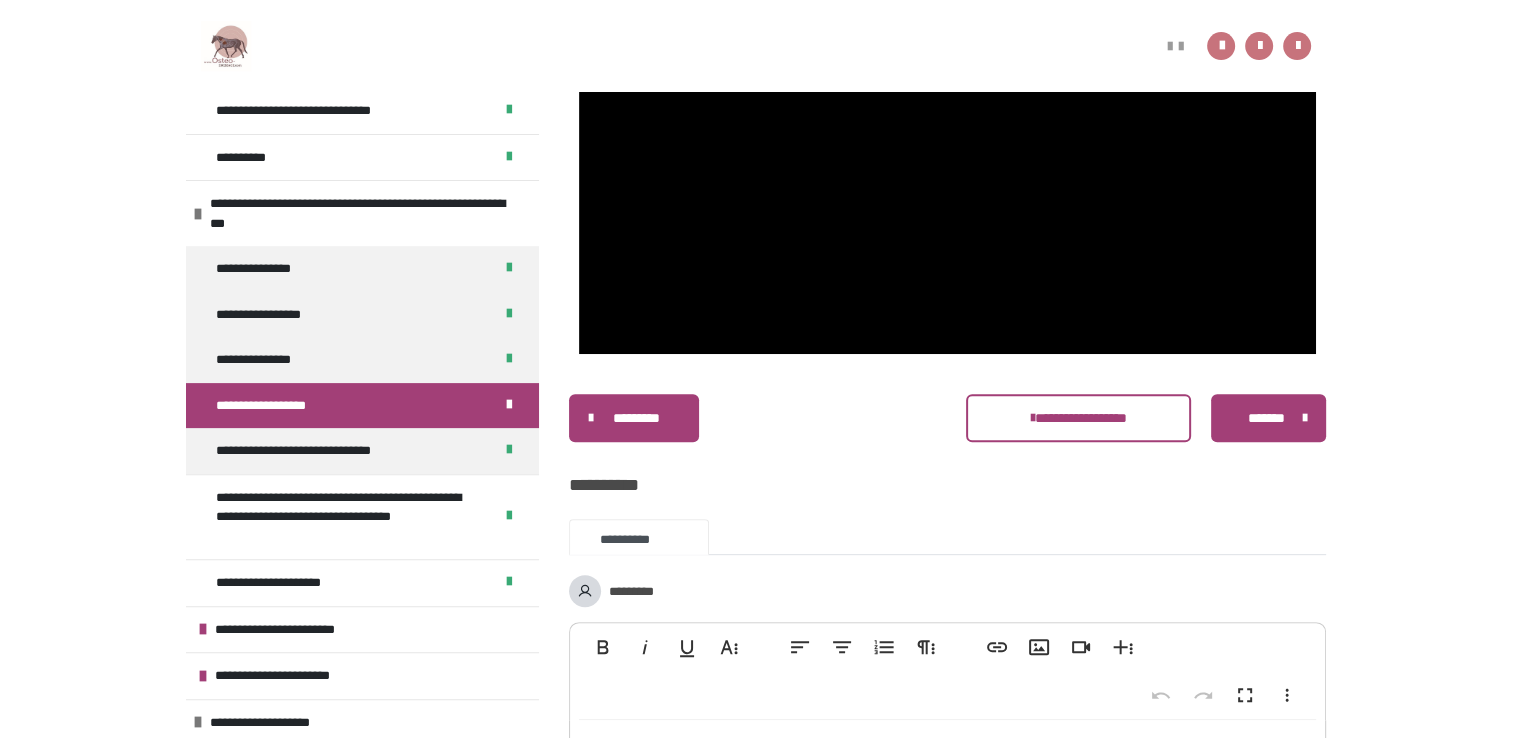 type 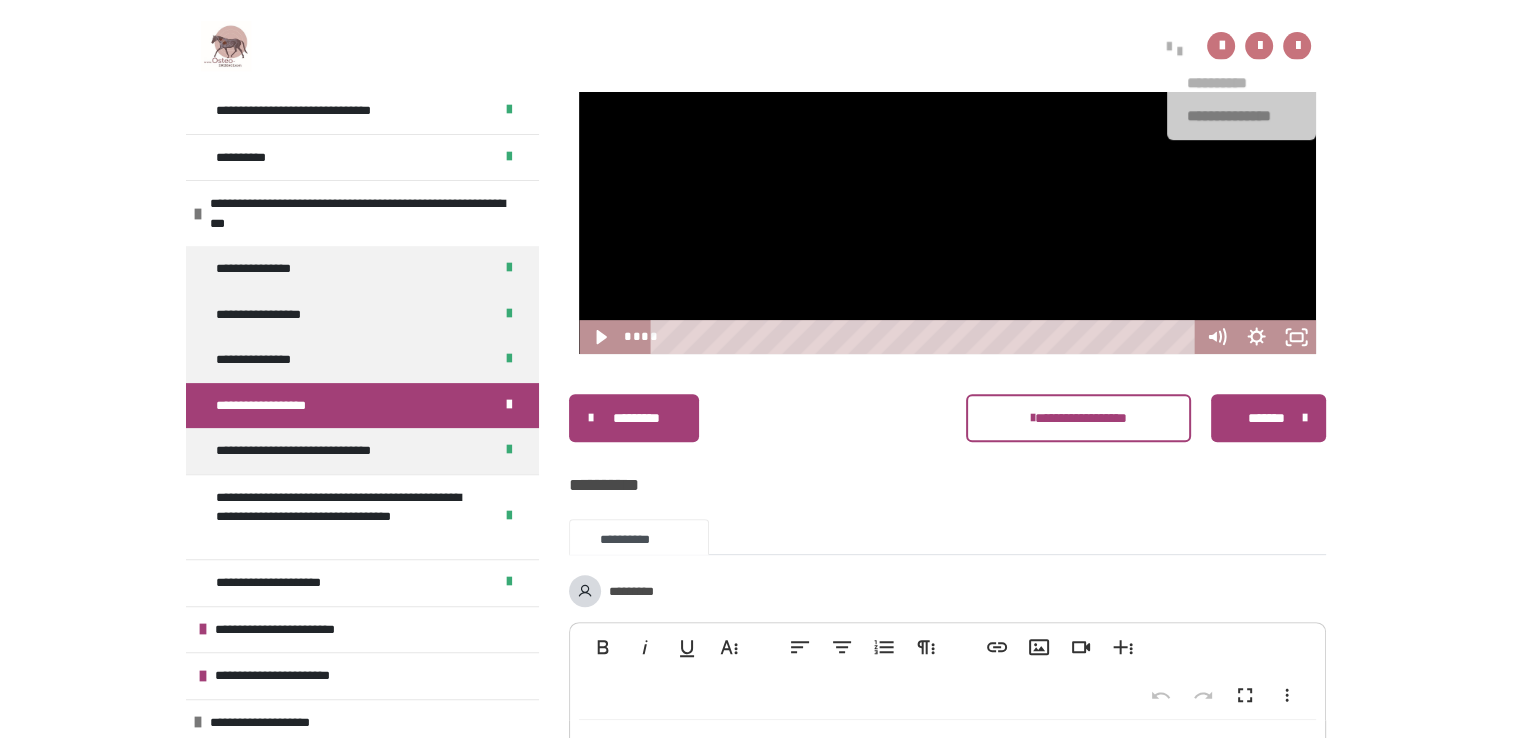 drag, startPoint x: 1183, startPoint y: 39, endPoint x: 1172, endPoint y: 46, distance: 13.038404 